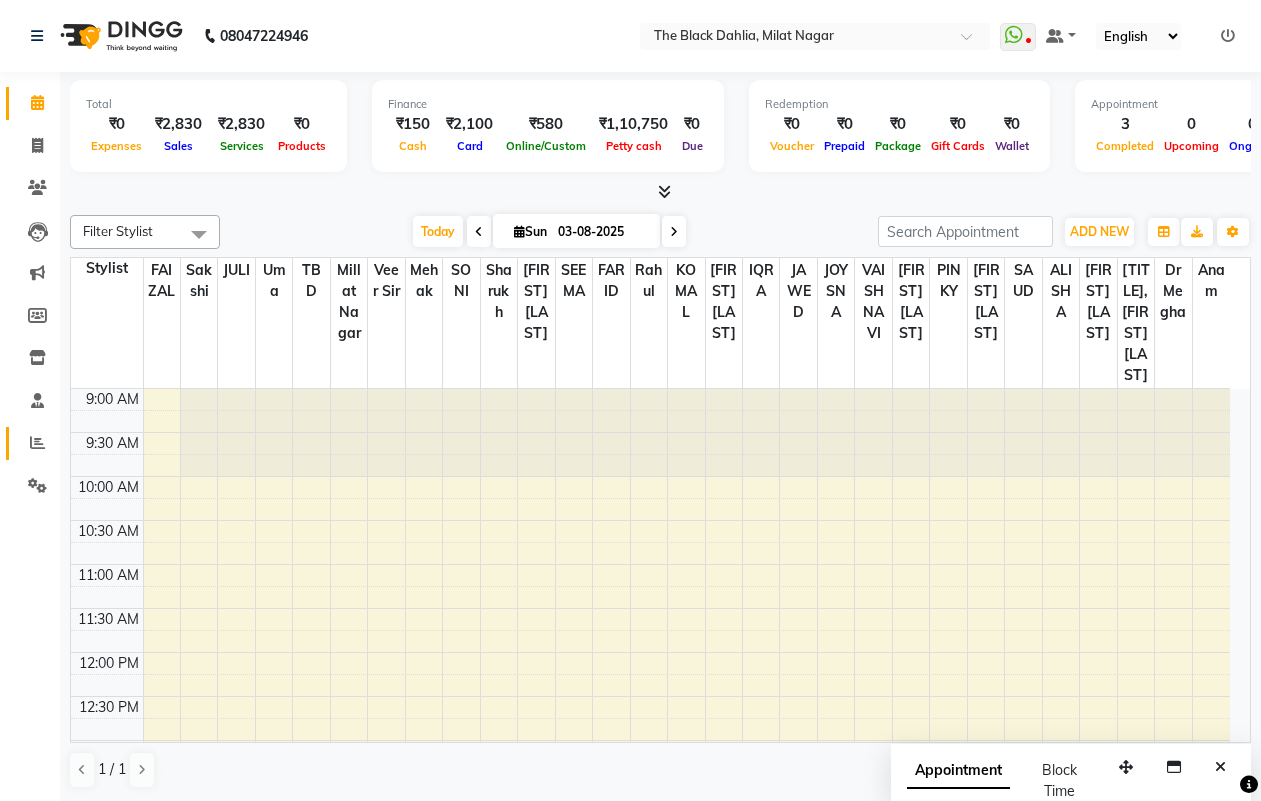 scroll, scrollTop: 0, scrollLeft: 0, axis: both 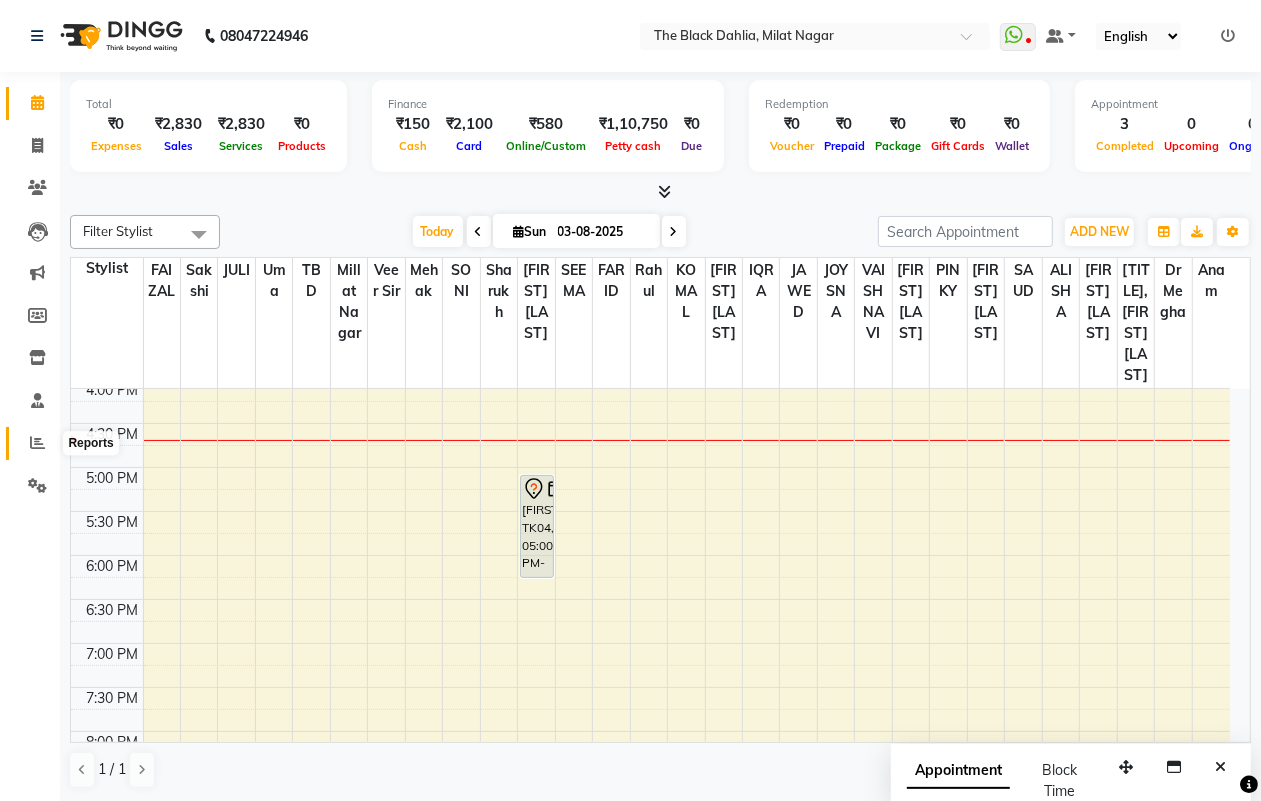 click 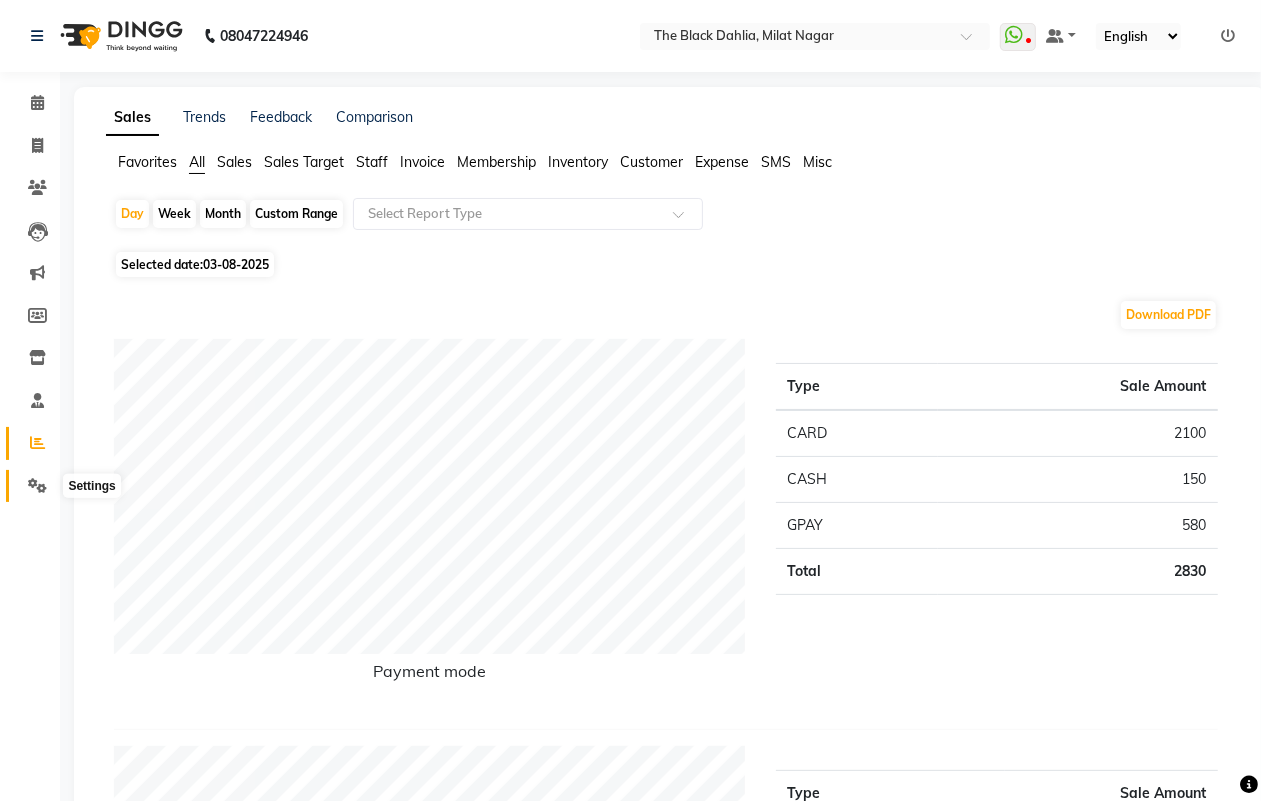 click 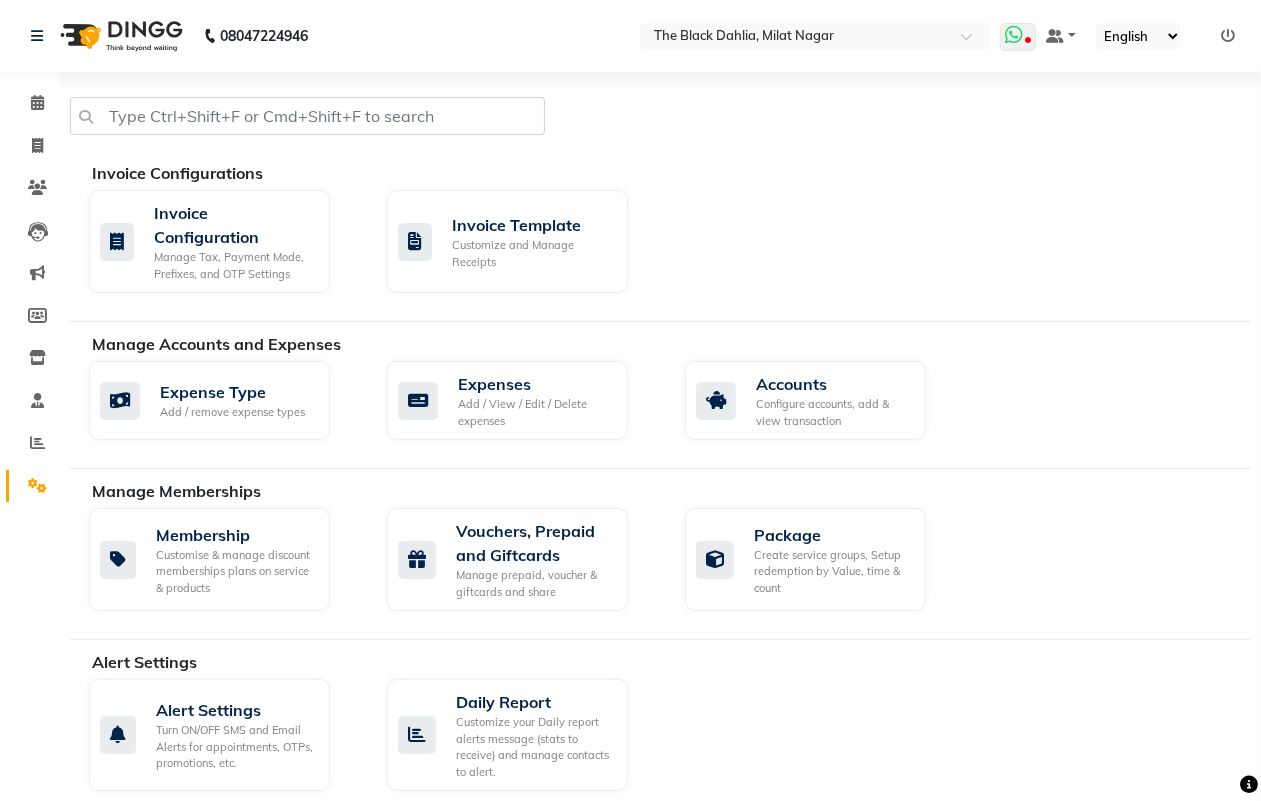 click at bounding box center (1018, 37) 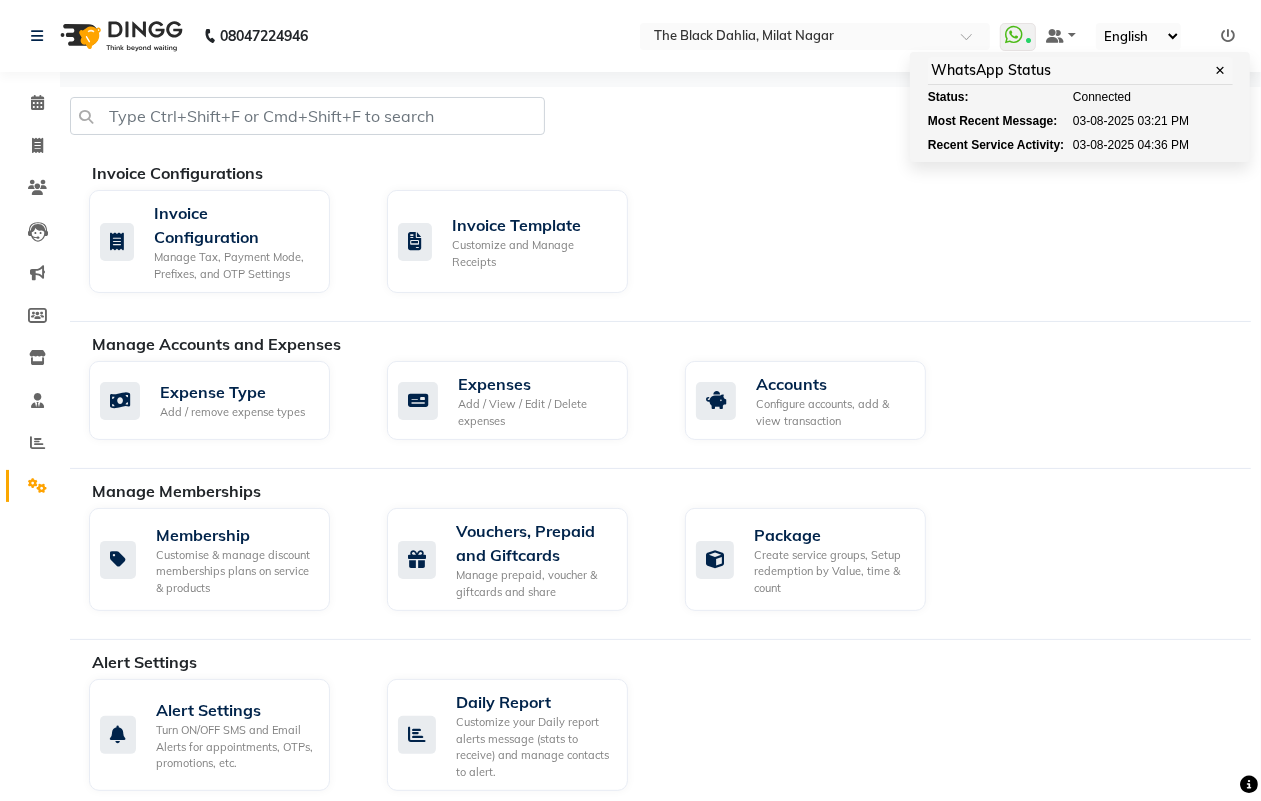 click on "Invoice Configuration Manage Tax, Payment Mode, Prefixes, and OTP Settings  Invoice Template Customize and Manage Receipts" 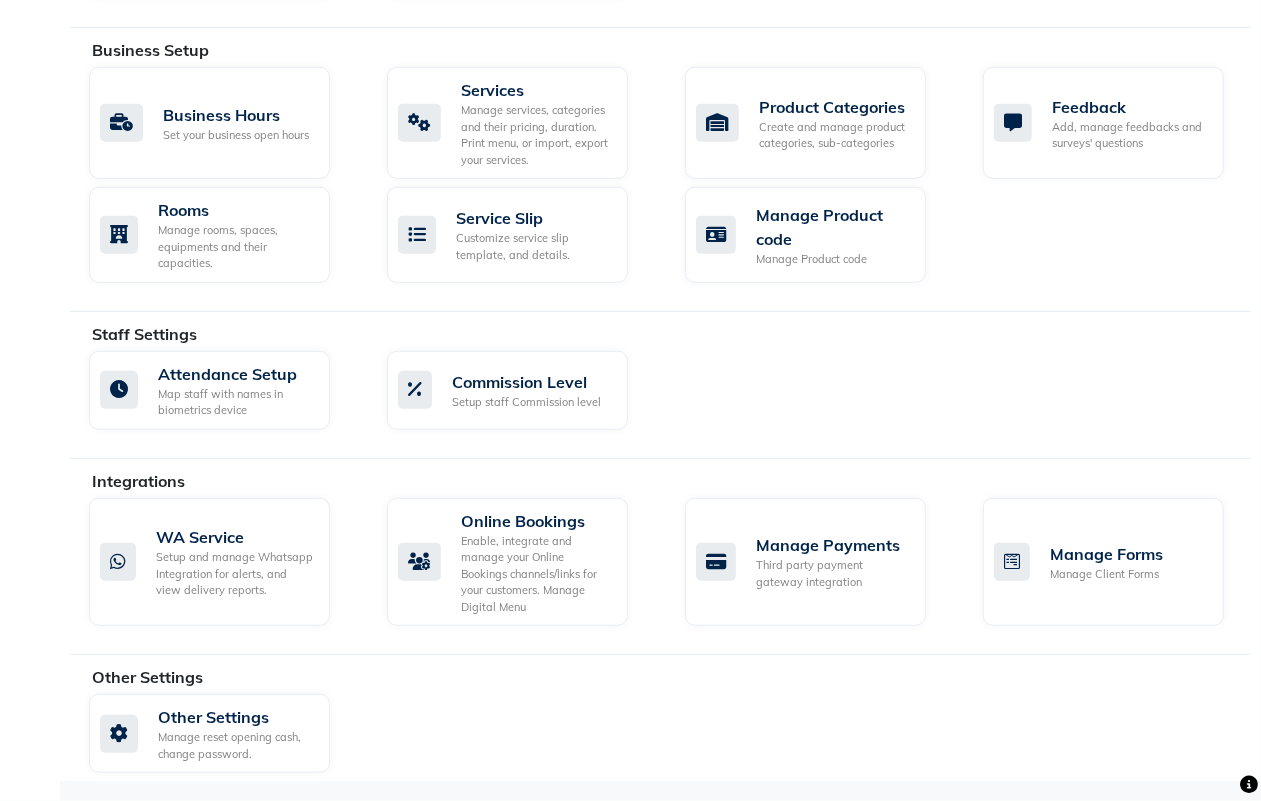scroll, scrollTop: 0, scrollLeft: 0, axis: both 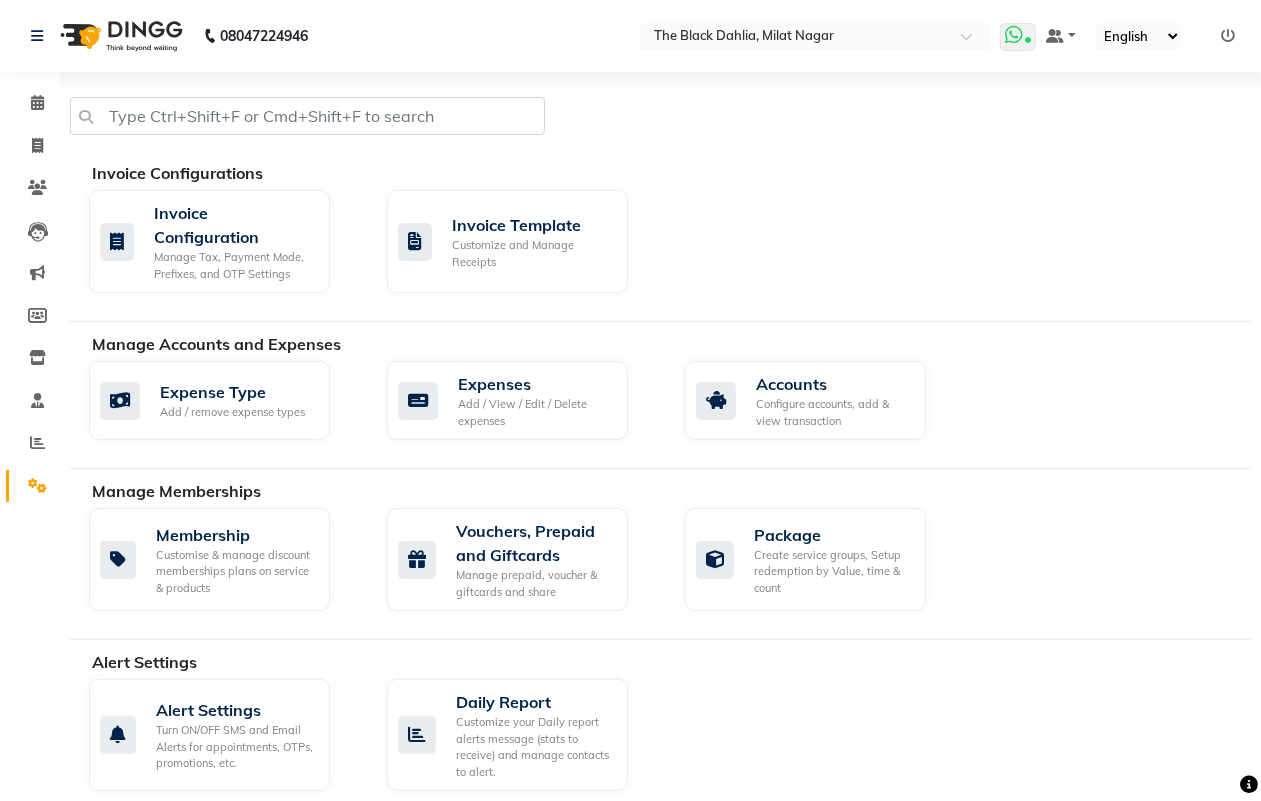 click at bounding box center (1014, 35) 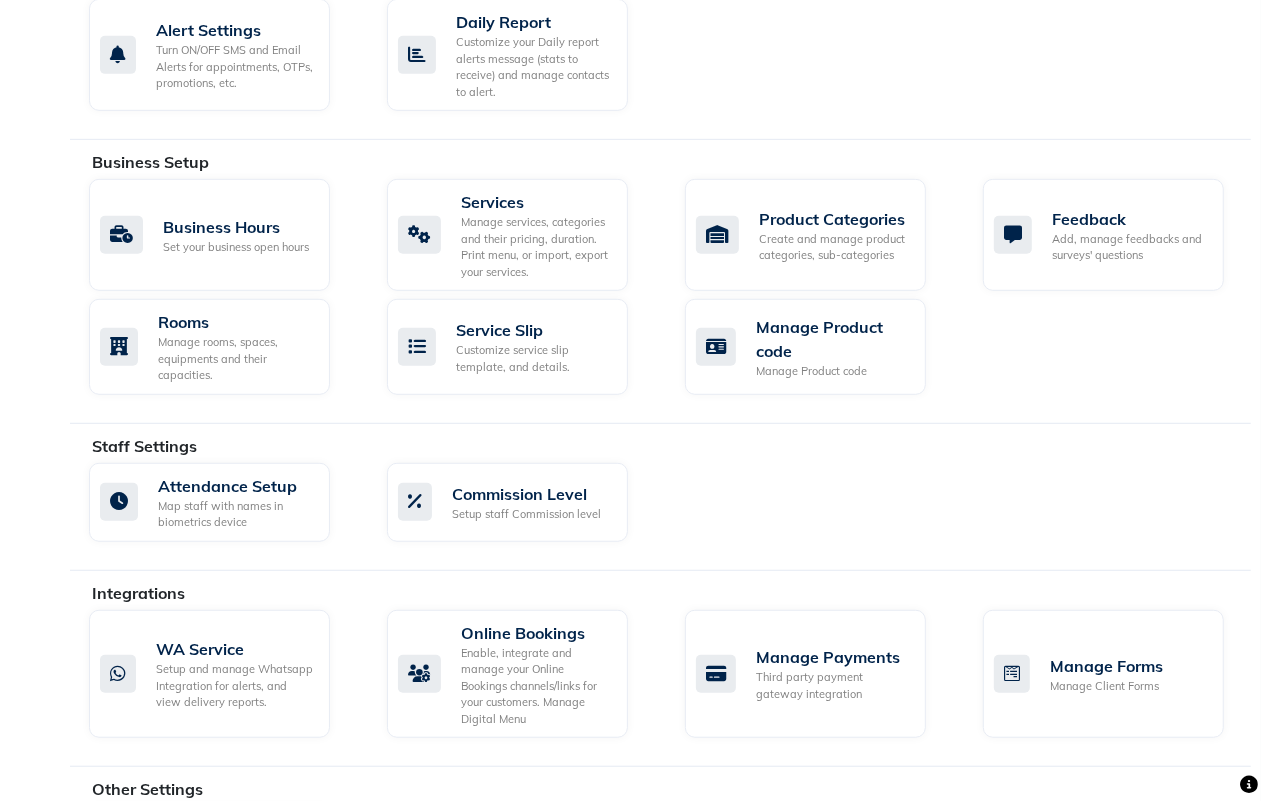 scroll, scrollTop: 797, scrollLeft: 0, axis: vertical 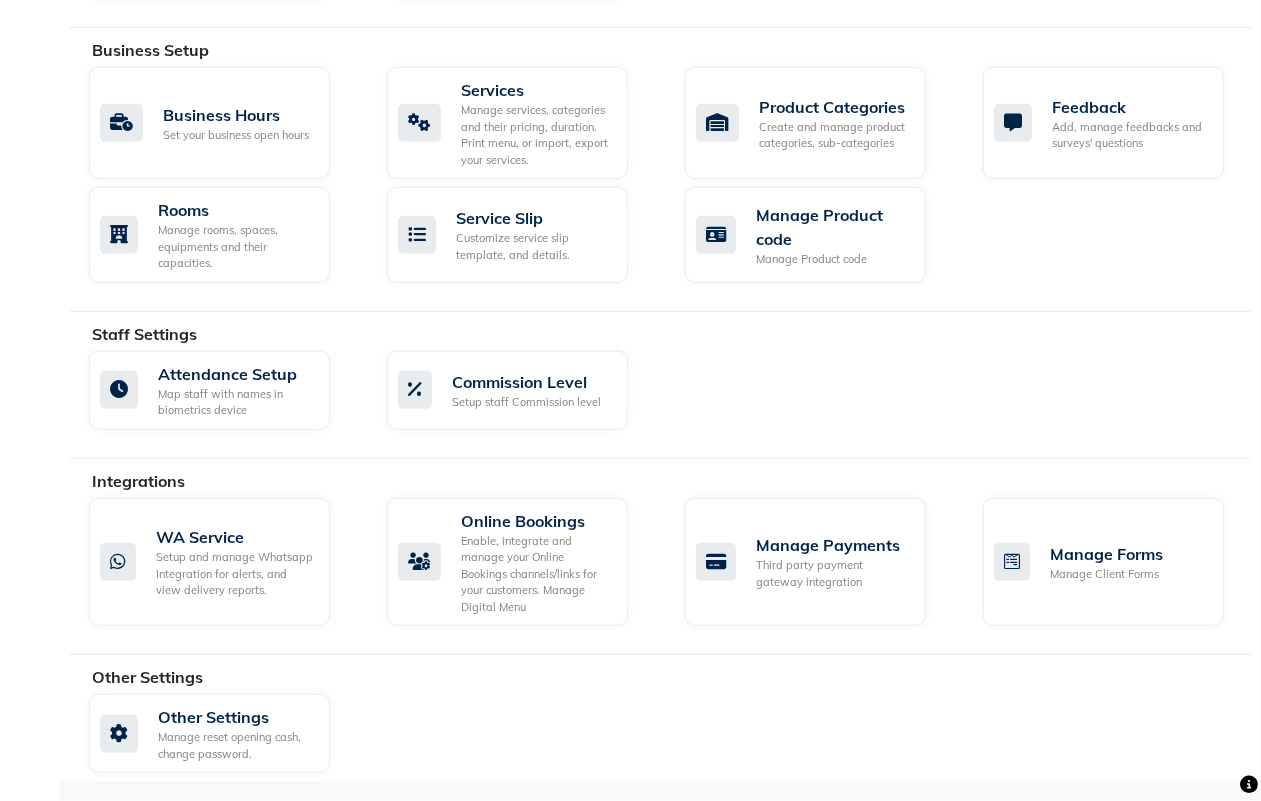 click on "Other Settings Manage reset opening cash, change password." 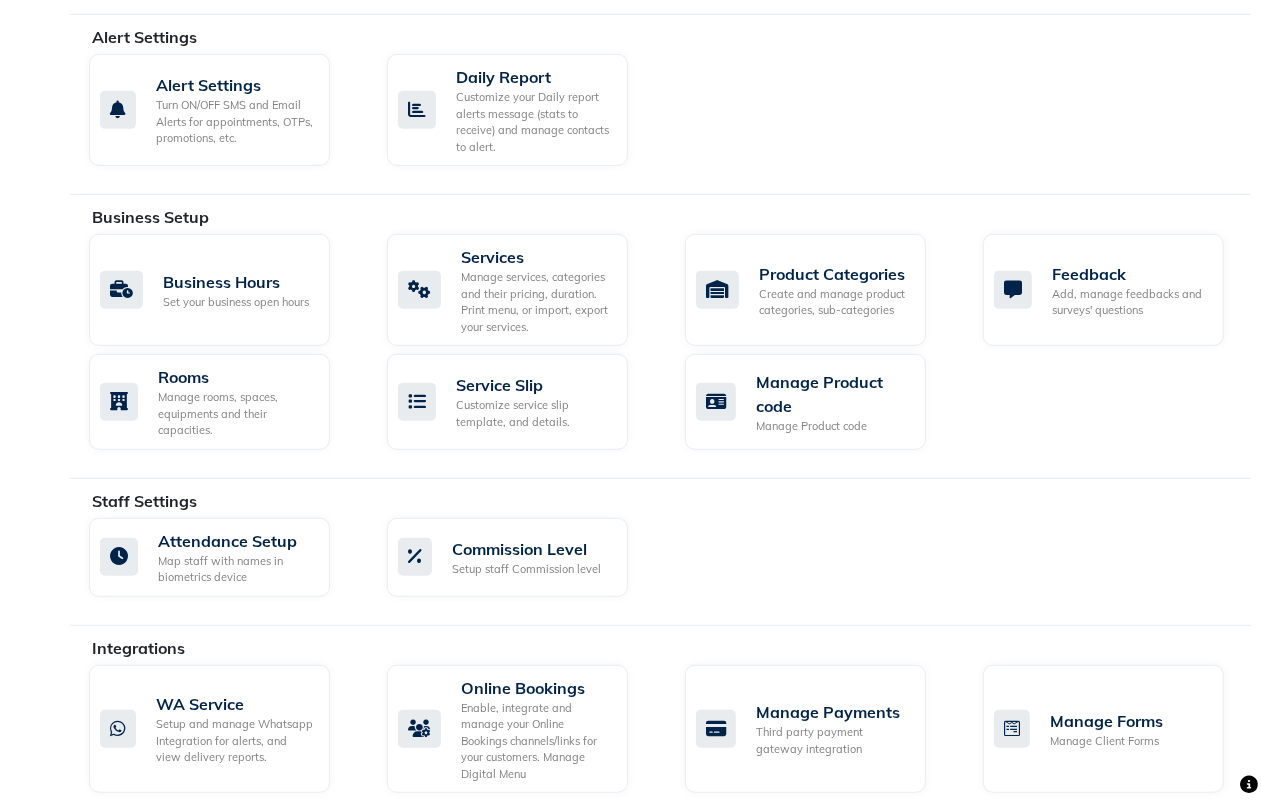 scroll, scrollTop: 797, scrollLeft: 0, axis: vertical 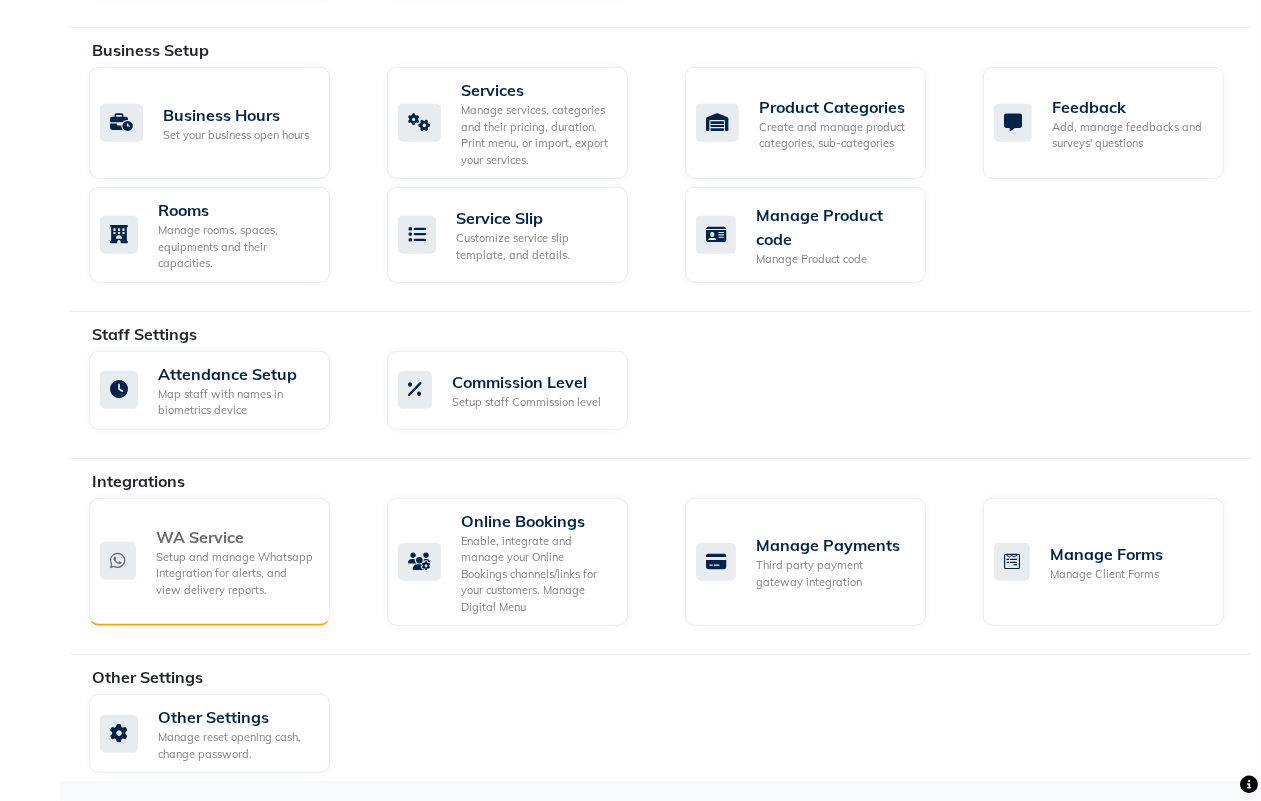 click on "Setup and manage Whatsapp Integration for alerts, and view delivery reports." 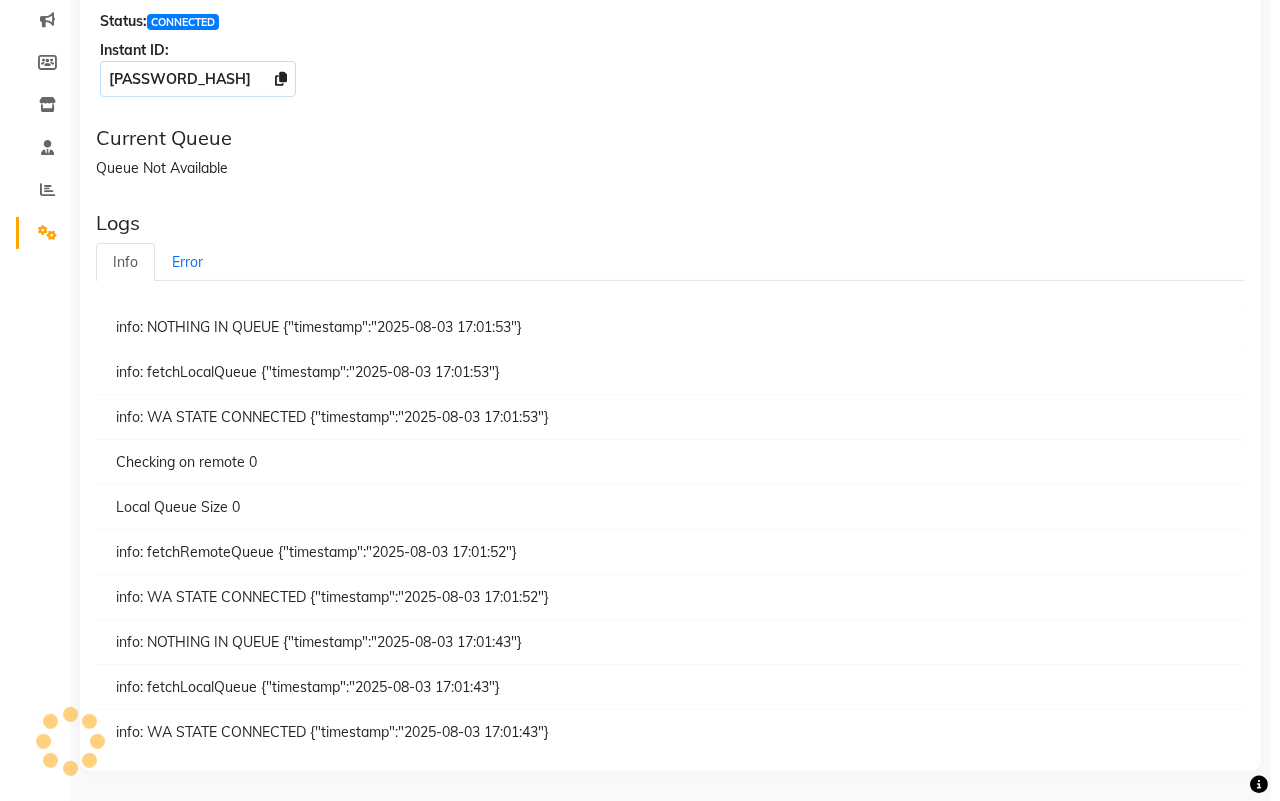 scroll, scrollTop: 0, scrollLeft: 0, axis: both 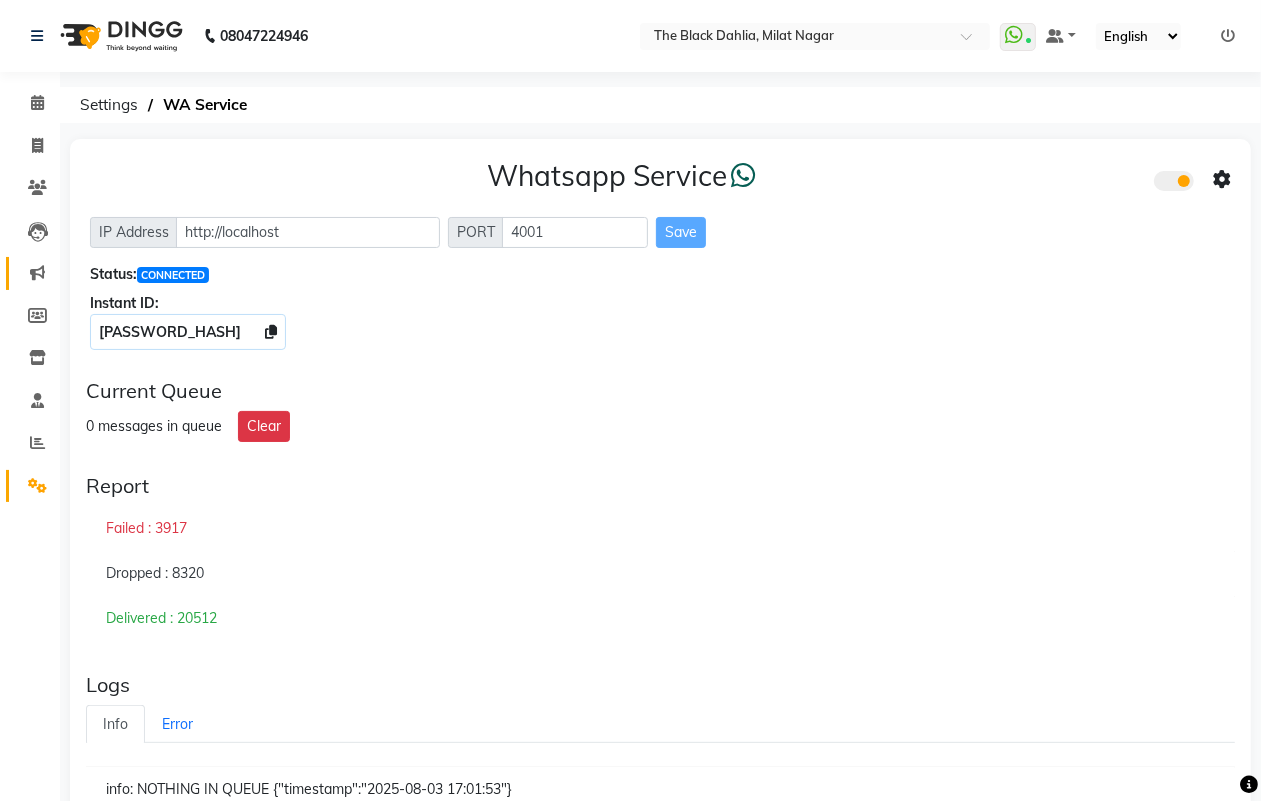 click on "Marketing" 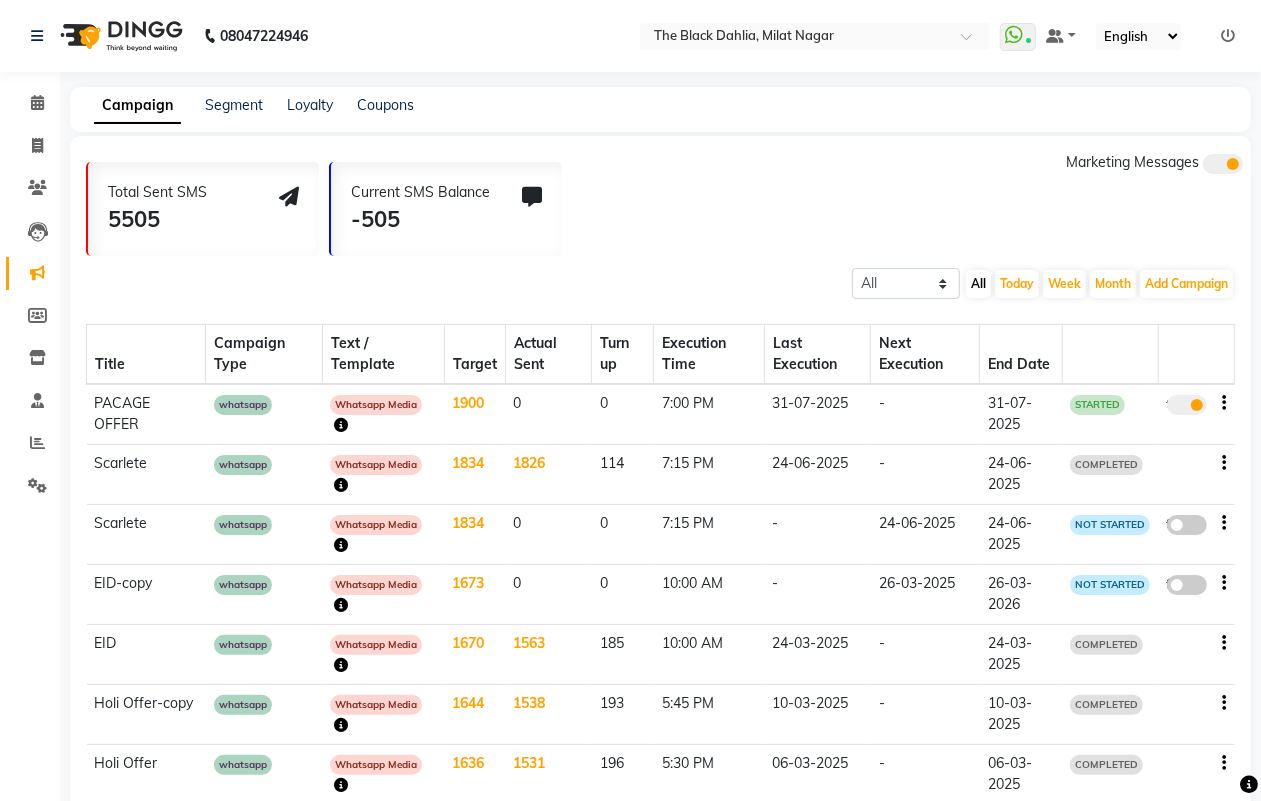 click 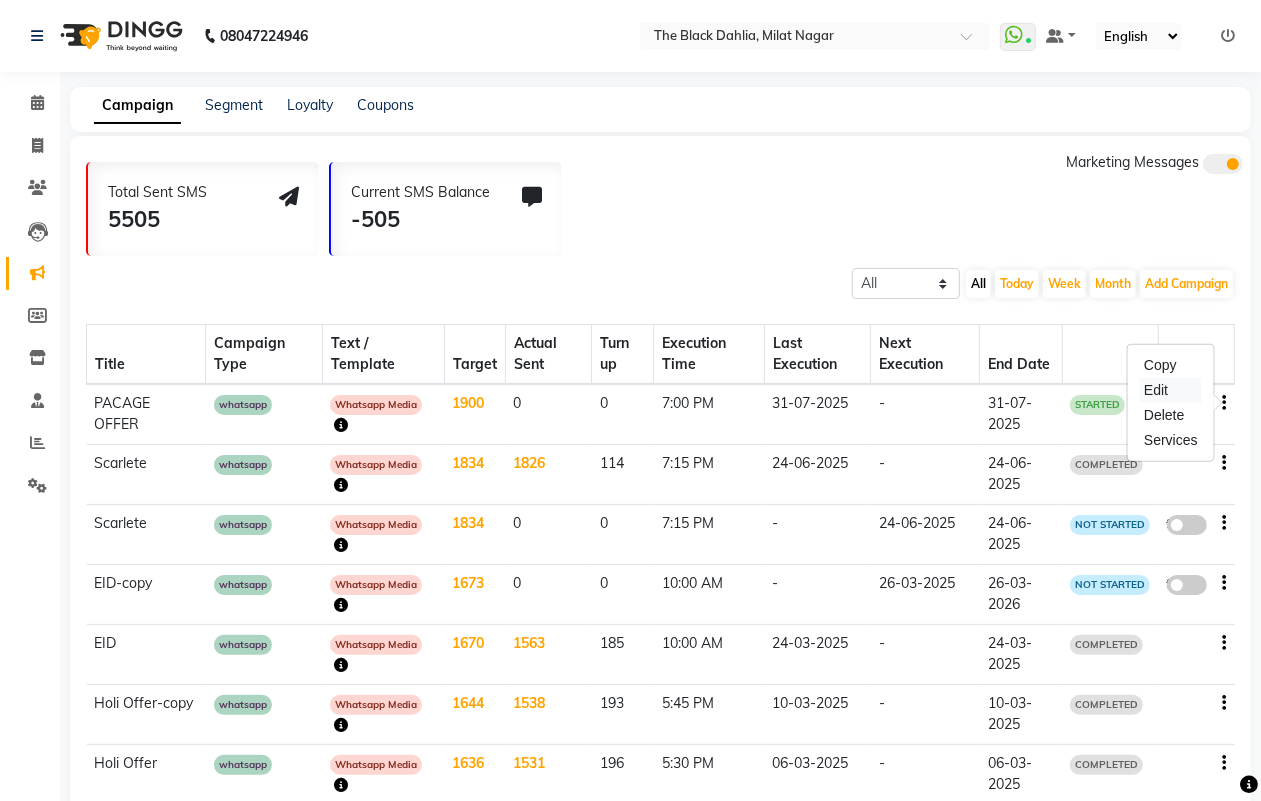 click on "Edit" at bounding box center [1171, 390] 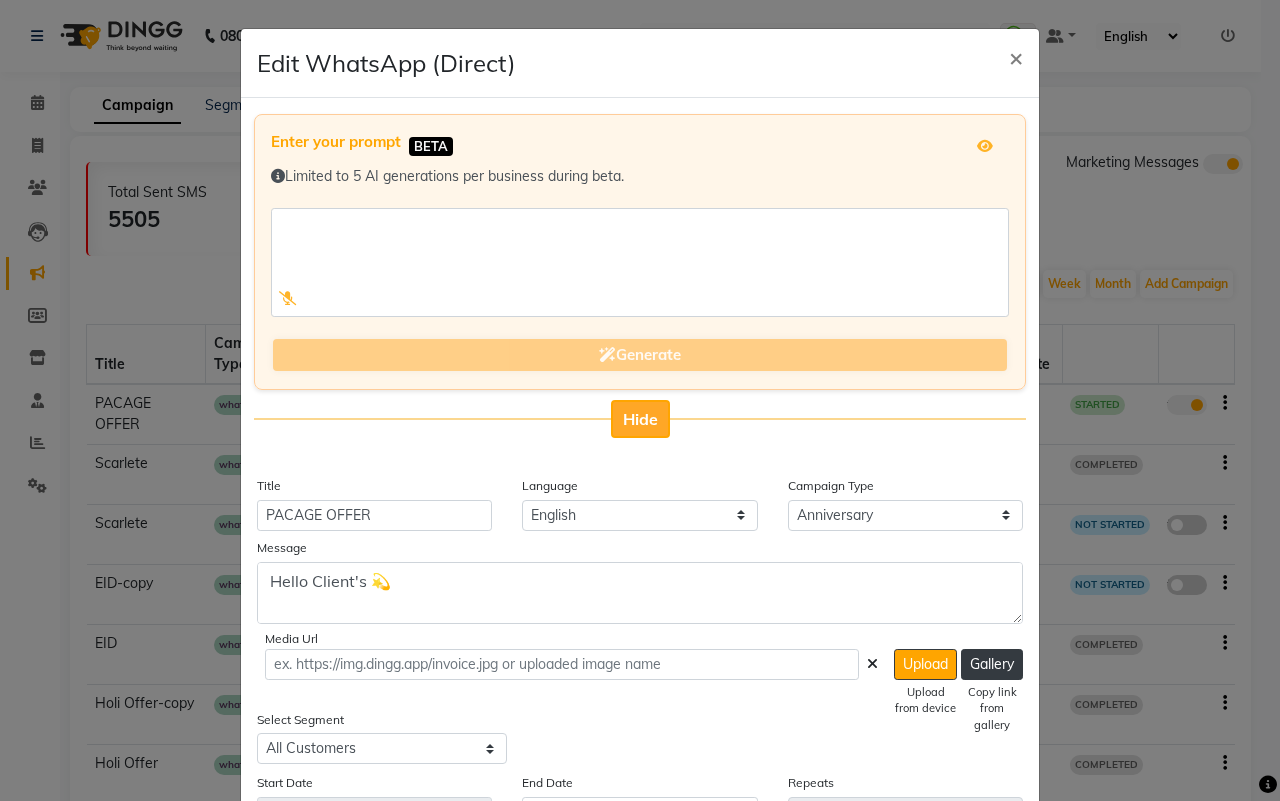 click on "Hide" 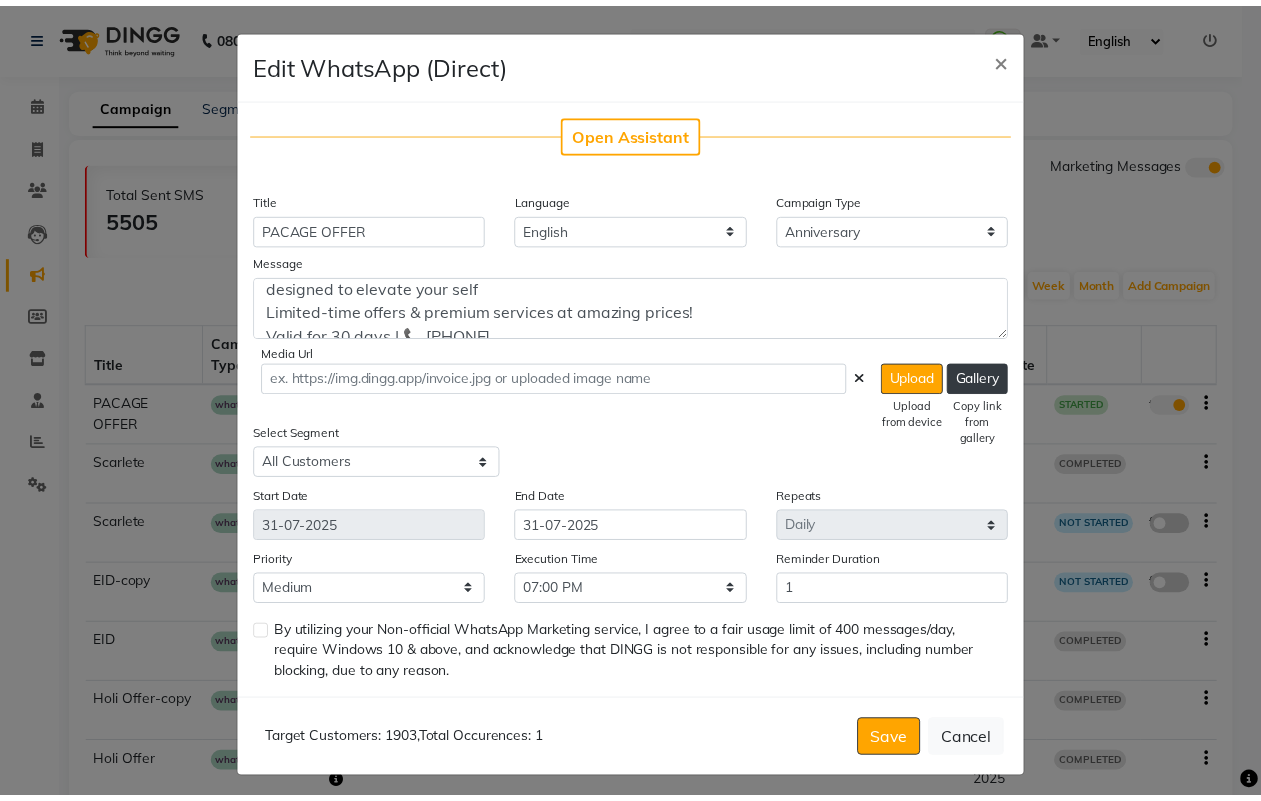 scroll, scrollTop: 95, scrollLeft: 0, axis: vertical 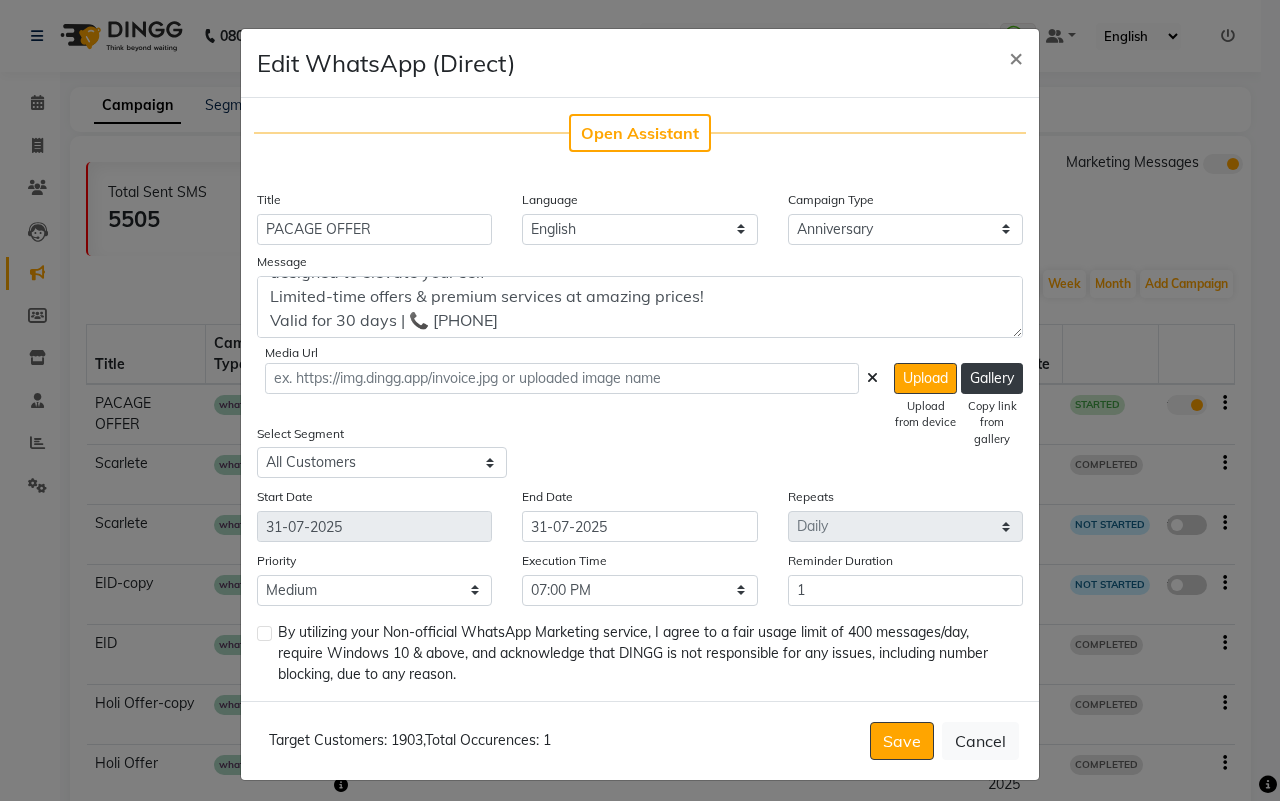 drag, startPoint x: 857, startPoint y: 210, endPoint x: 860, endPoint y: 225, distance: 15.297058 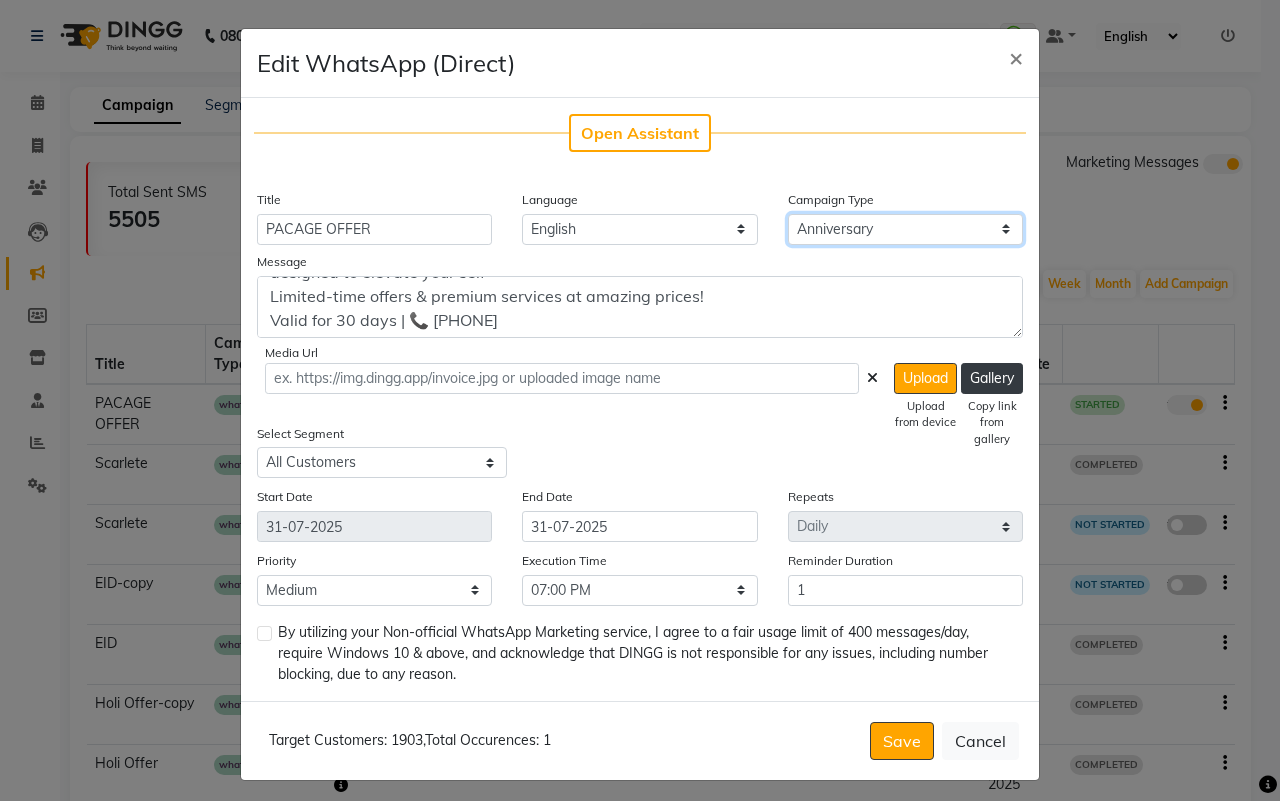 click on "Select Birthday Anniversary Promotional Service reminder" at bounding box center [905, 229] 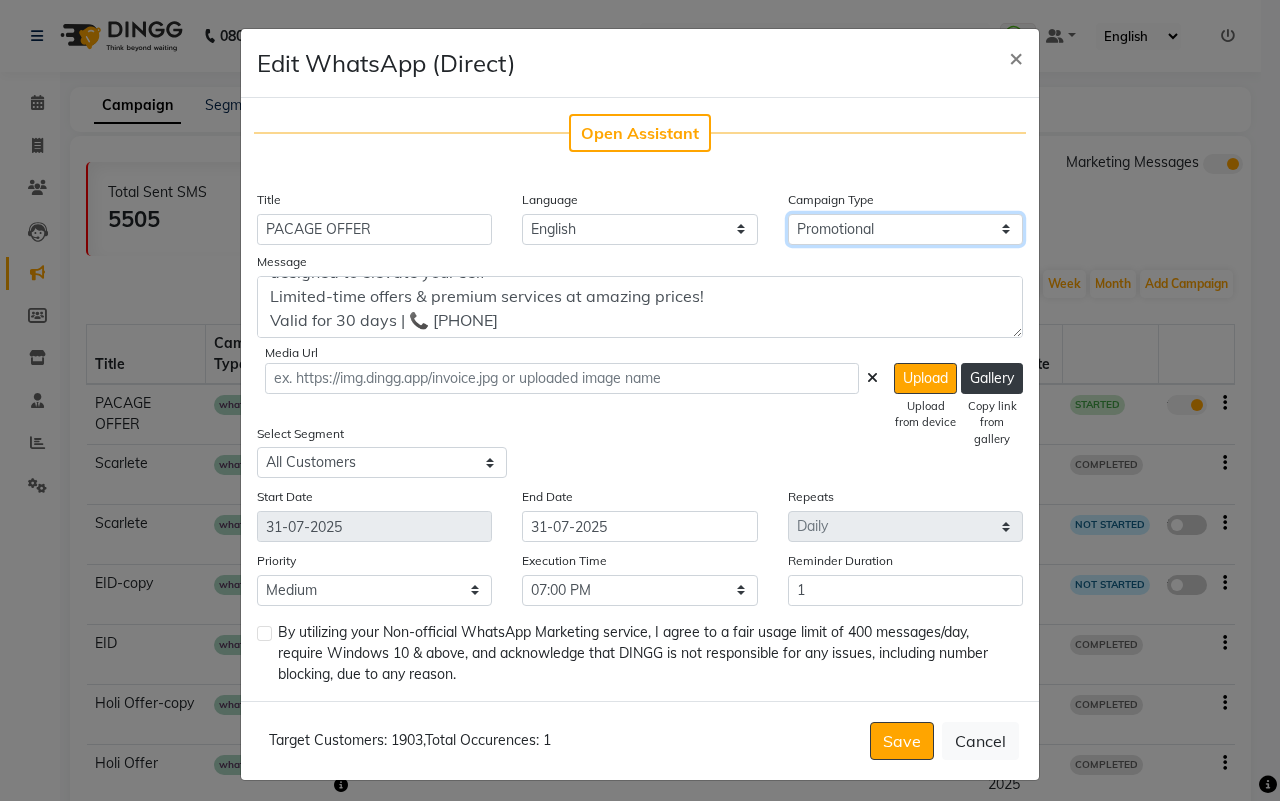 click on "Select Birthday Anniversary Promotional Service reminder" at bounding box center (905, 229) 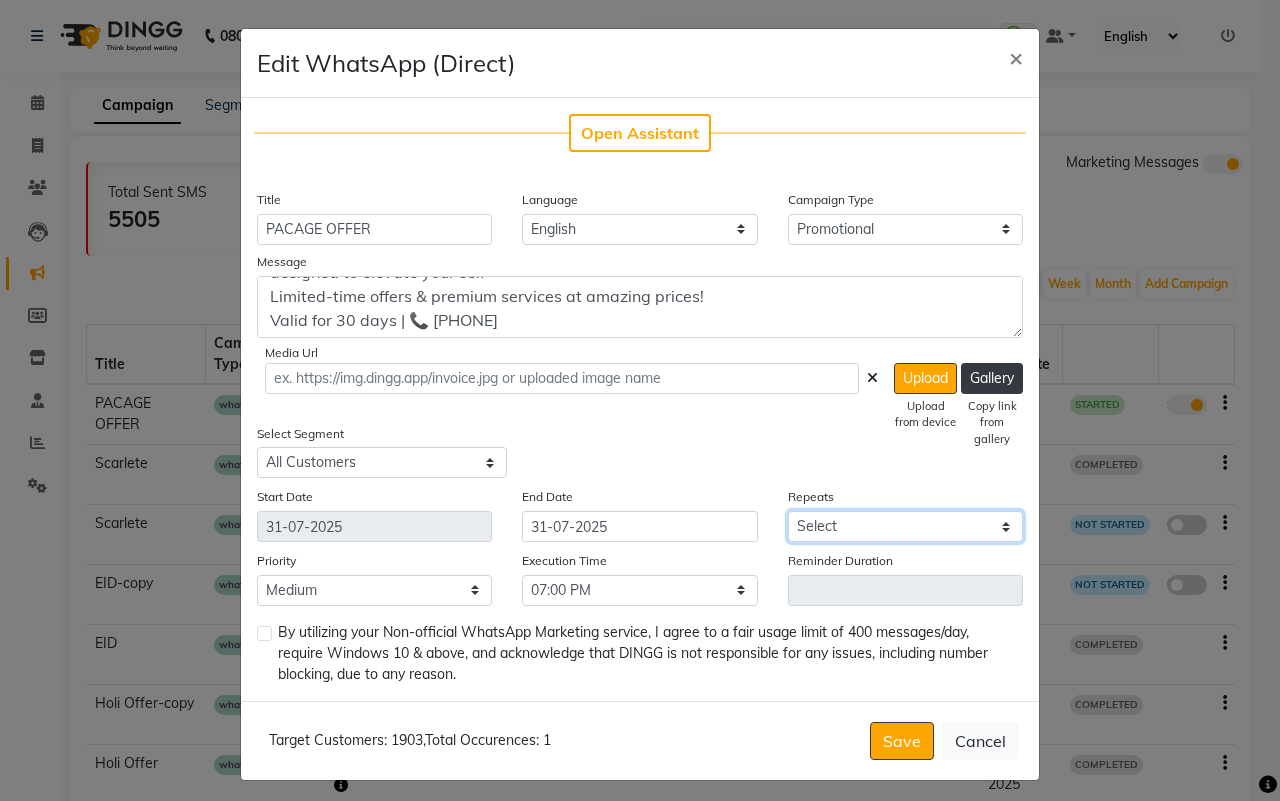 click on "Select Once Daily Alternate Day Weekly Monthly Yearly" at bounding box center (905, 526) 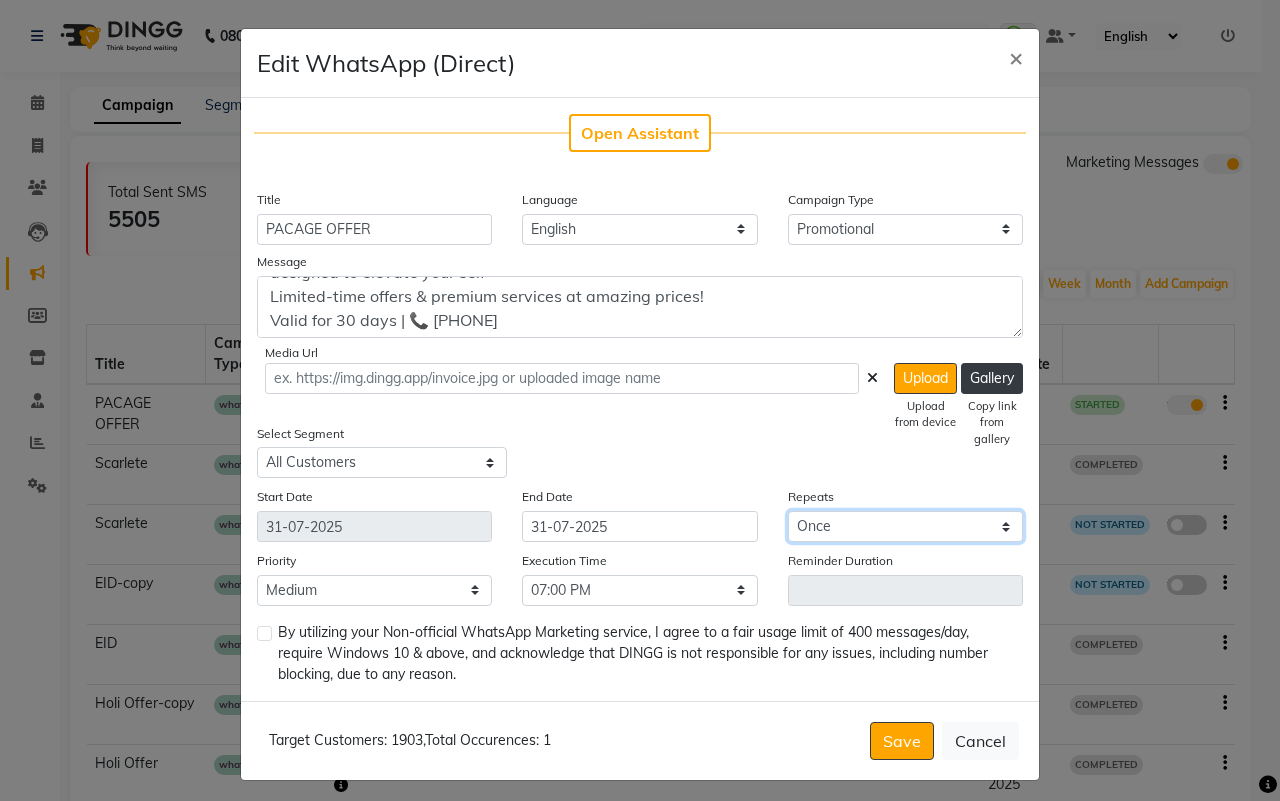 click on "Select Once Daily Alternate Day Weekly Monthly Yearly" at bounding box center (905, 526) 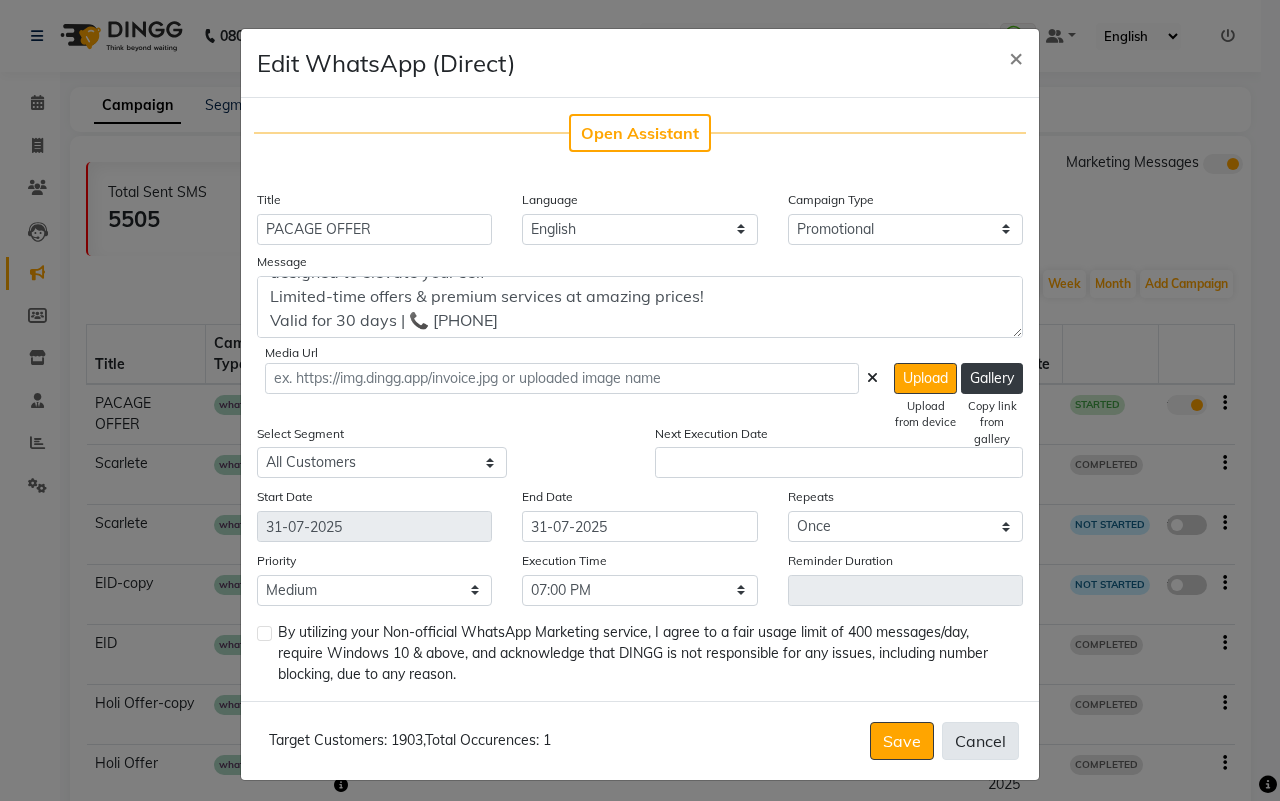 click on "Cancel" 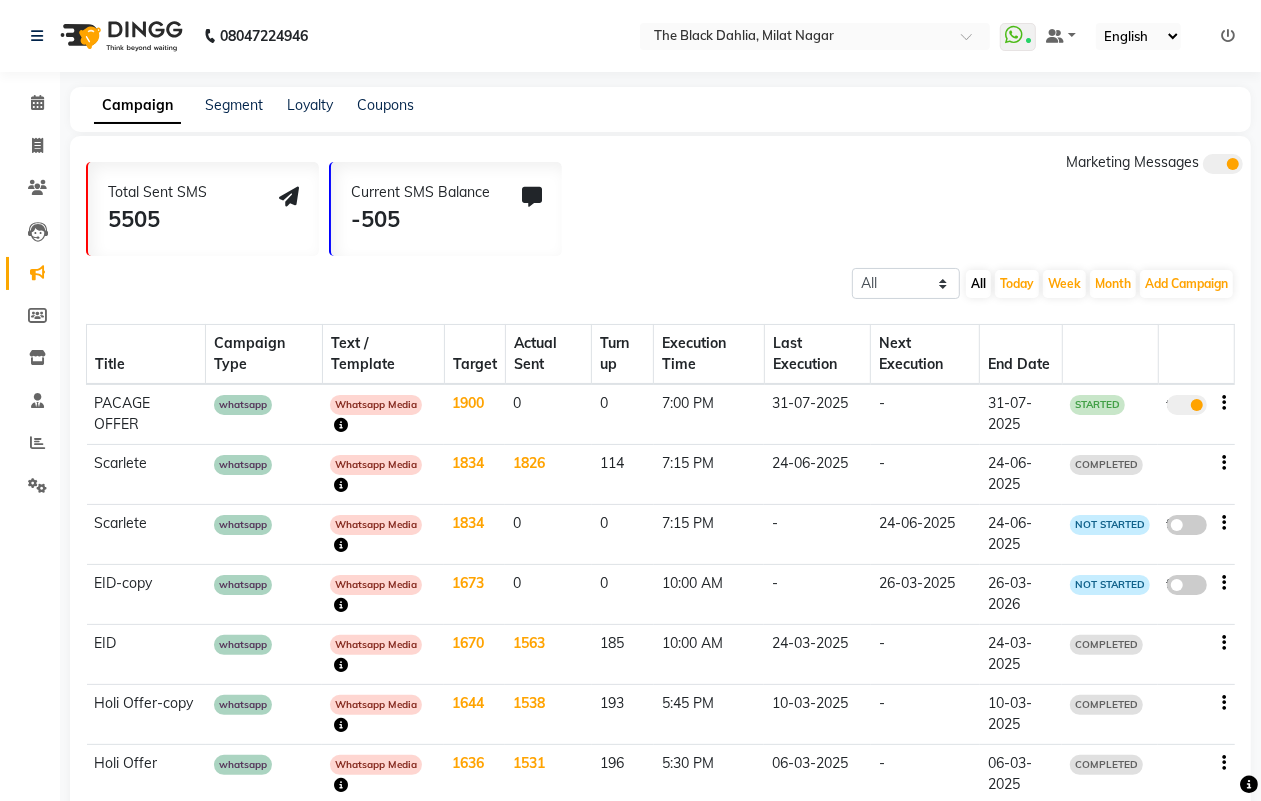 click on "true" 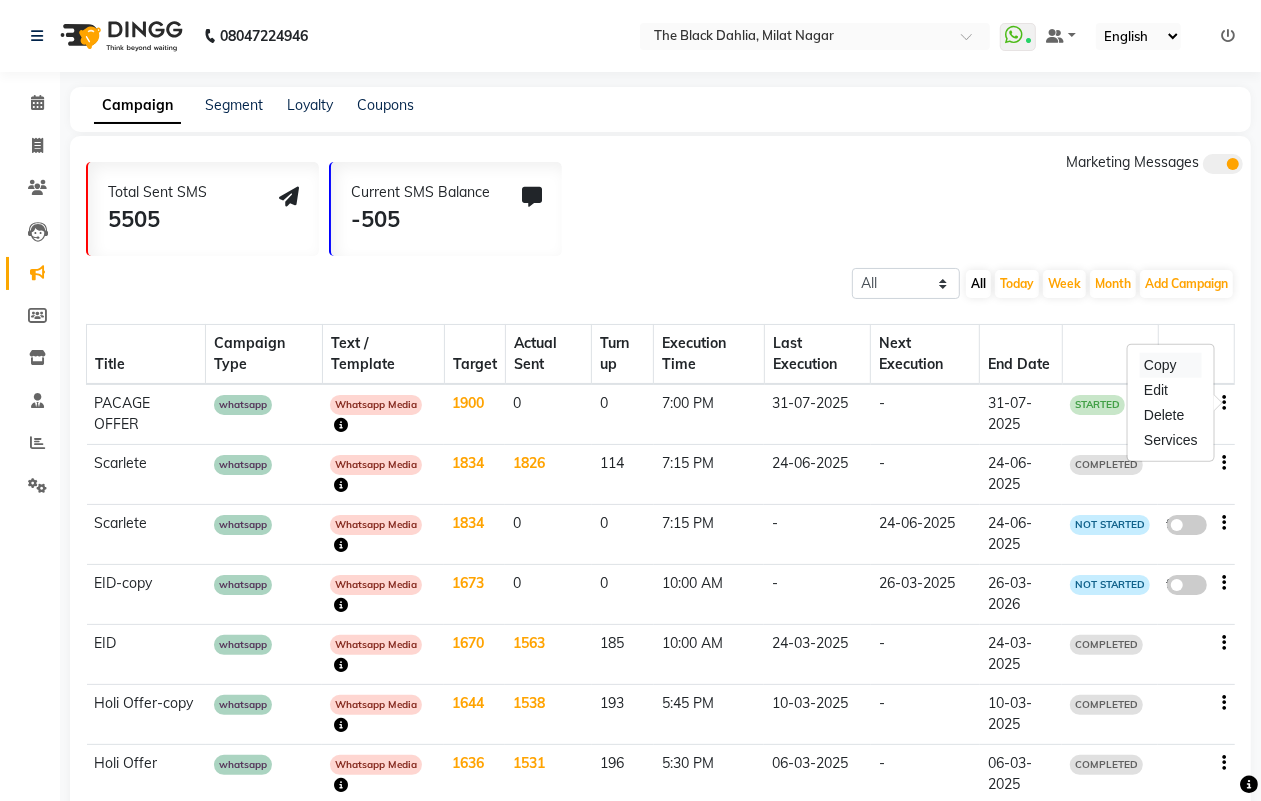 click on "Copy" at bounding box center (1171, 365) 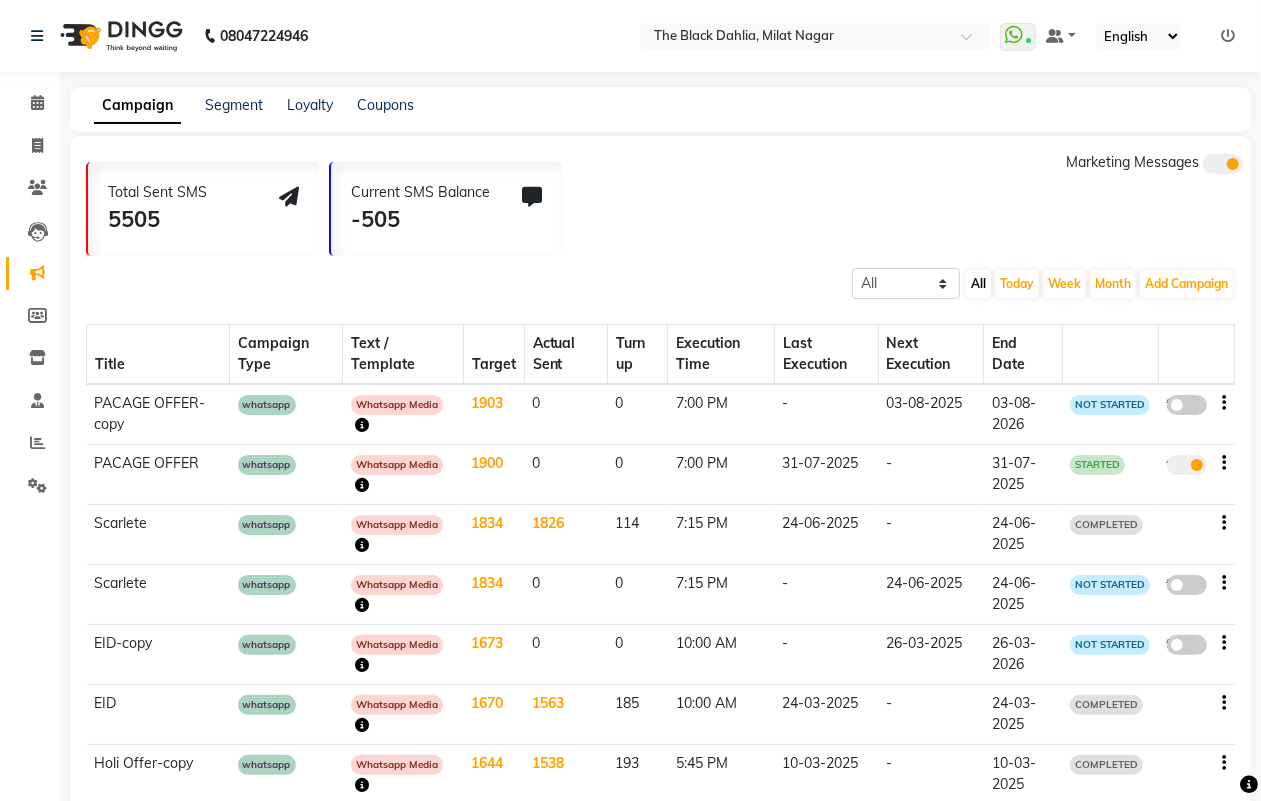 click 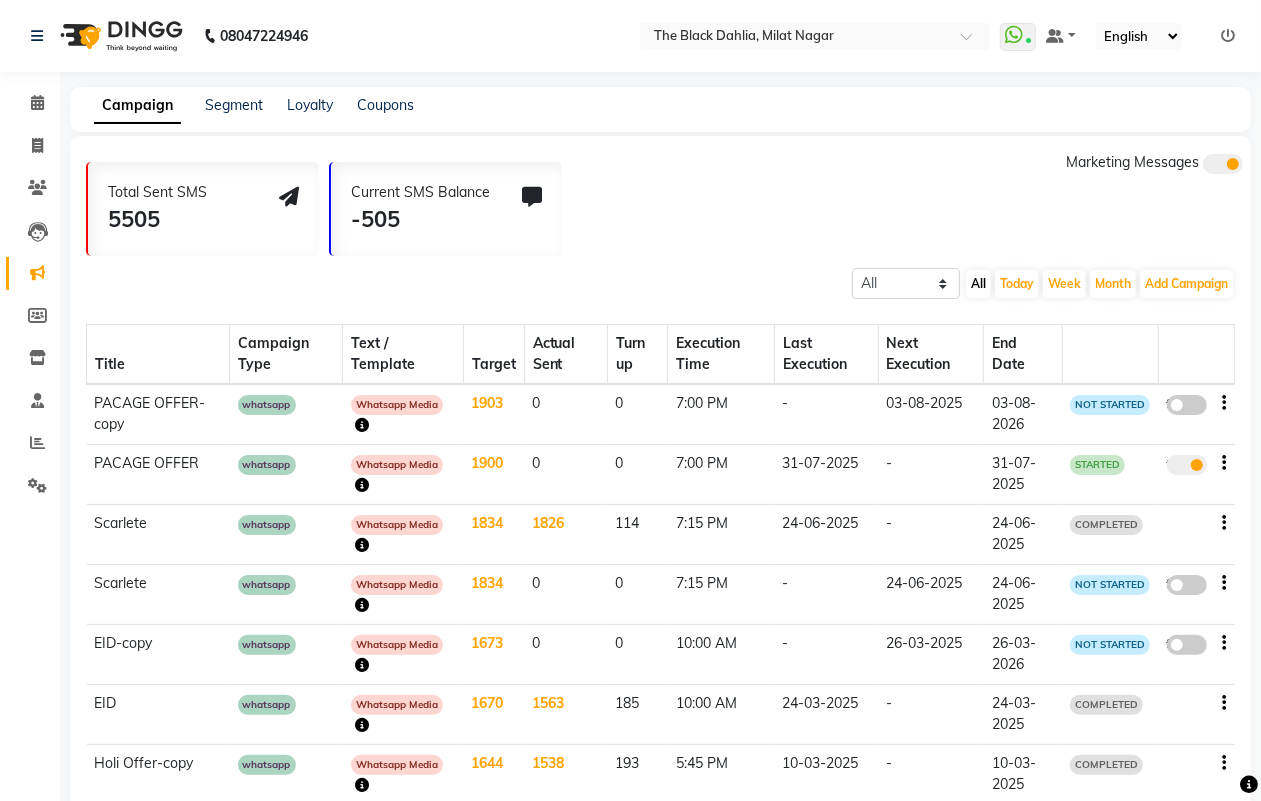click on "true" 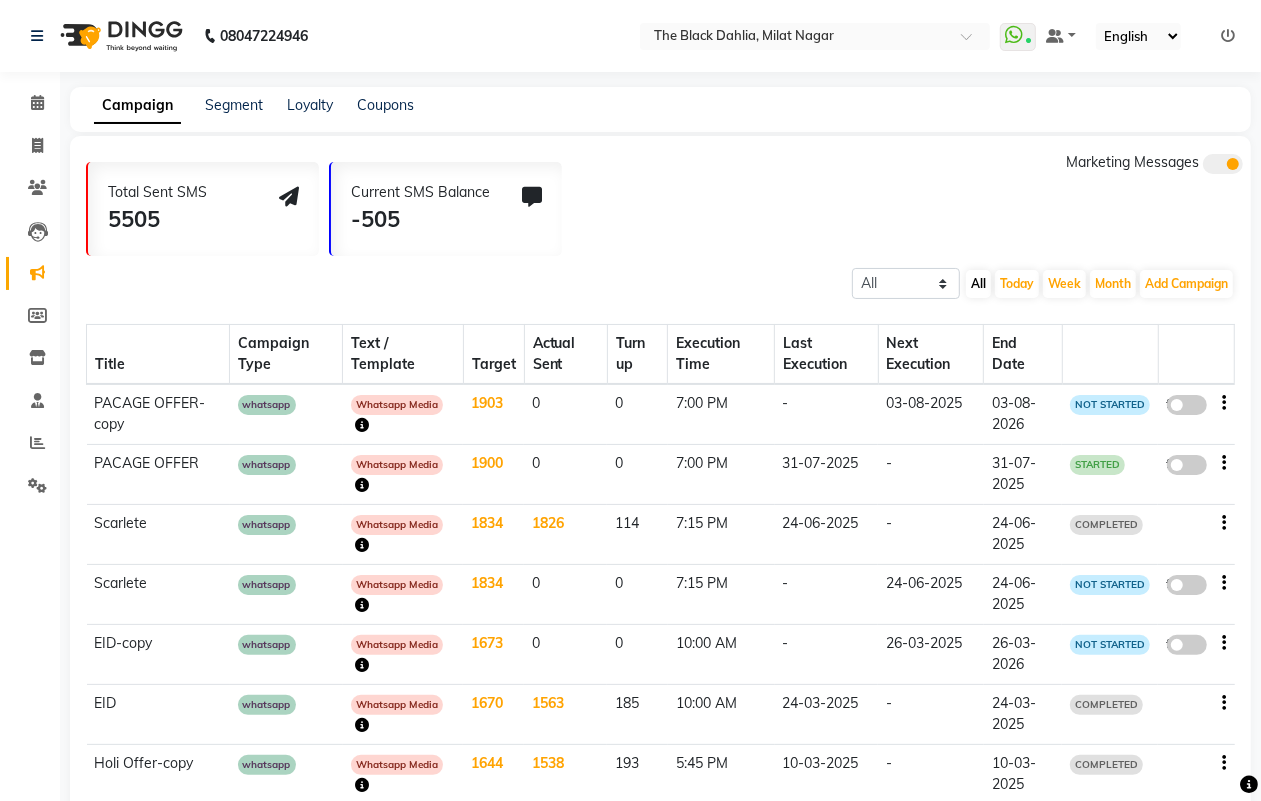 click 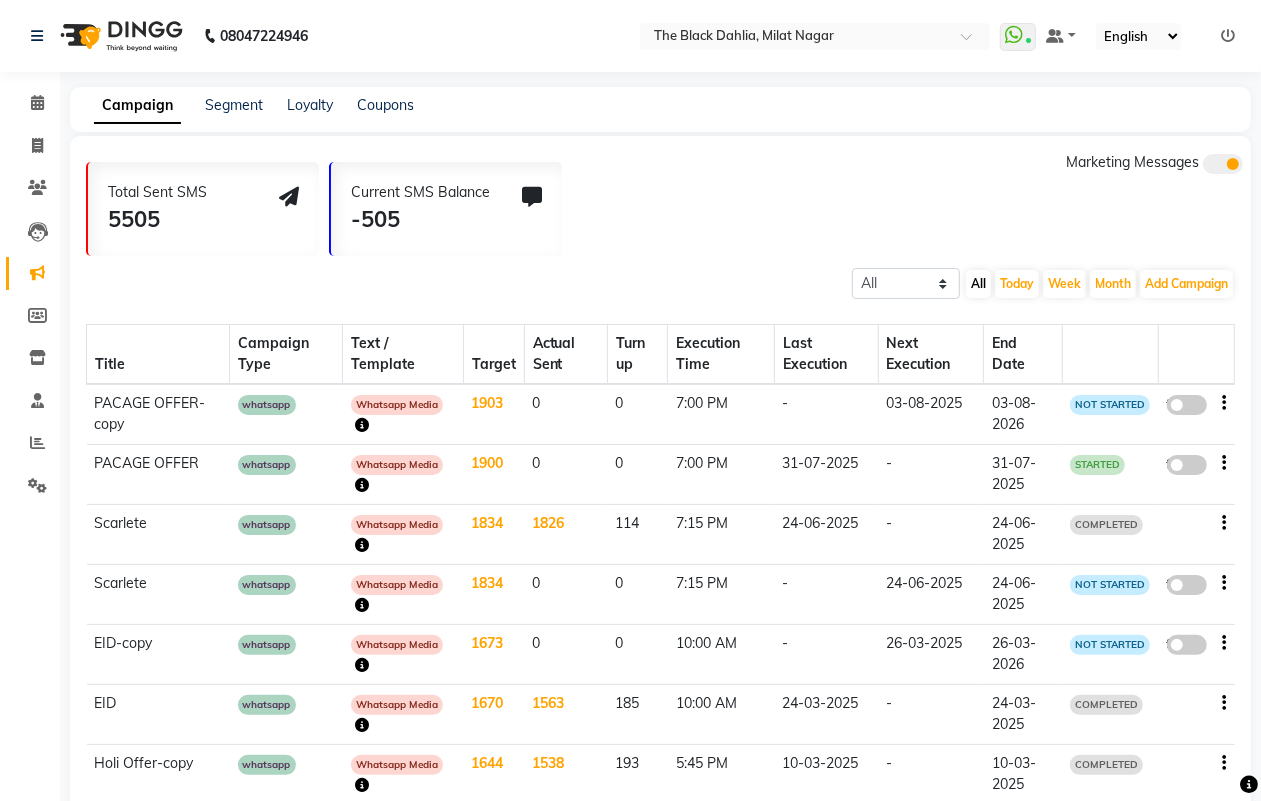 click on "false" 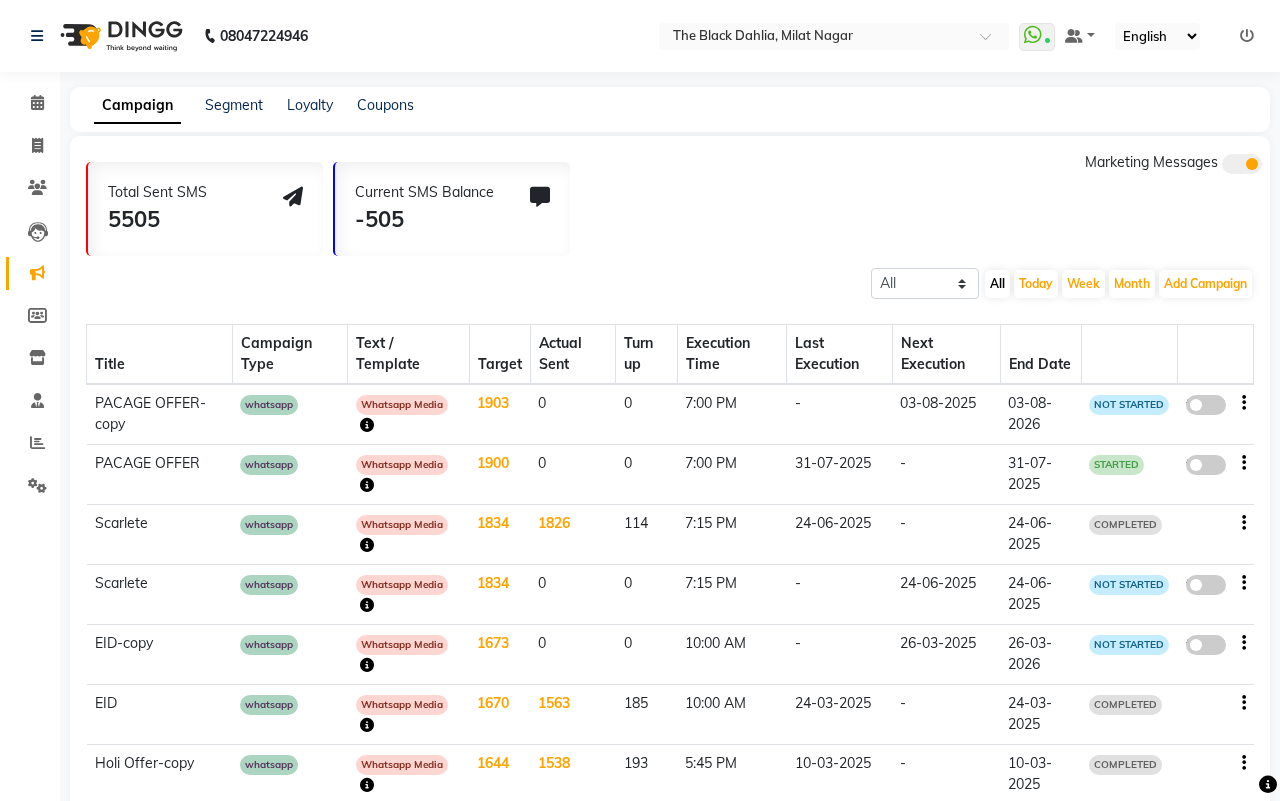 select on "2" 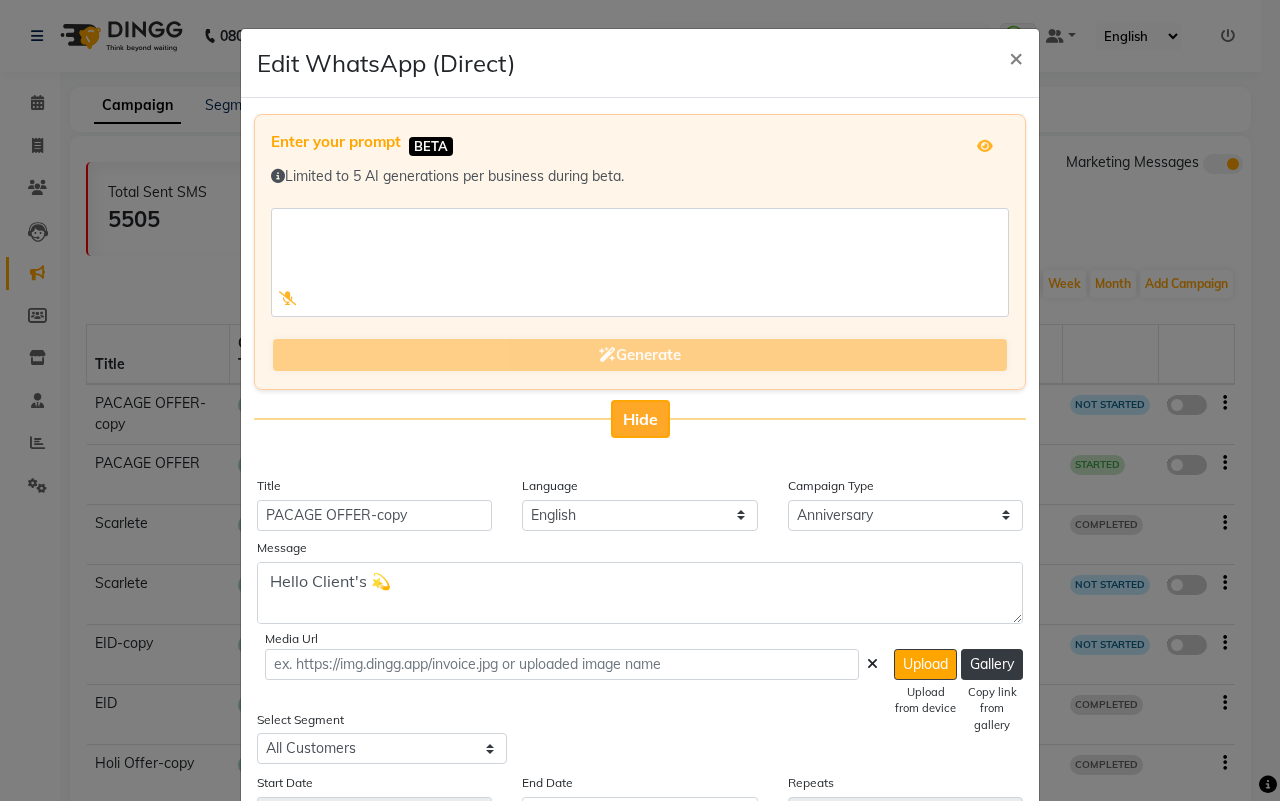 click on "Hide" 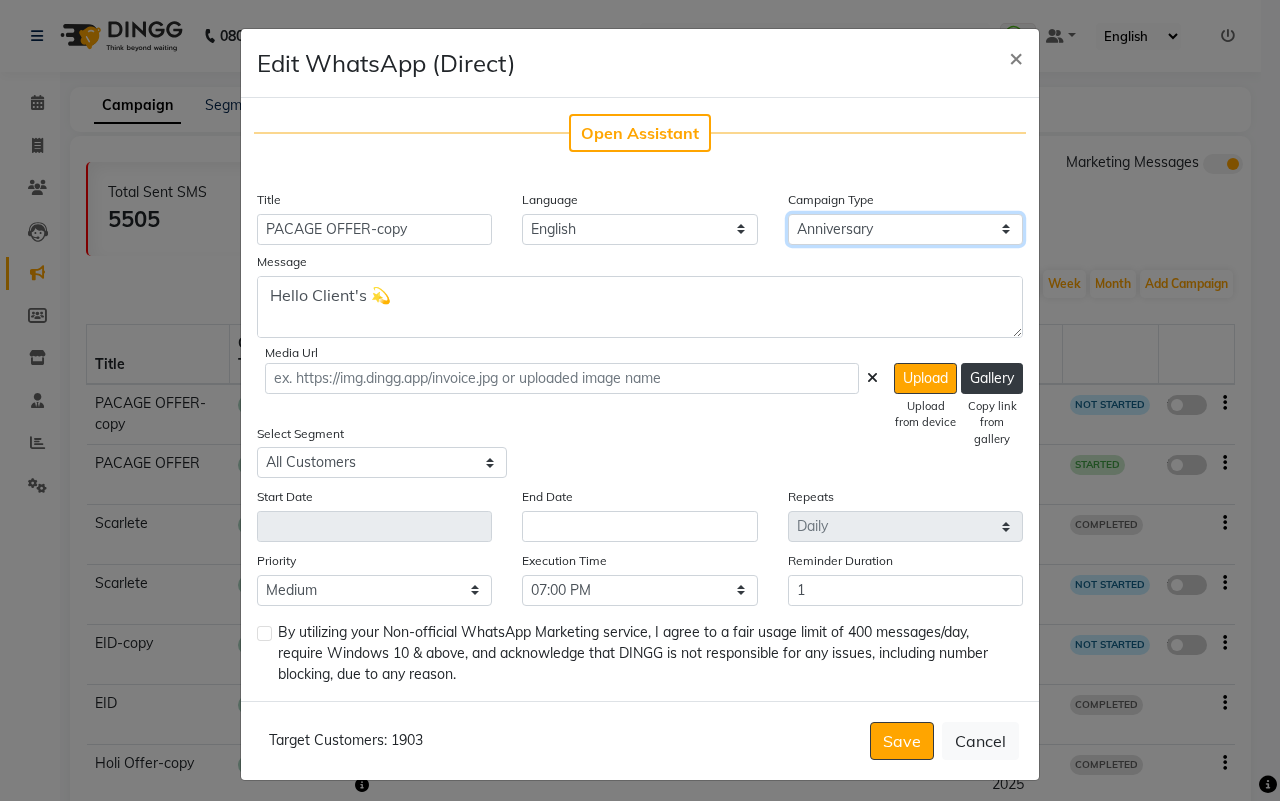 drag, startPoint x: 841, startPoint y: 220, endPoint x: 838, endPoint y: 348, distance: 128.03516 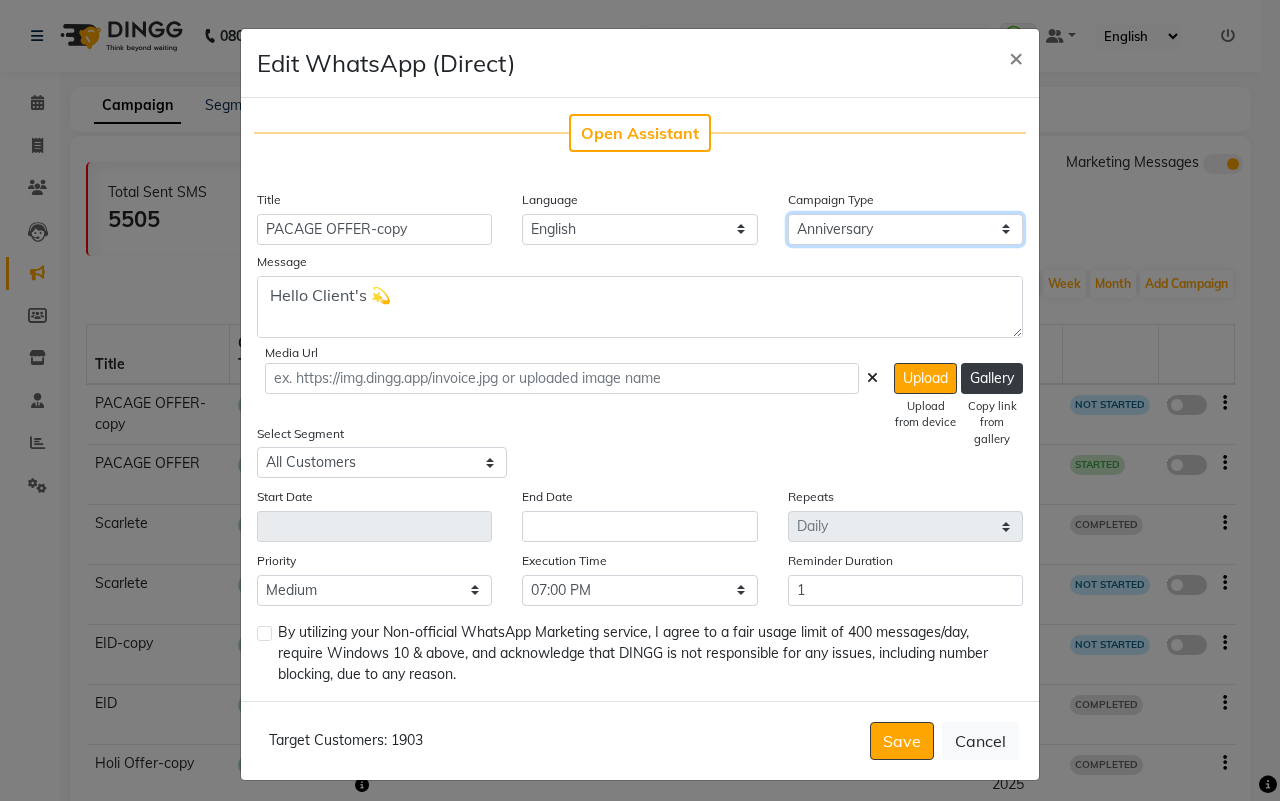 select on "3" 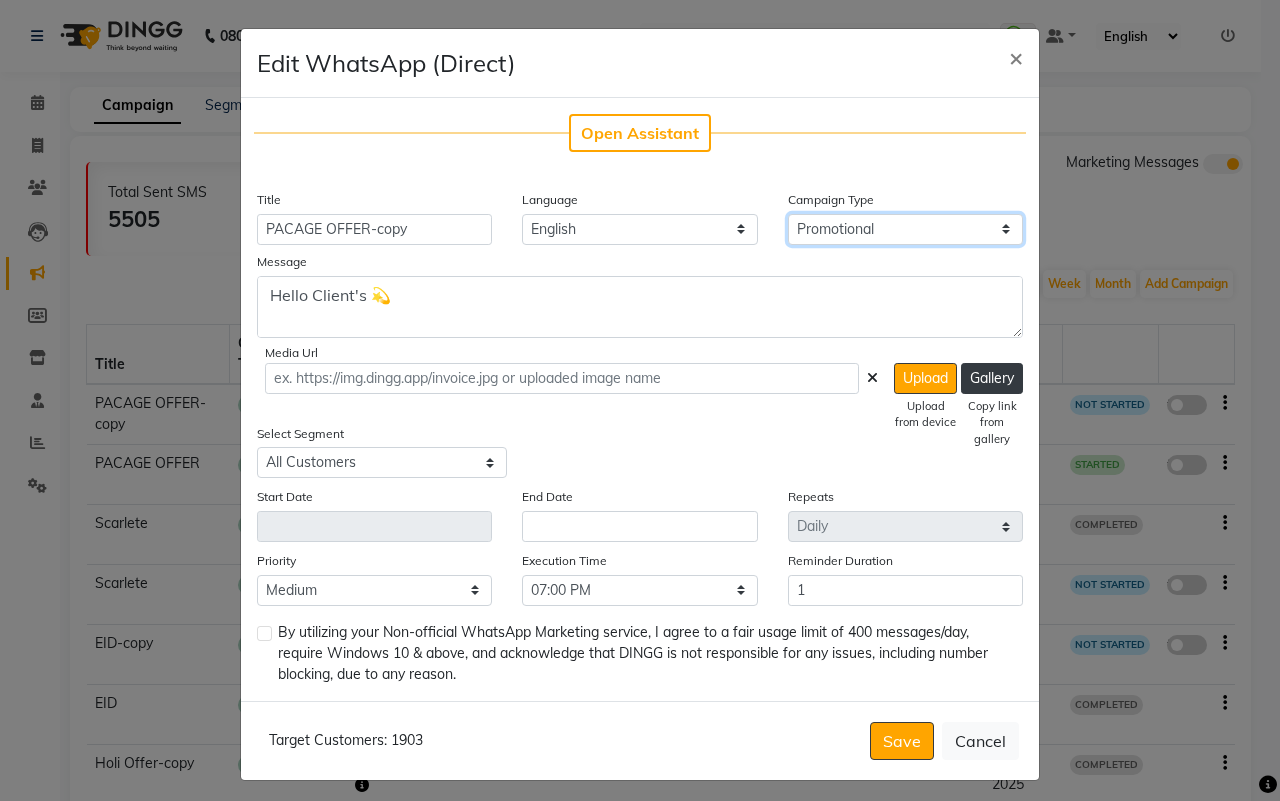 click on "Select Birthday Anniversary Promotional Service reminder" 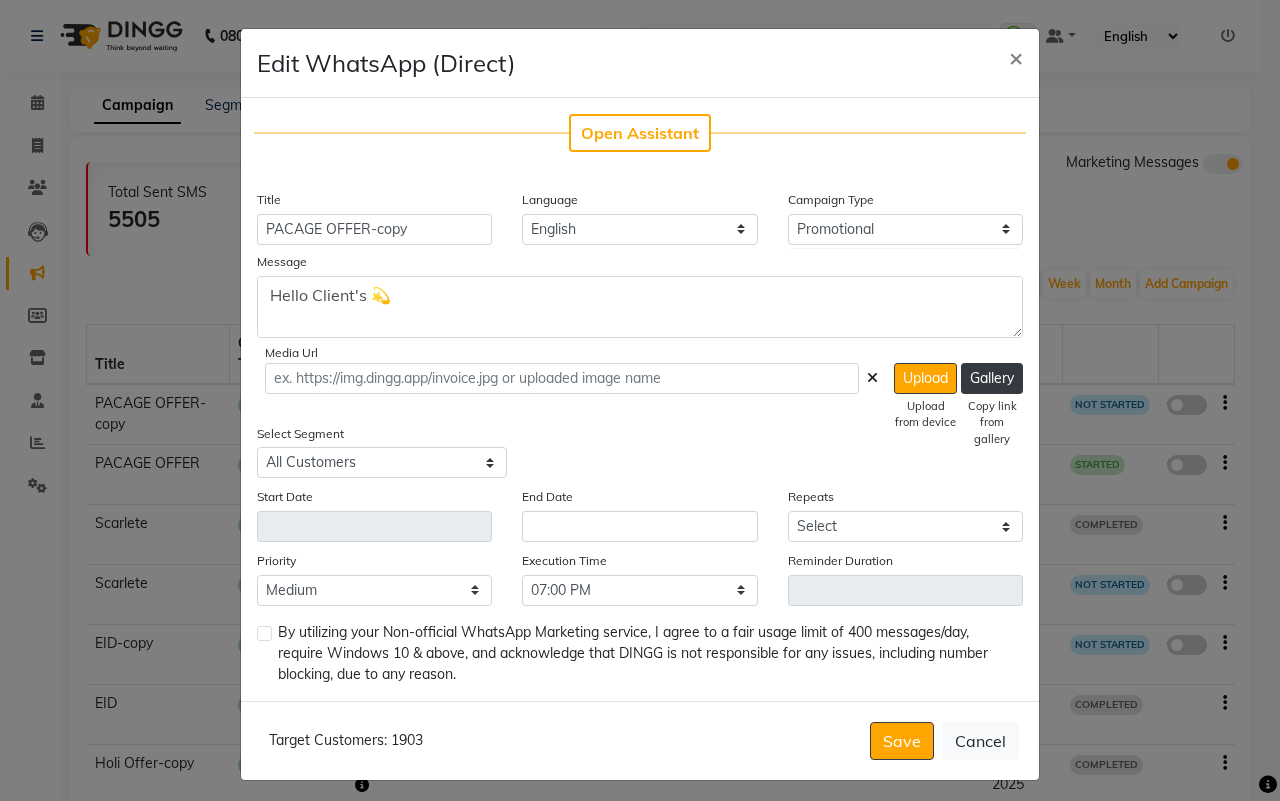 click on "Target Customers: 1903   Save   Cancel" 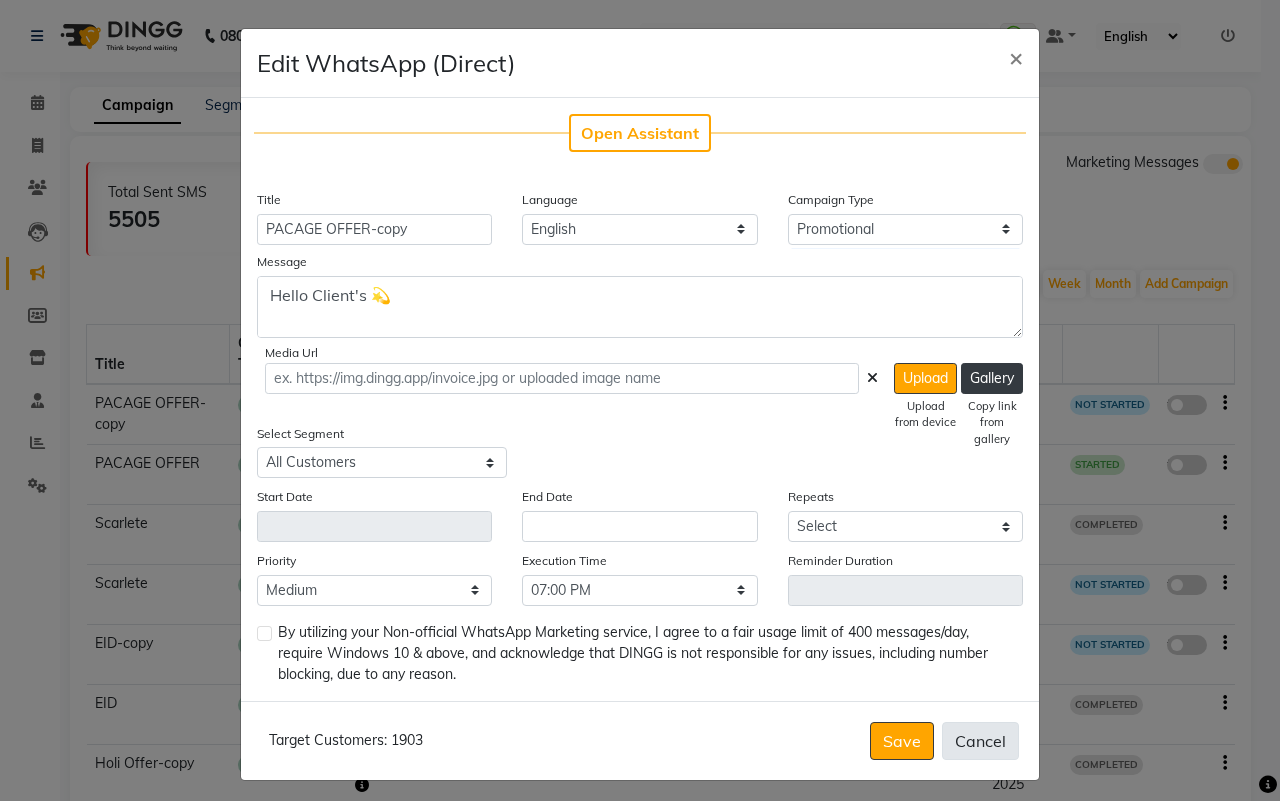 click on "Cancel" 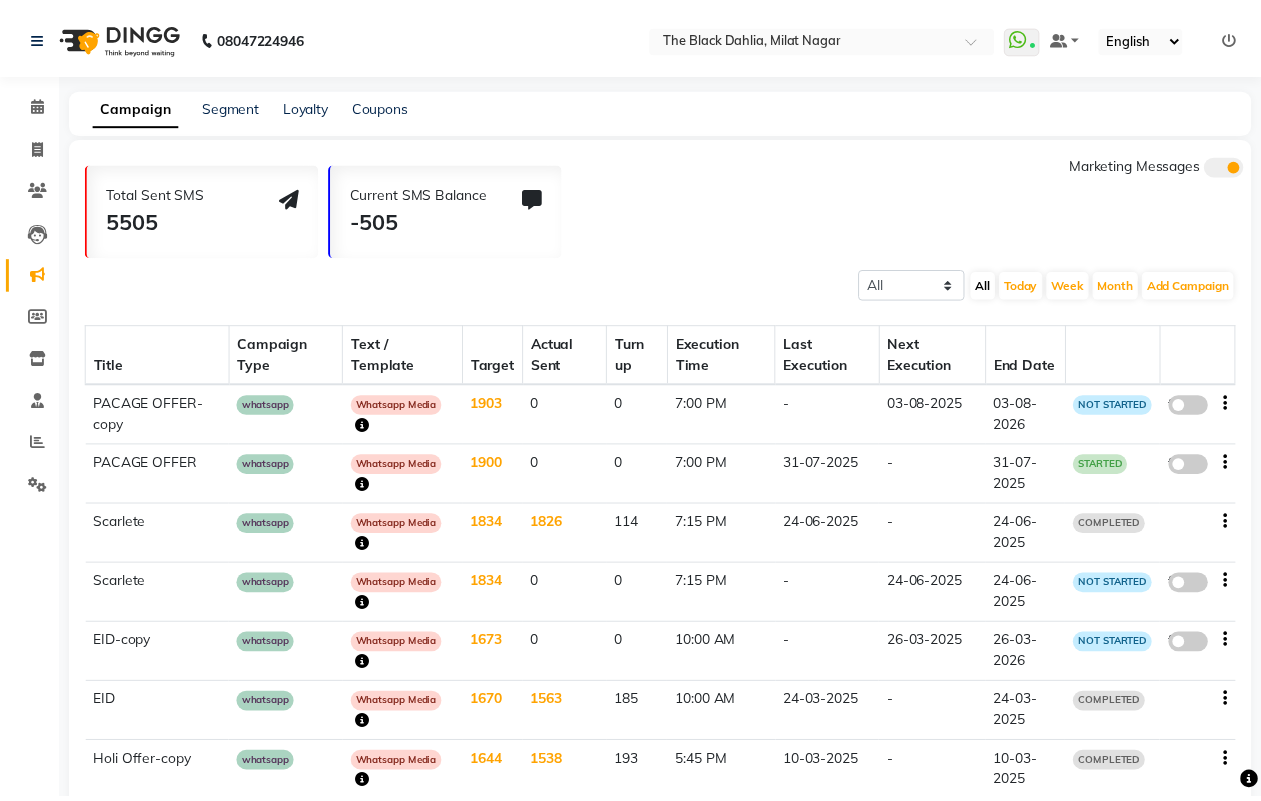 scroll, scrollTop: 0, scrollLeft: 0, axis: both 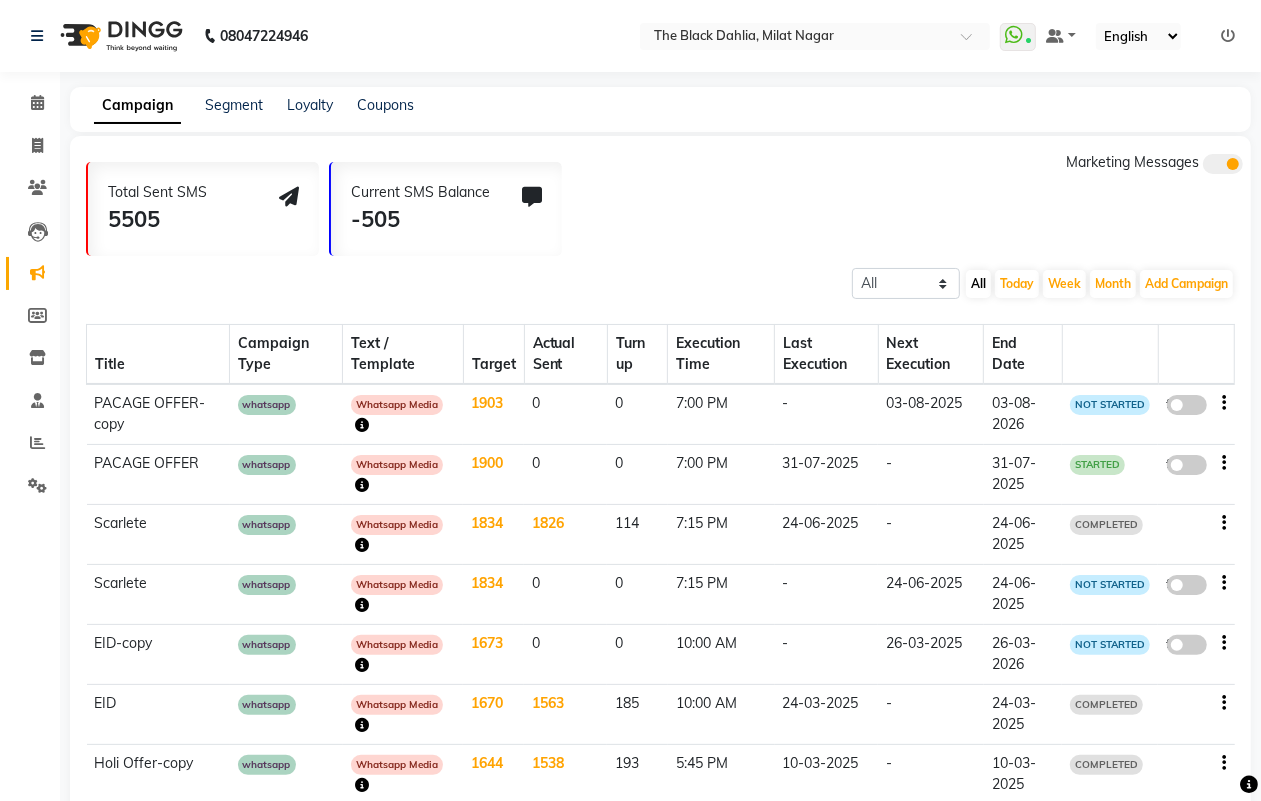 click 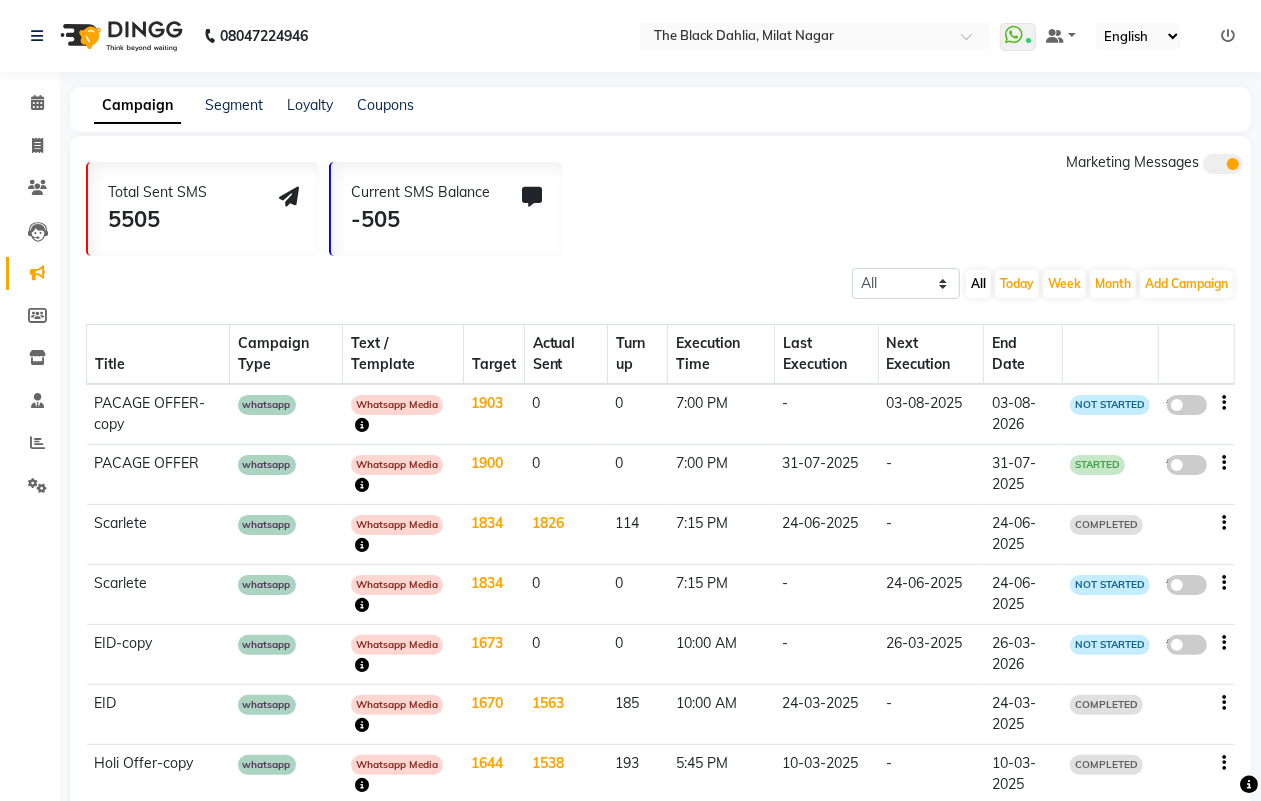 click on "false" 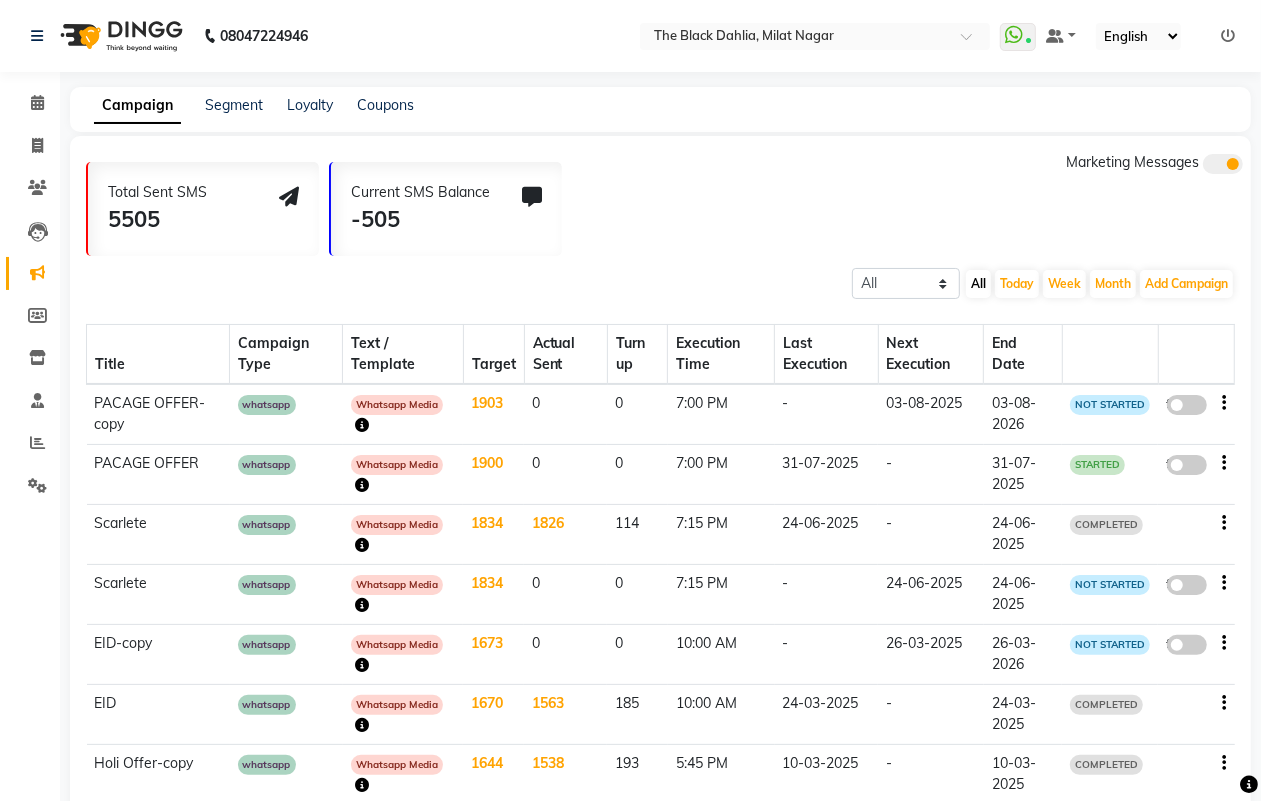 select on "2" 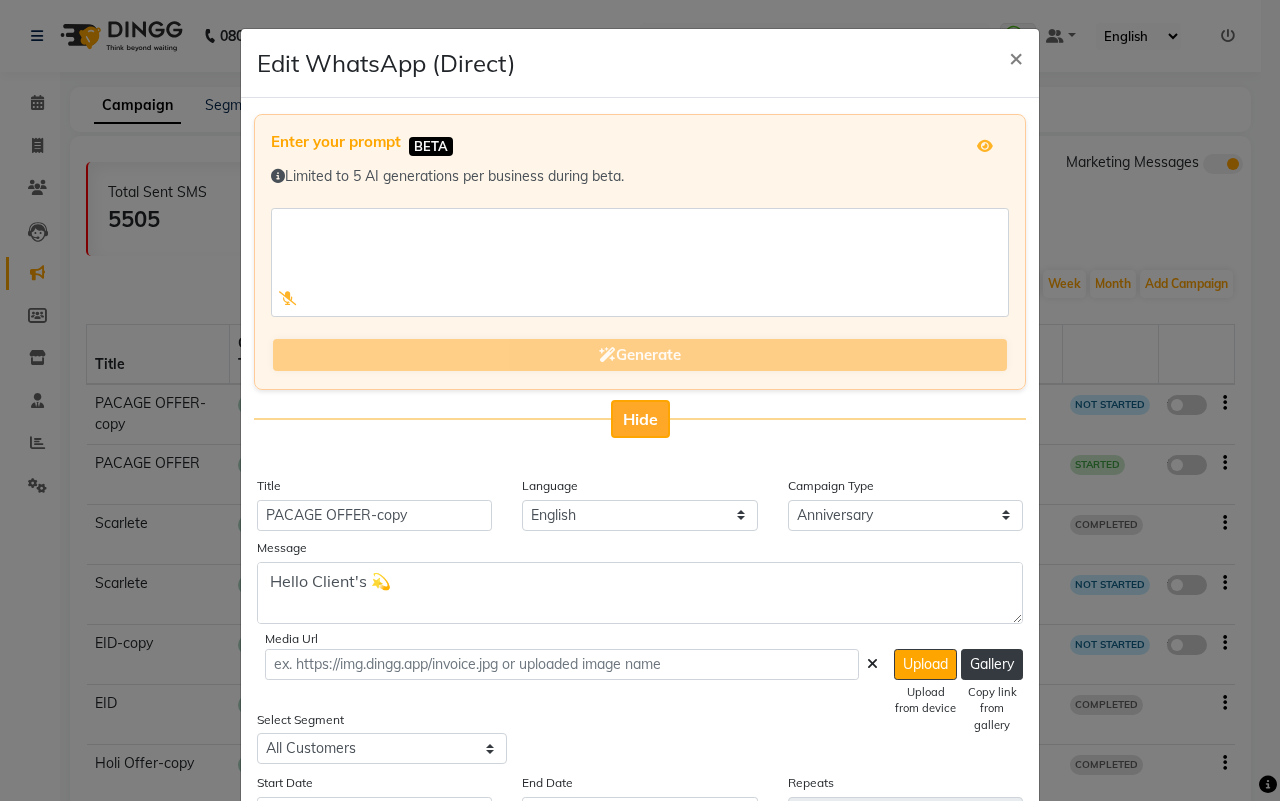 click on "Hide" 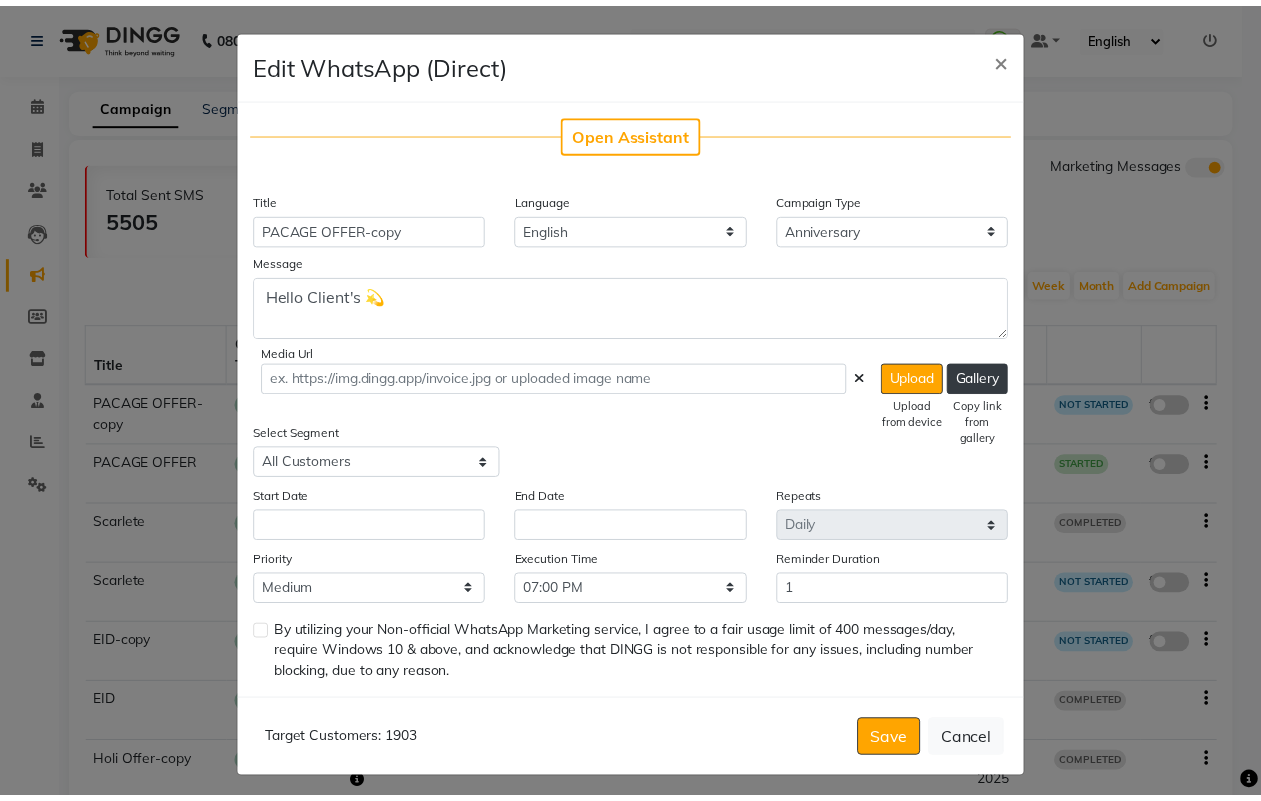 scroll, scrollTop: 5, scrollLeft: 0, axis: vertical 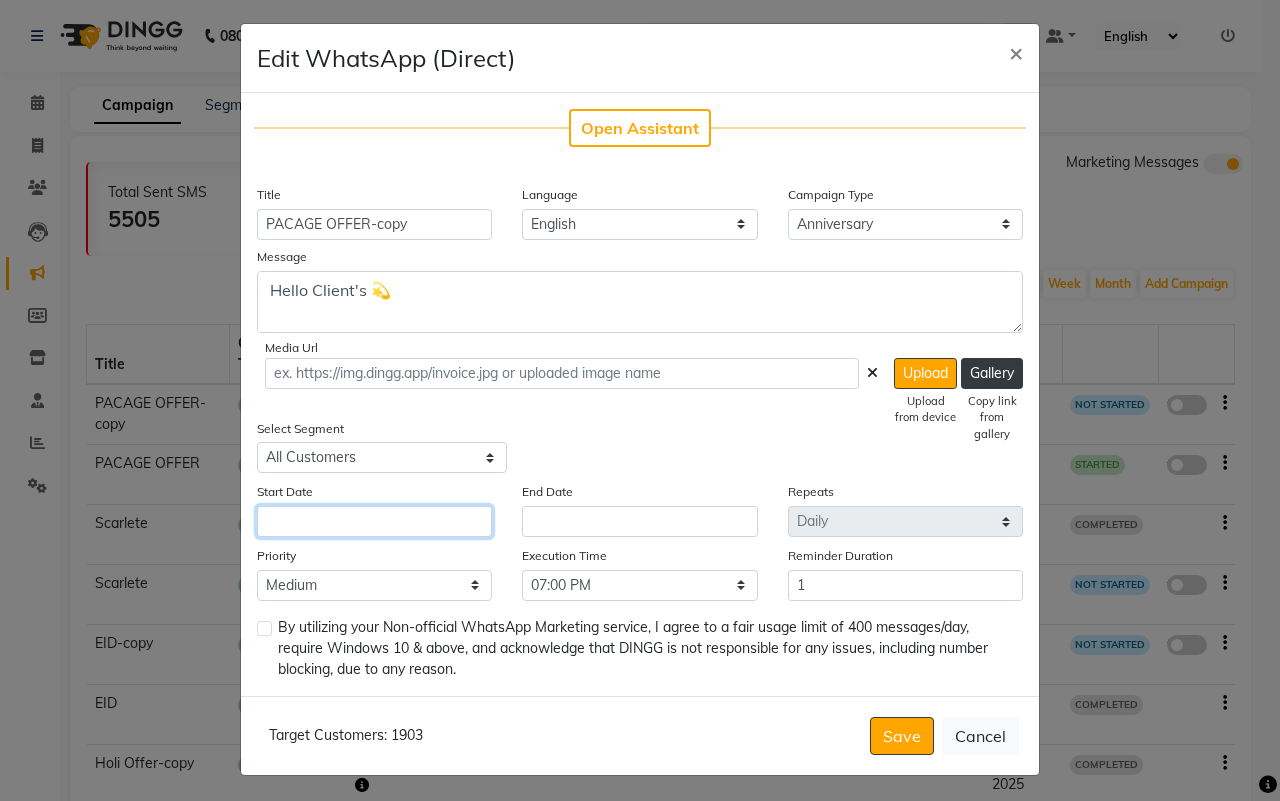 click 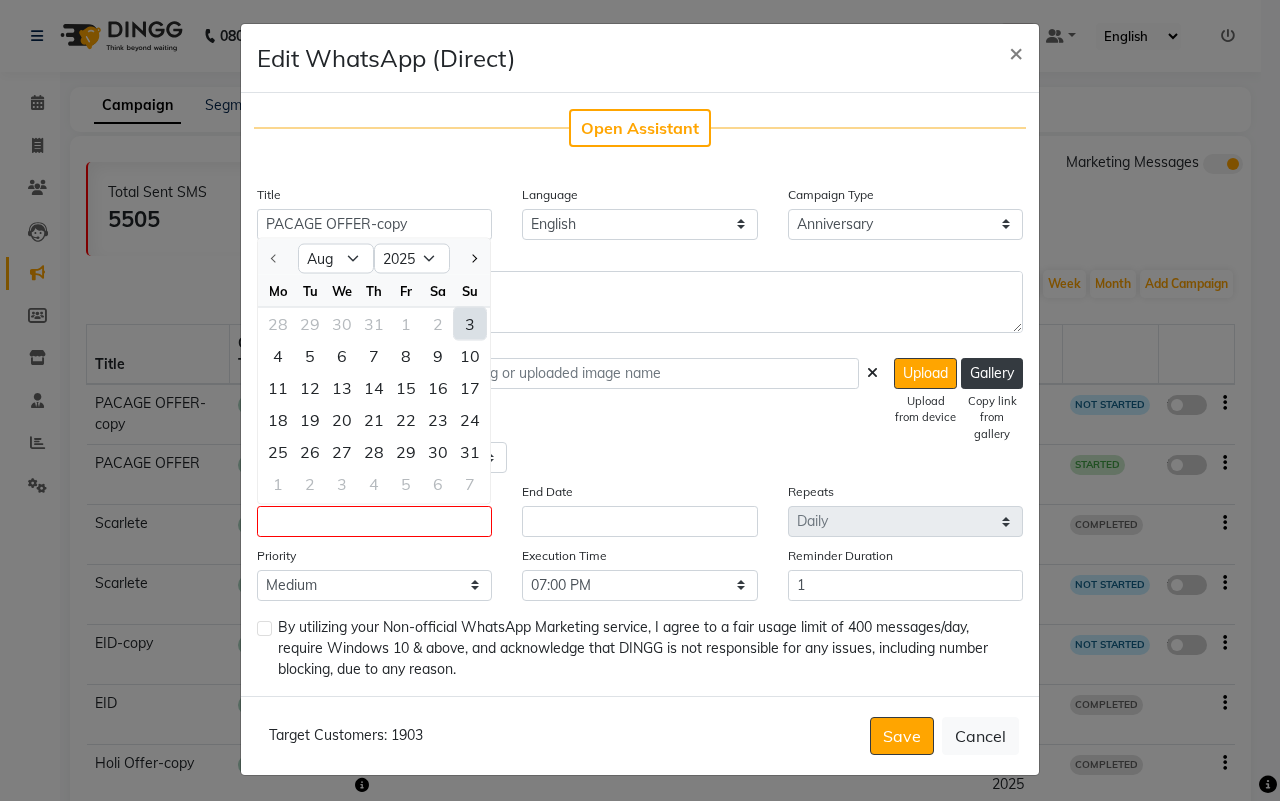 click on "3" 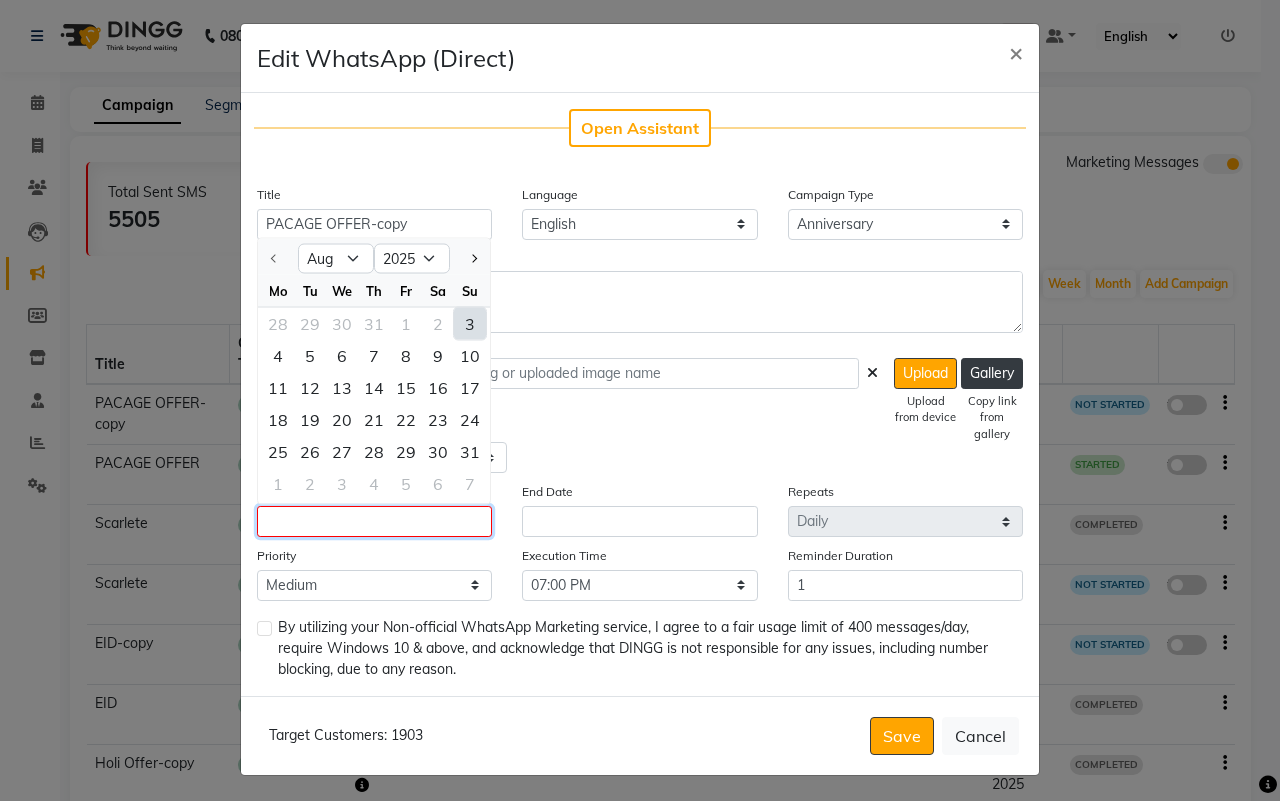 type on "03-08-2025" 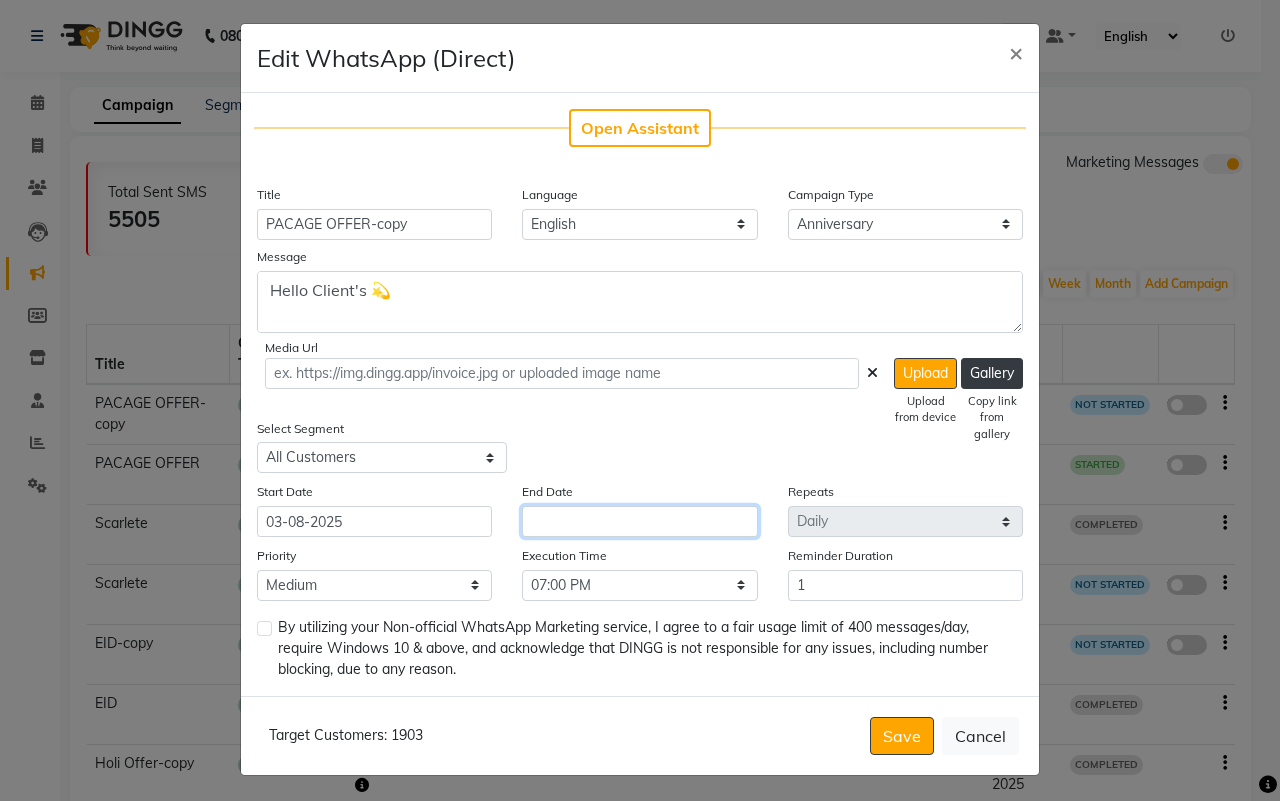 click 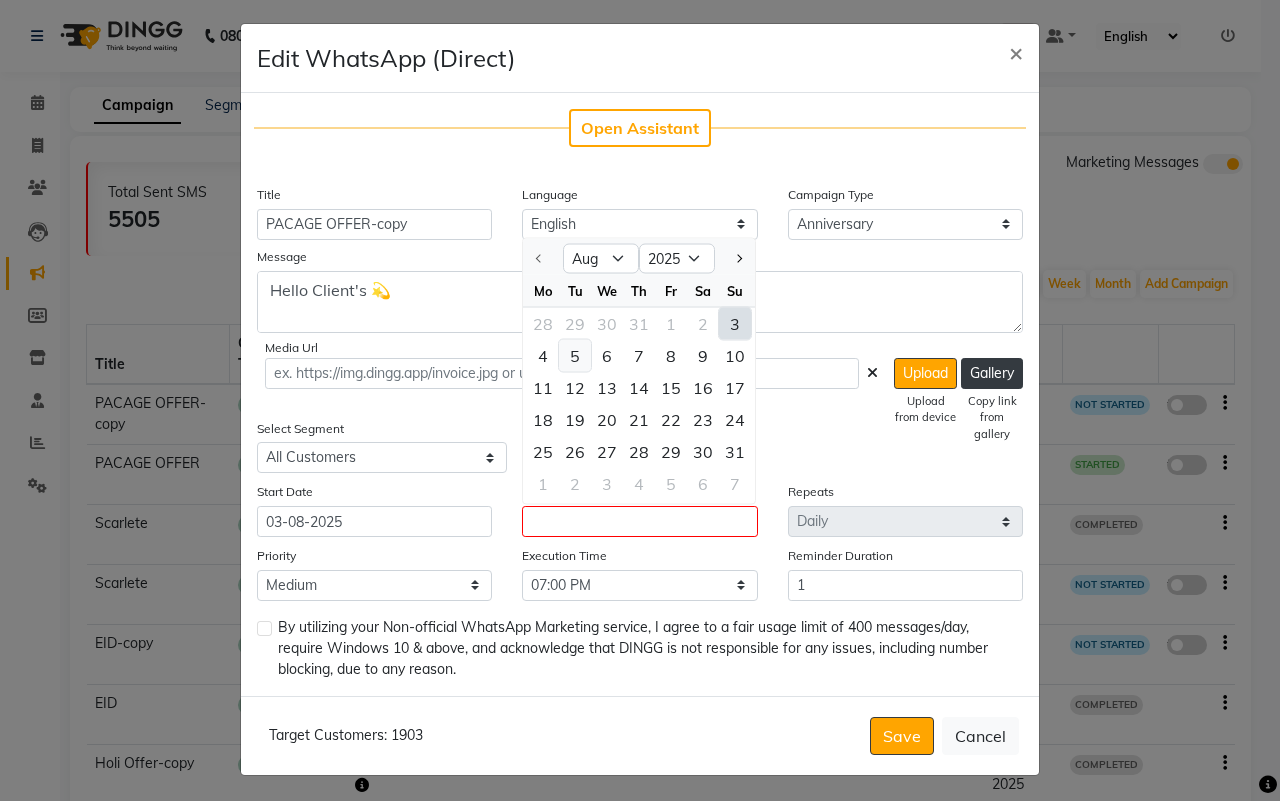 click on "5" 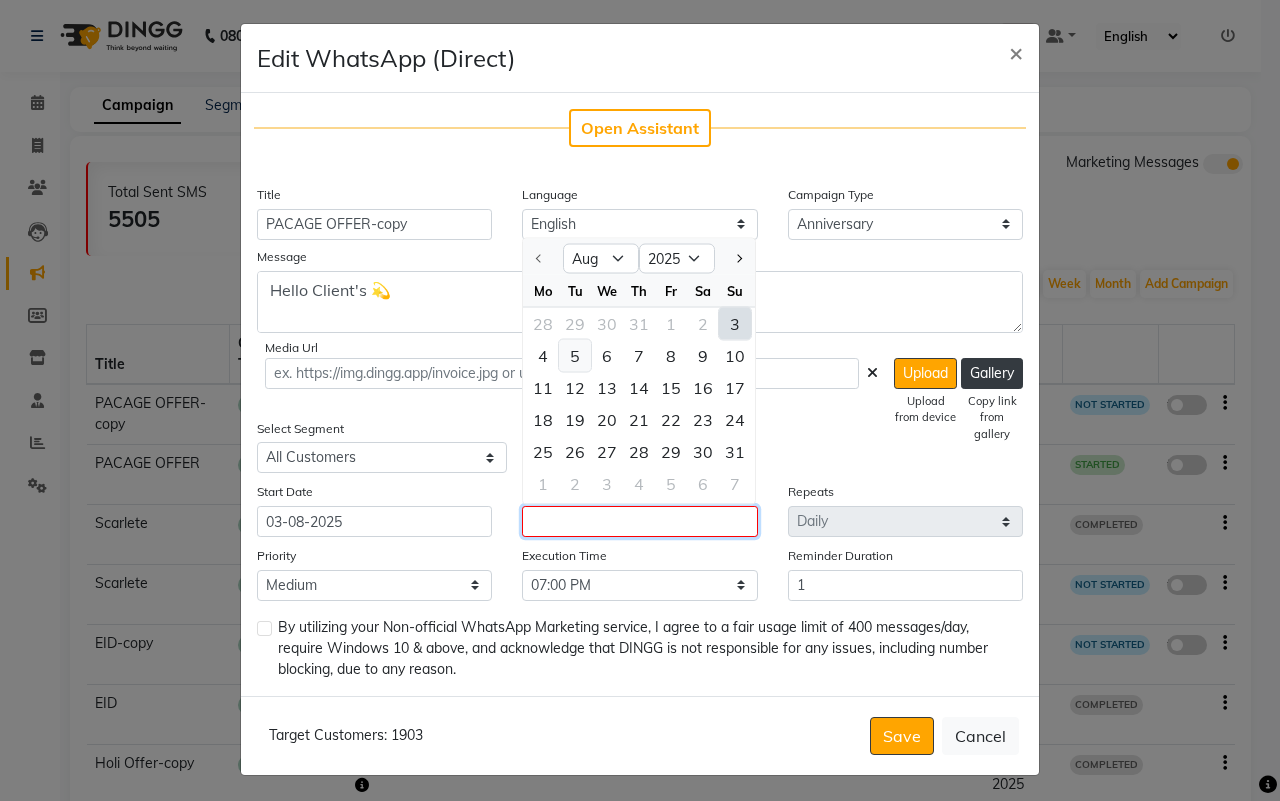 type on "05-08-2025" 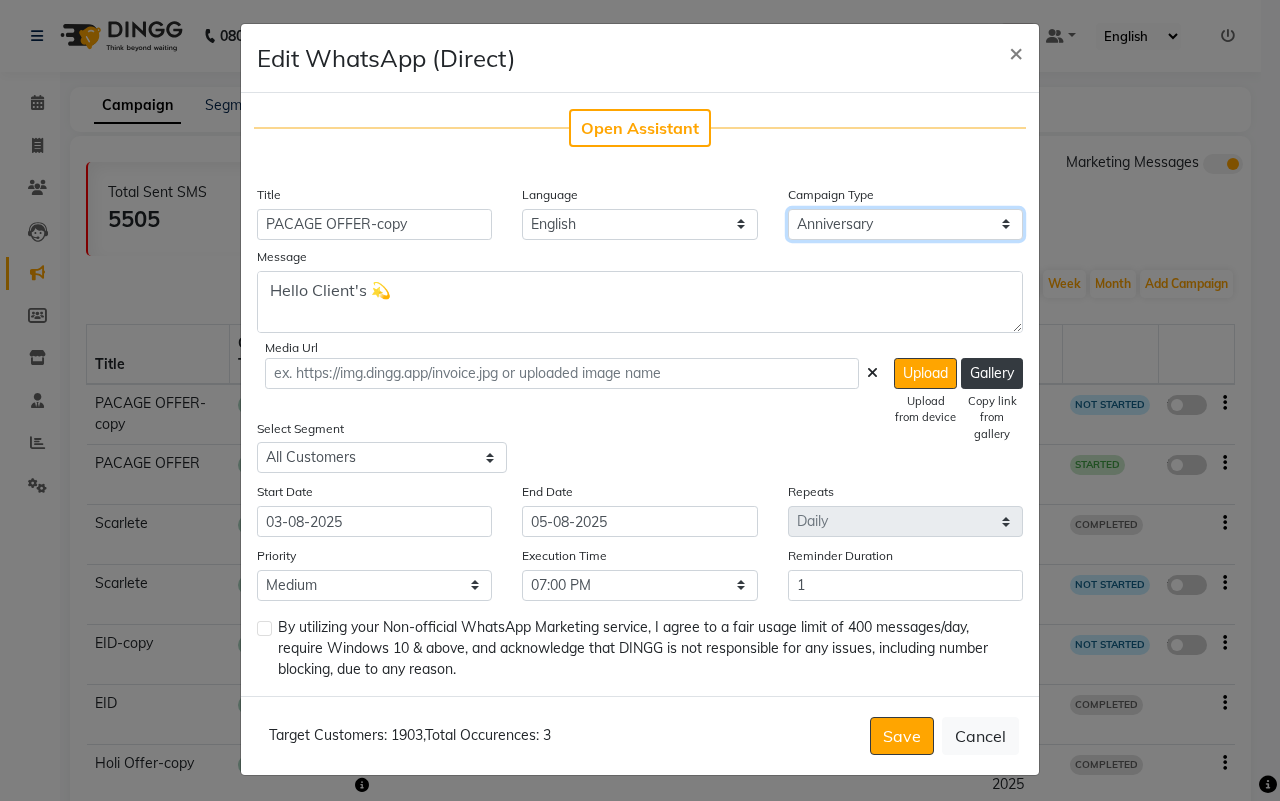 click on "Select Birthday Anniversary Promotional Service reminder" at bounding box center [905, 224] 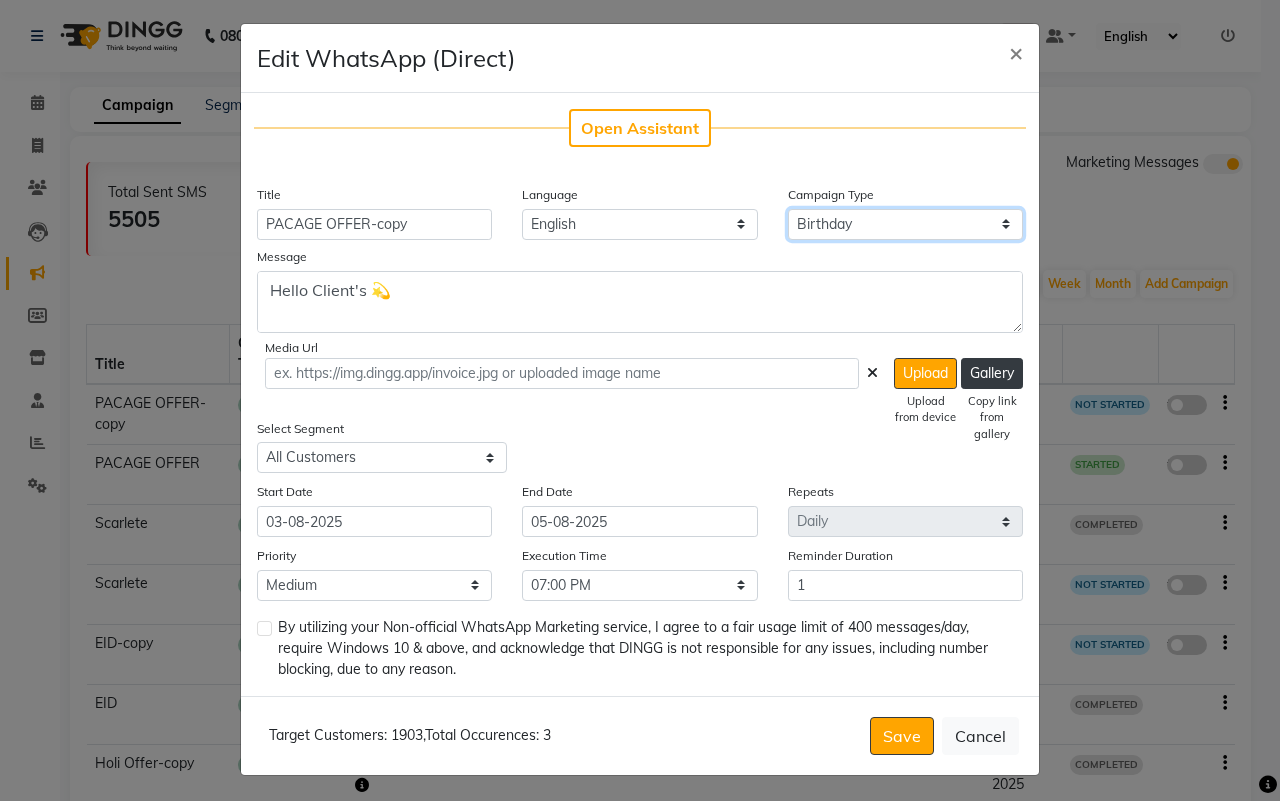 click on "Select Birthday Anniversary Promotional Service reminder" at bounding box center [905, 224] 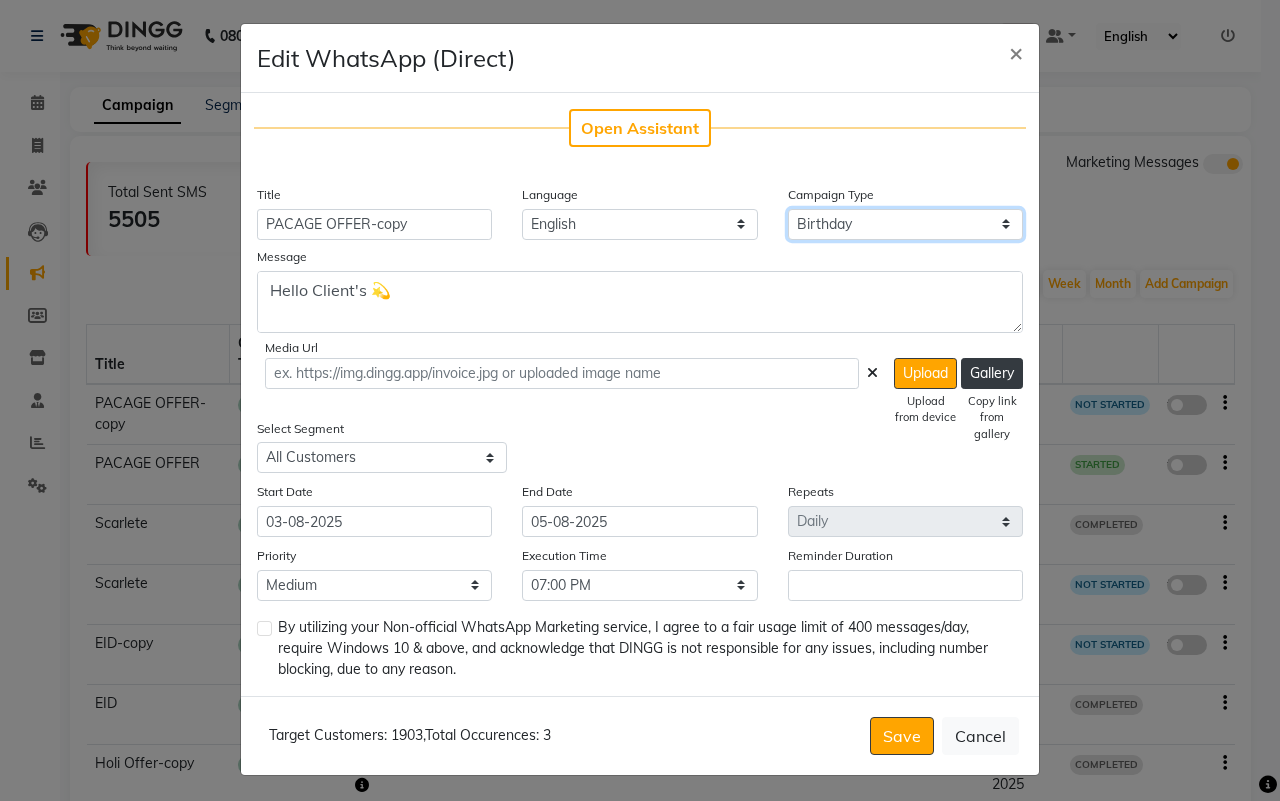 click on "Select Birthday Anniversary Promotional Service reminder" at bounding box center (905, 224) 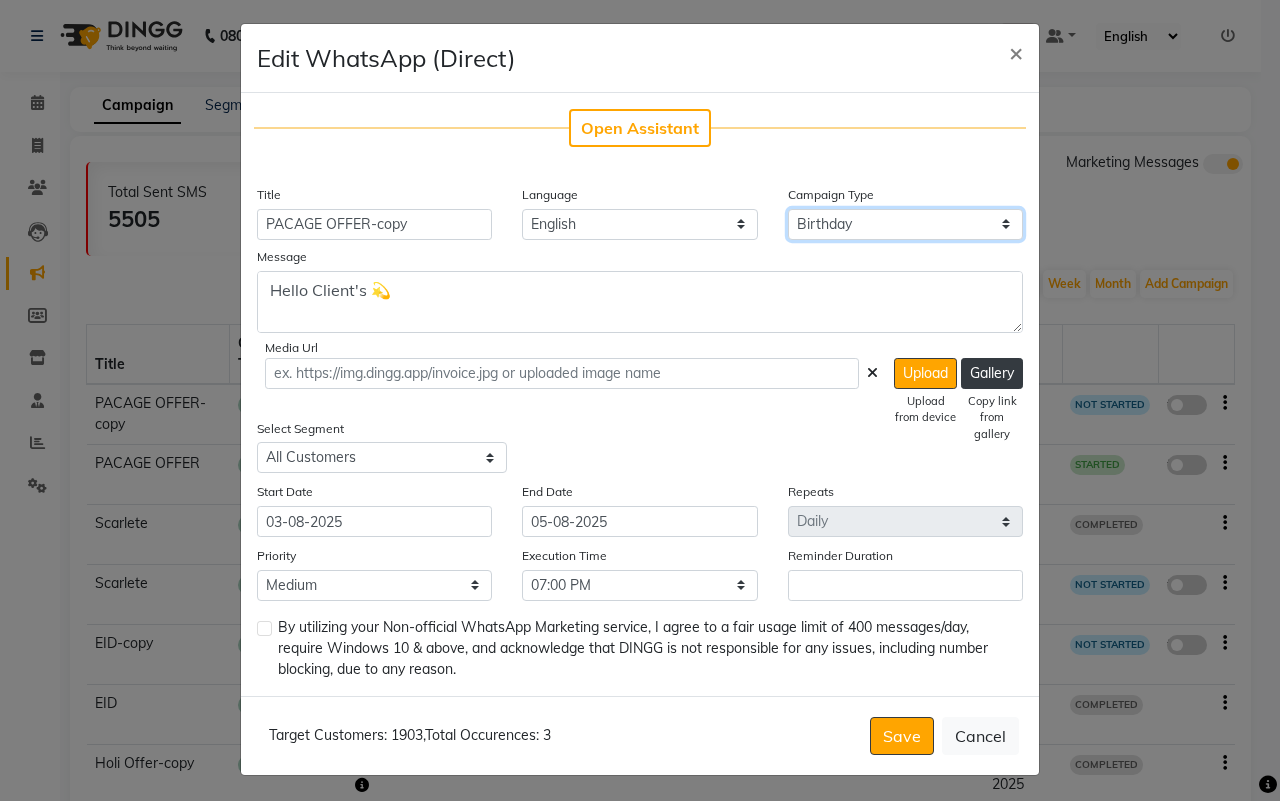 select on "3" 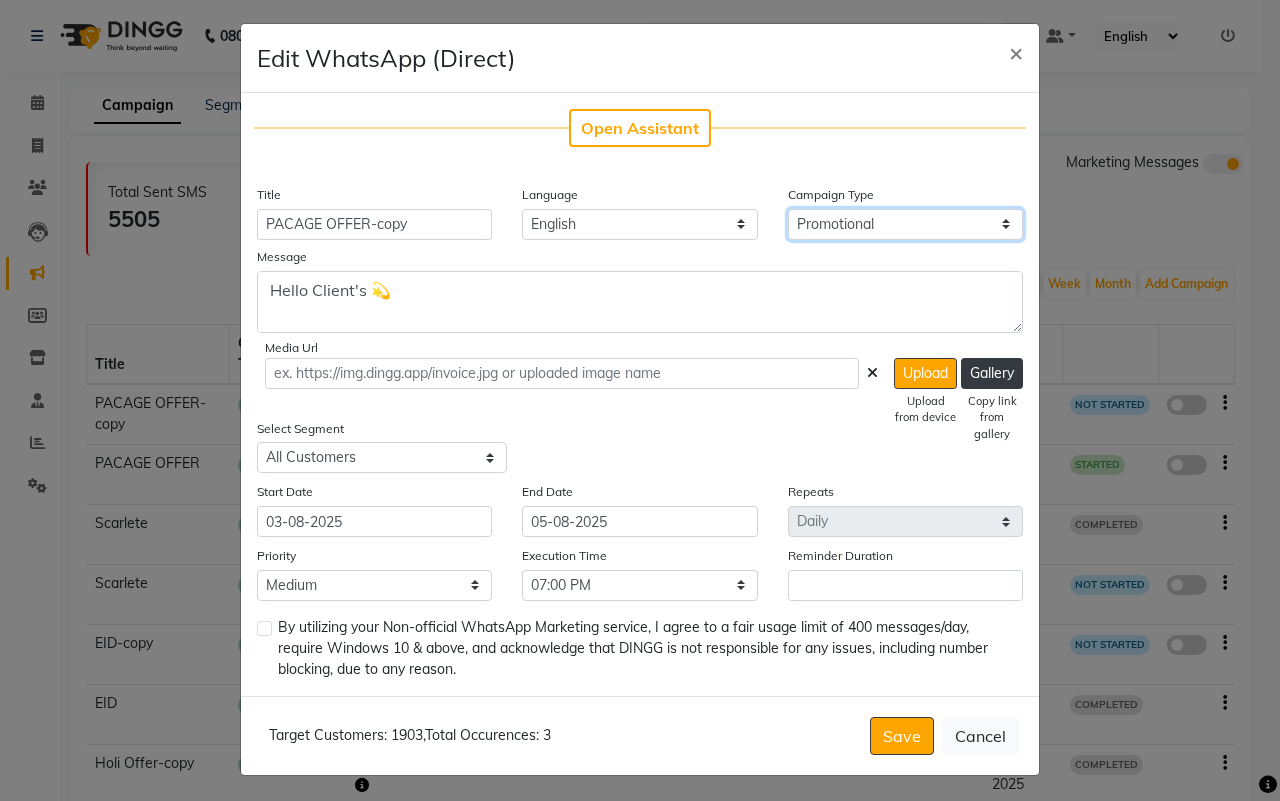 click on "Select Birthday Anniversary Promotional Service reminder" at bounding box center [905, 224] 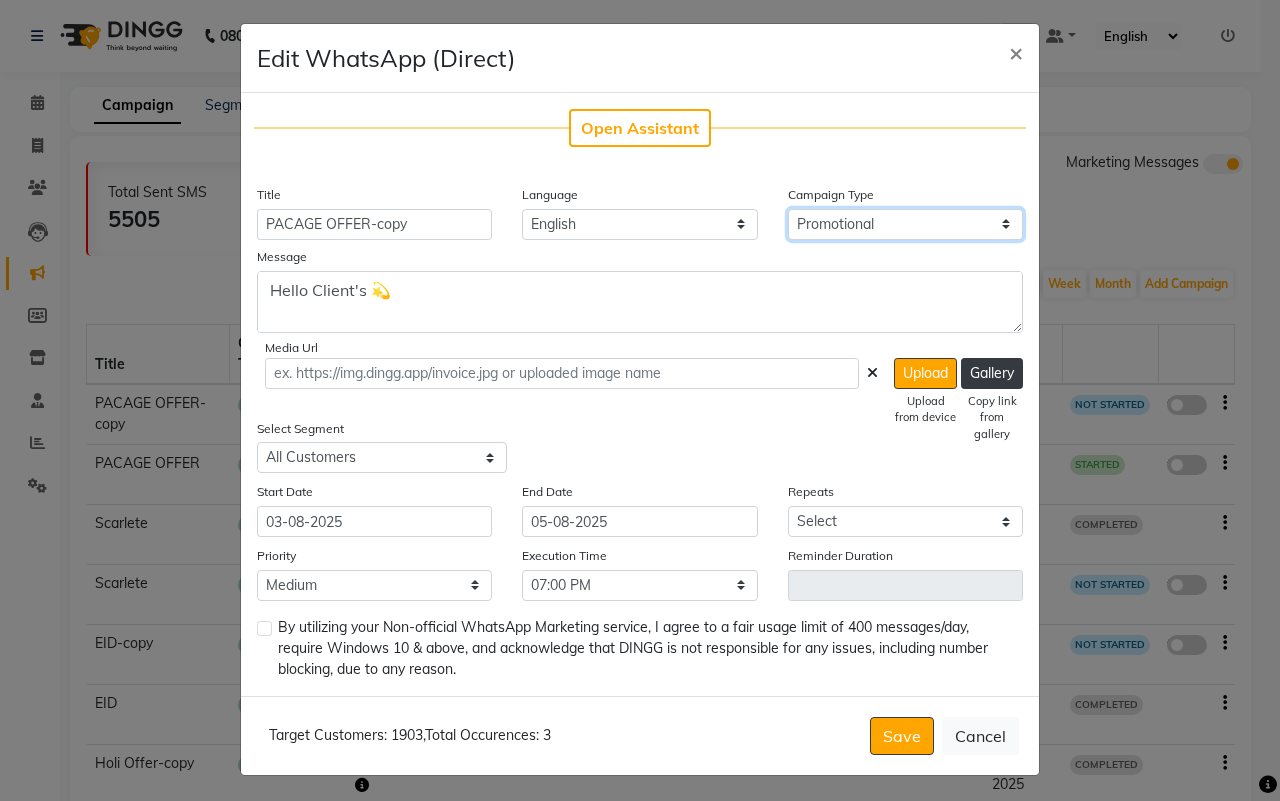 click on "Select Birthday Anniversary Promotional Service reminder" at bounding box center [905, 224] 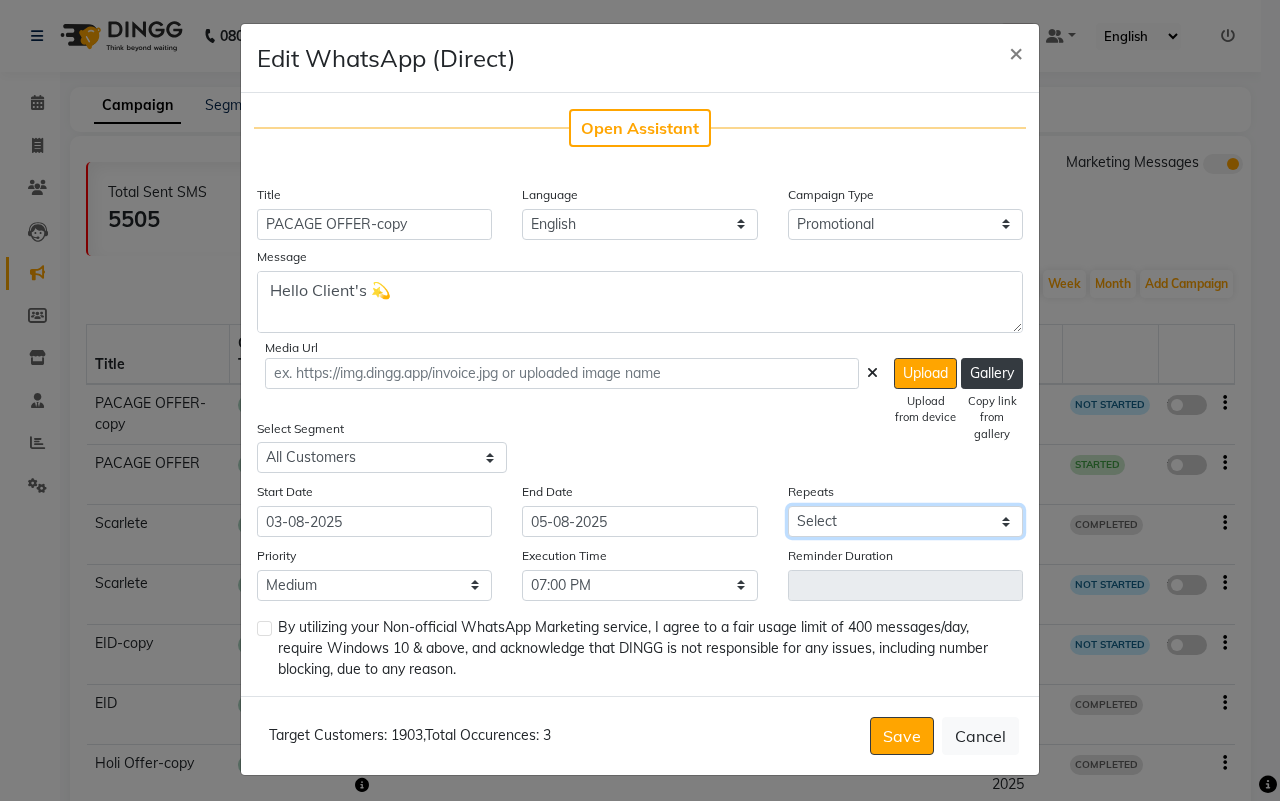 click on "Select Once Daily Alternate Day Weekly Monthly Yearly" at bounding box center [905, 521] 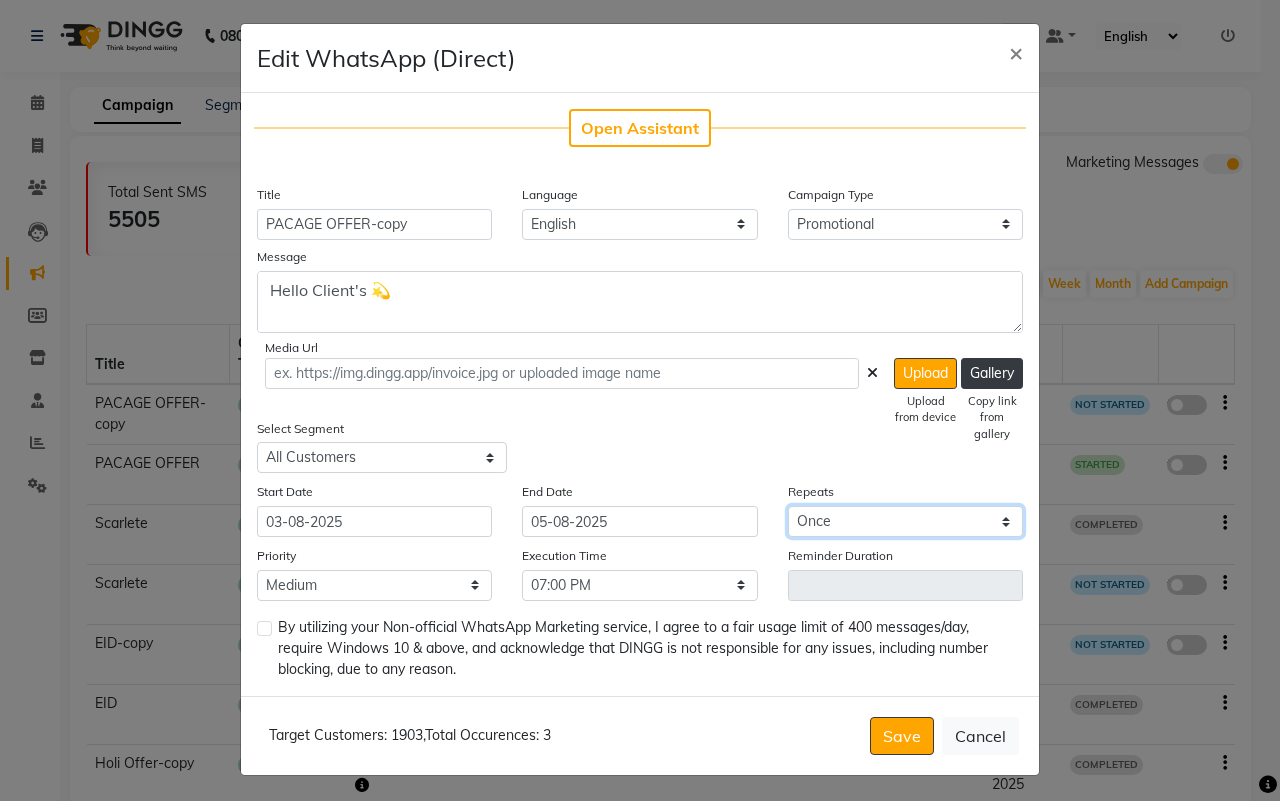 click on "Select Once Daily Alternate Day Weekly Monthly Yearly" at bounding box center [905, 521] 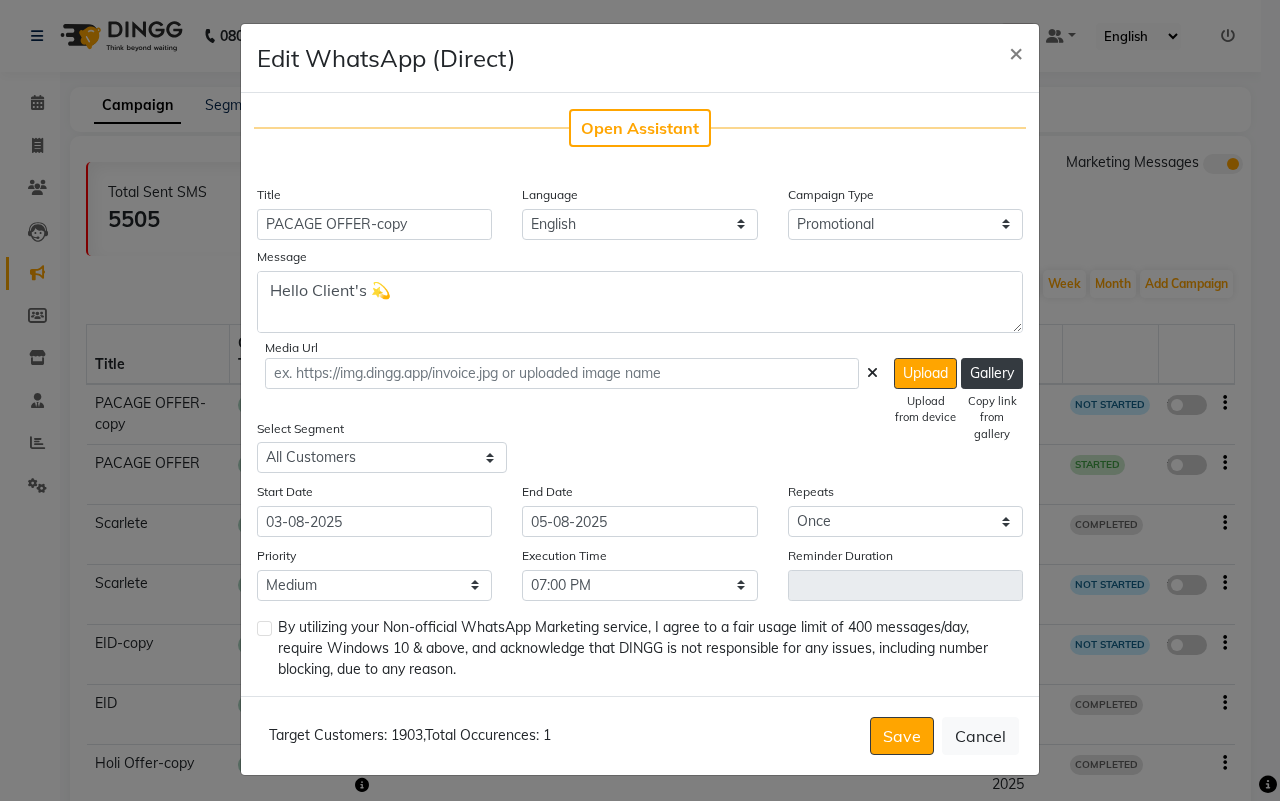 click 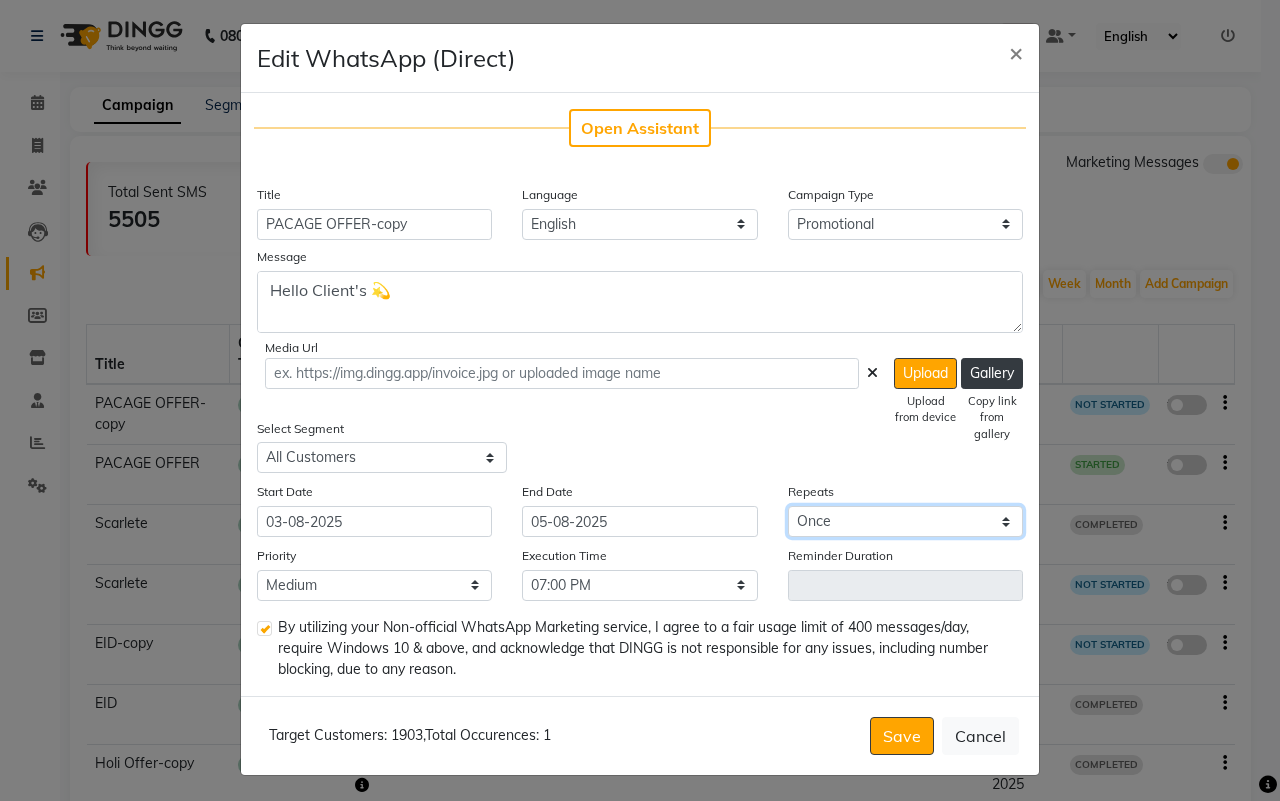 click on "Select Once Daily Alternate Day Weekly Monthly Yearly" at bounding box center [905, 521] 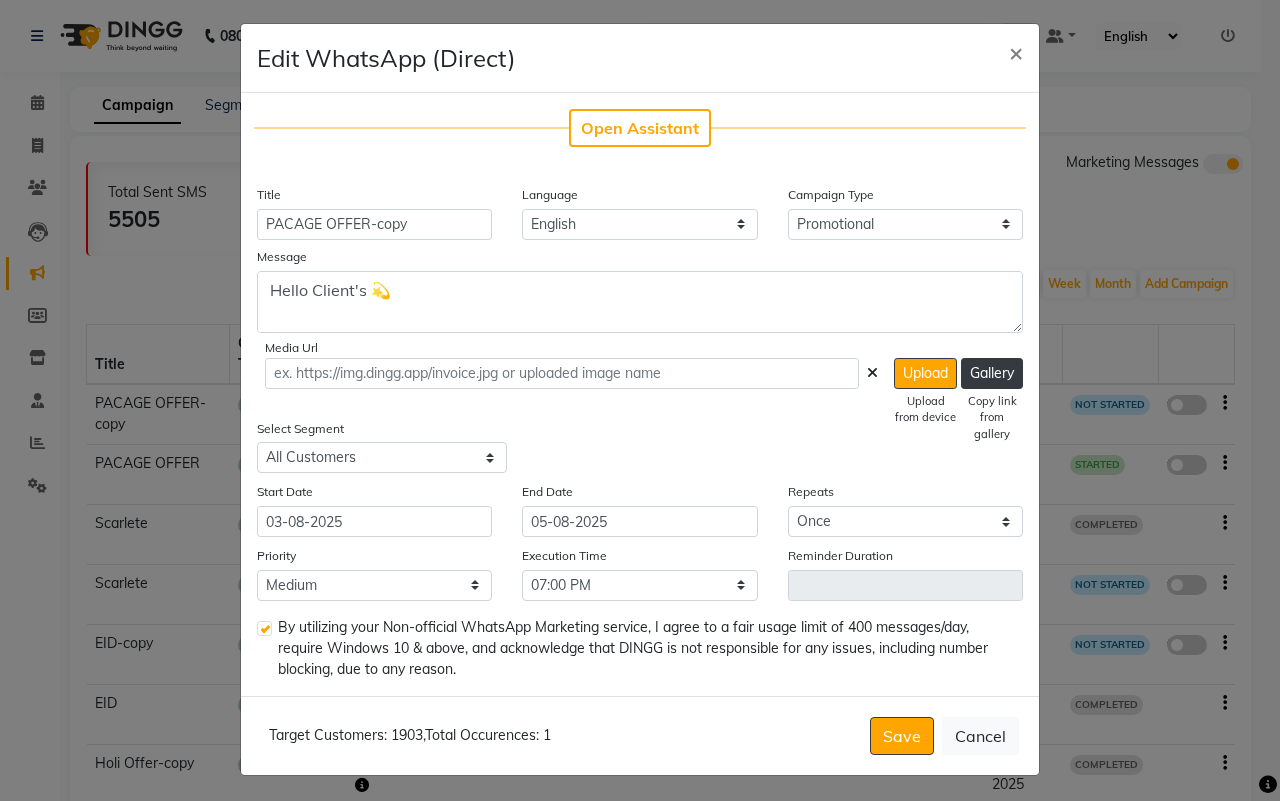 click on "Select Segment Select All Customers All Male Customer All Female Customer All Members All Customers Visited in last 30 days All Customers Visited in last 60 days but not in last 30 days Inactive/Lost Customers High Ticket Customers Low Ticket Customers Frequent Customers Regular Customers New Customers All Customers with Valid Birthdays All Customers with Valid Anniversary All Customer Visited in 2020 keratin" 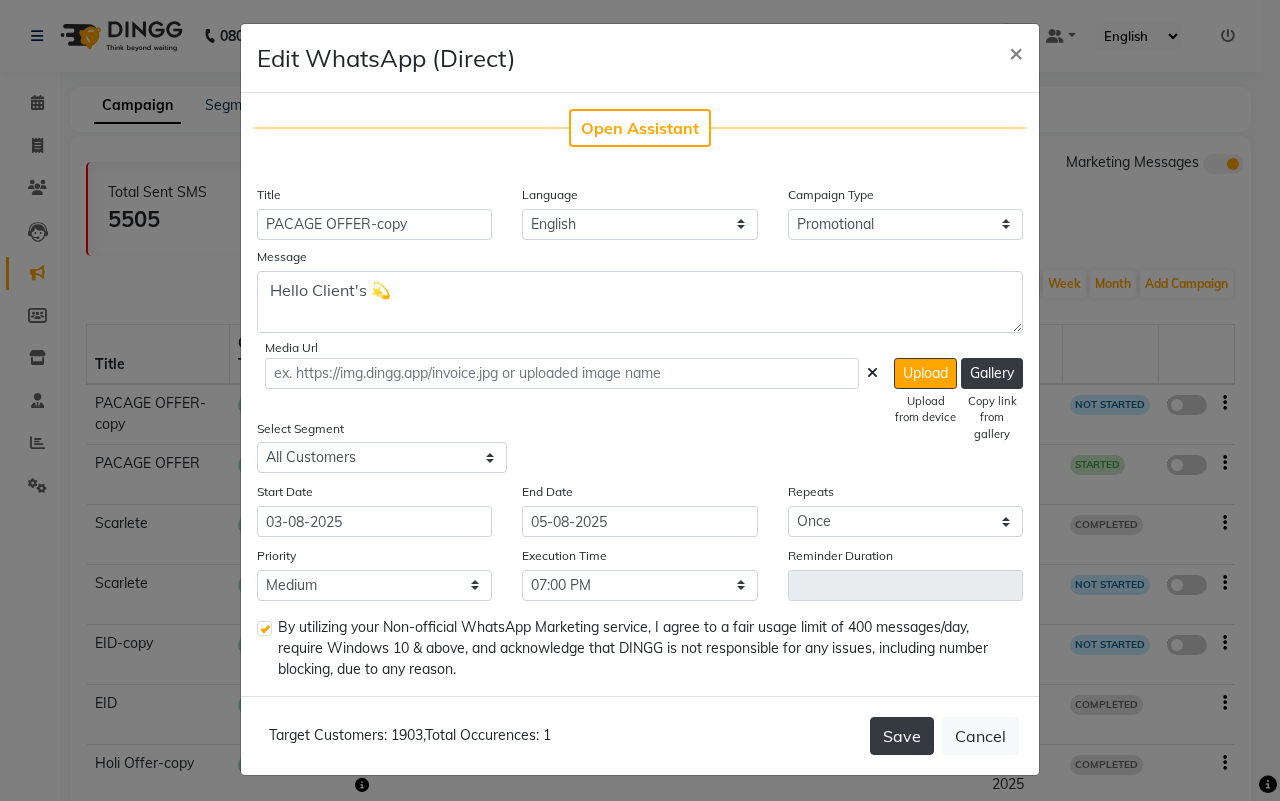 click on "Save" 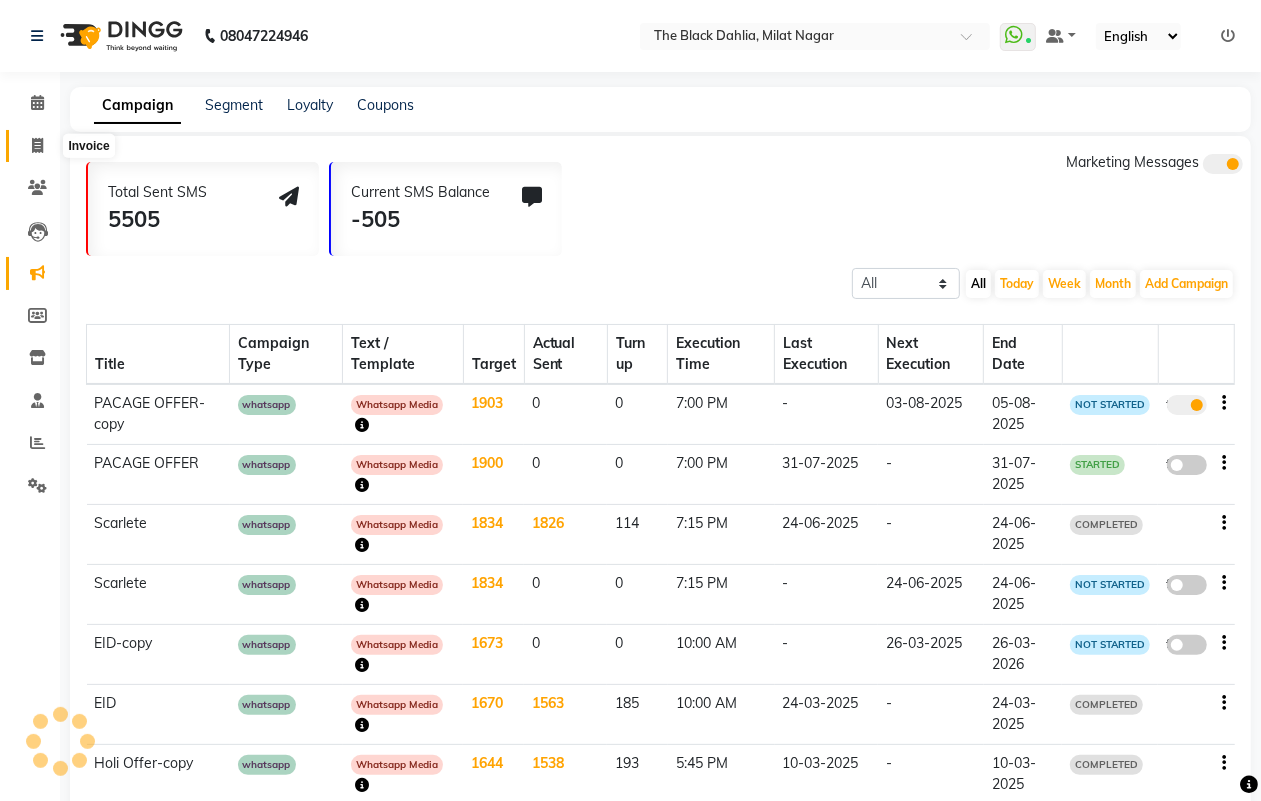 click 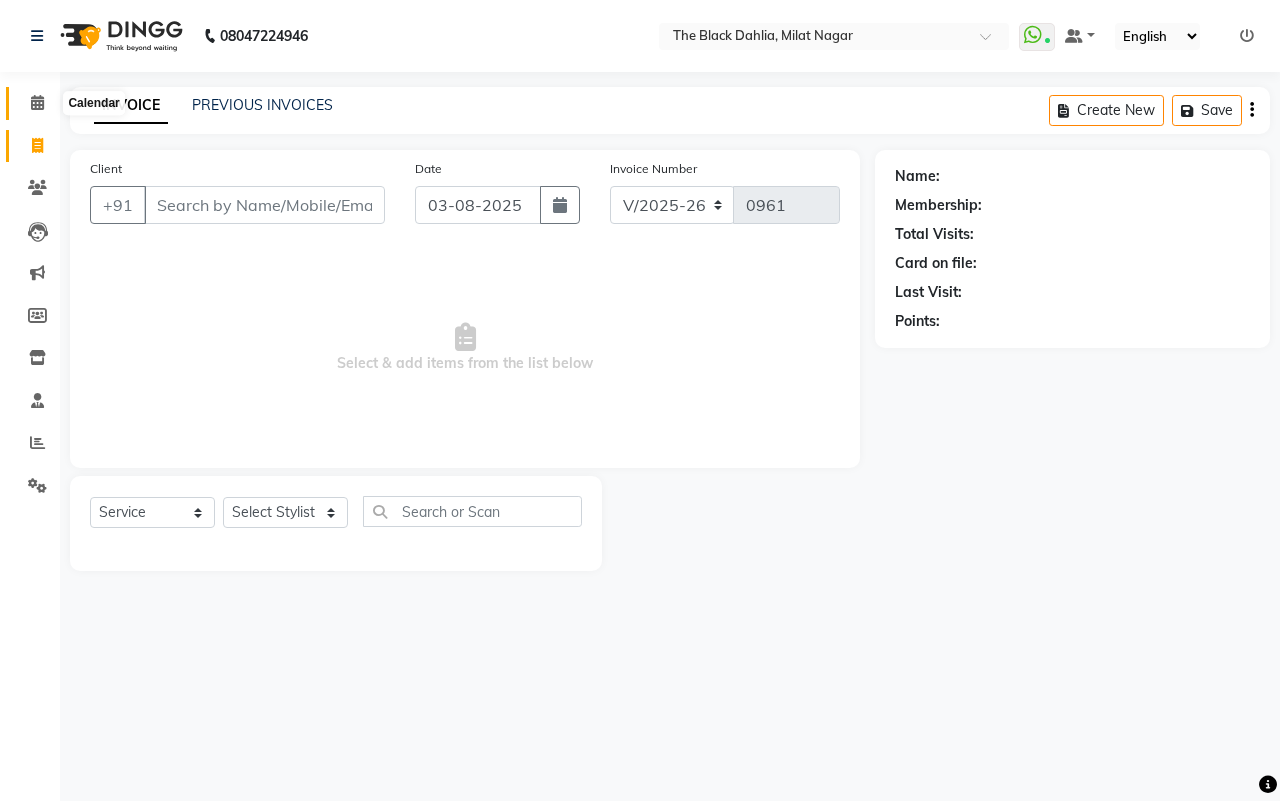 click 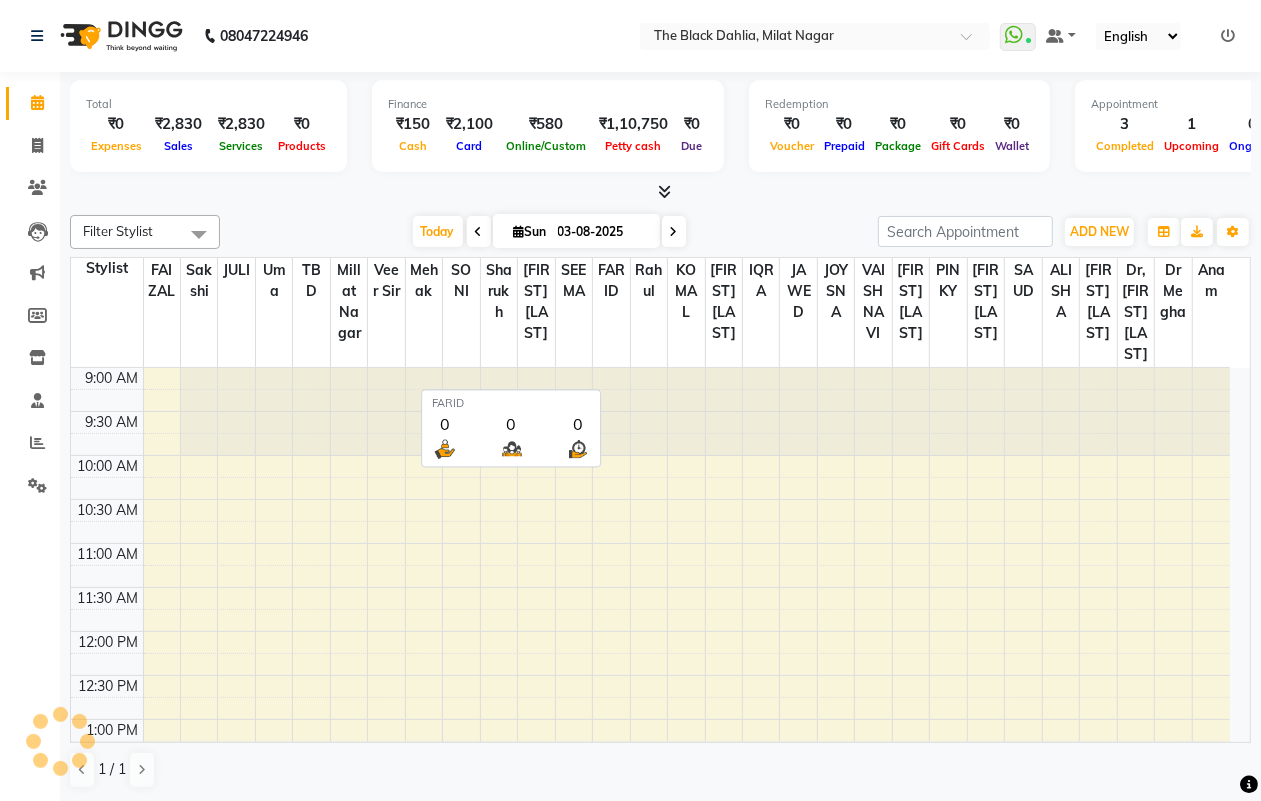 scroll, scrollTop: 0, scrollLeft: 0, axis: both 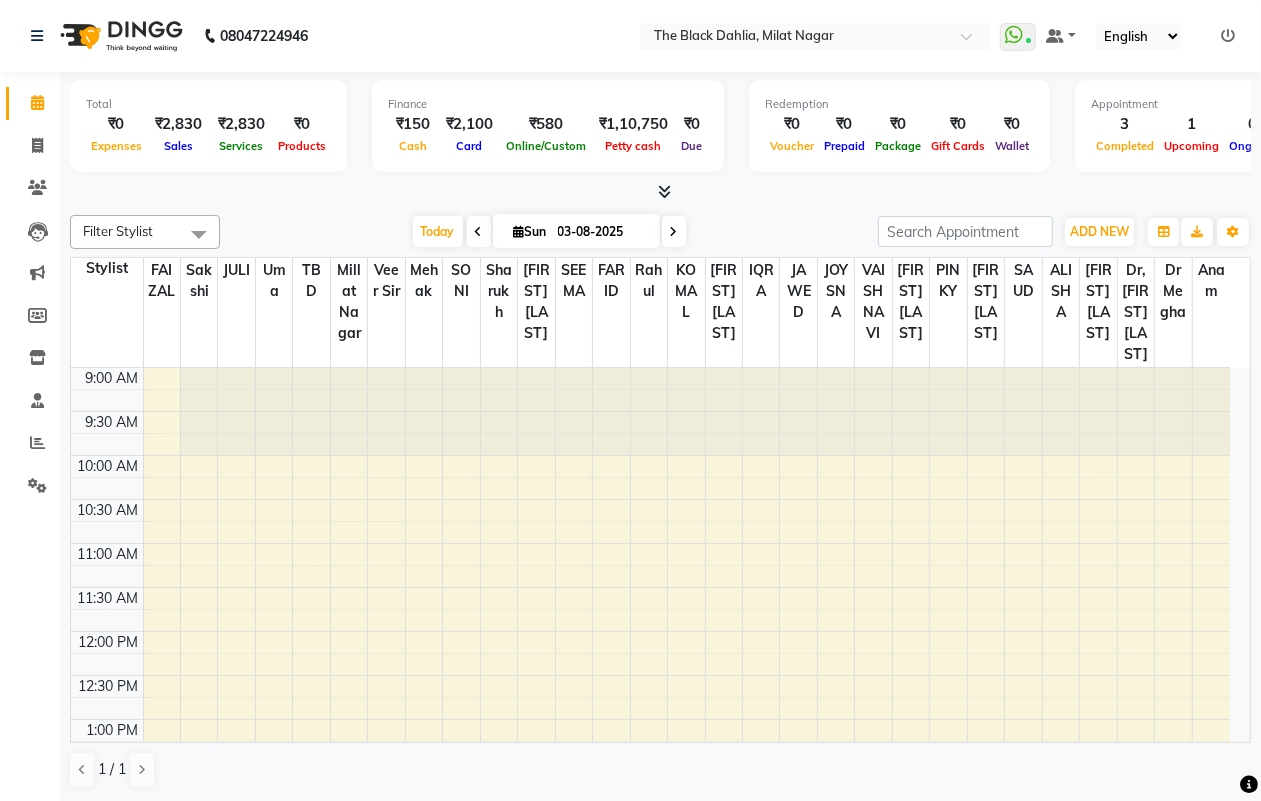 click on "03-08-2025" at bounding box center (602, 232) 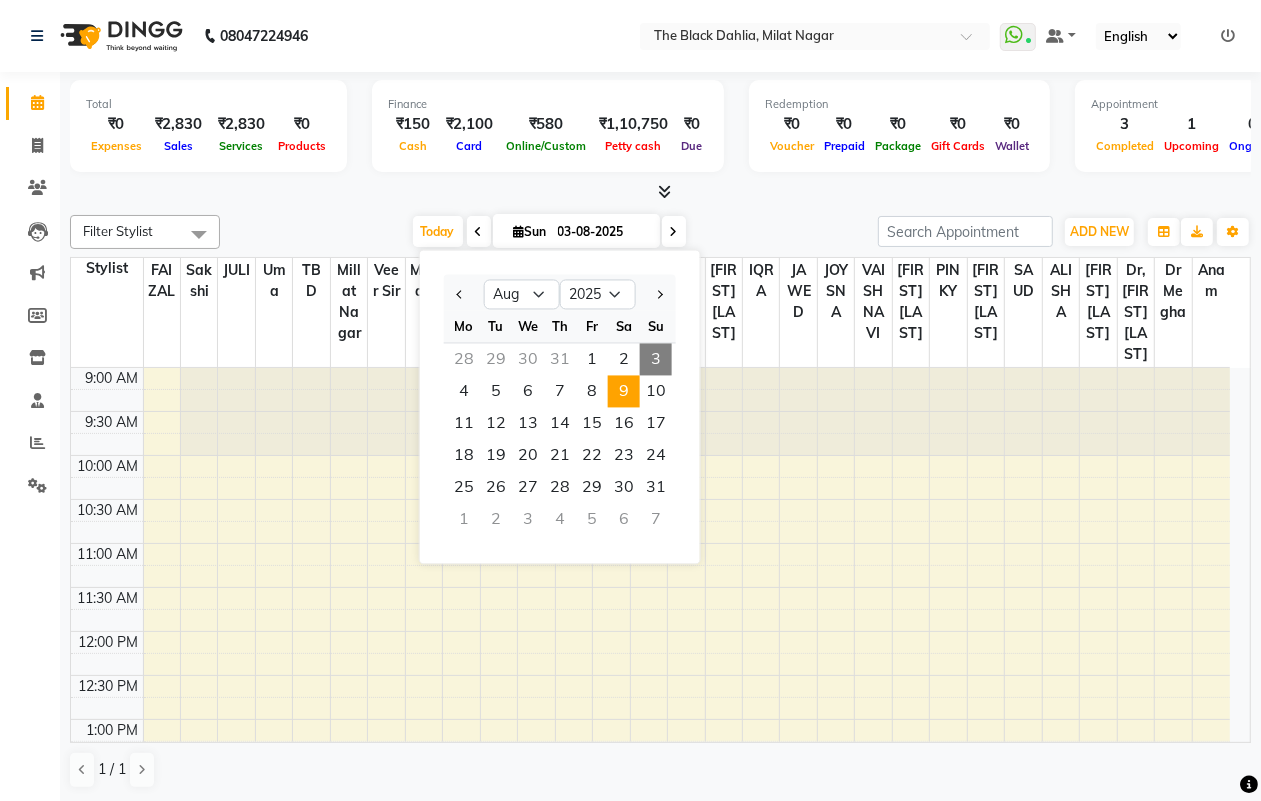 click on "9" at bounding box center (624, 392) 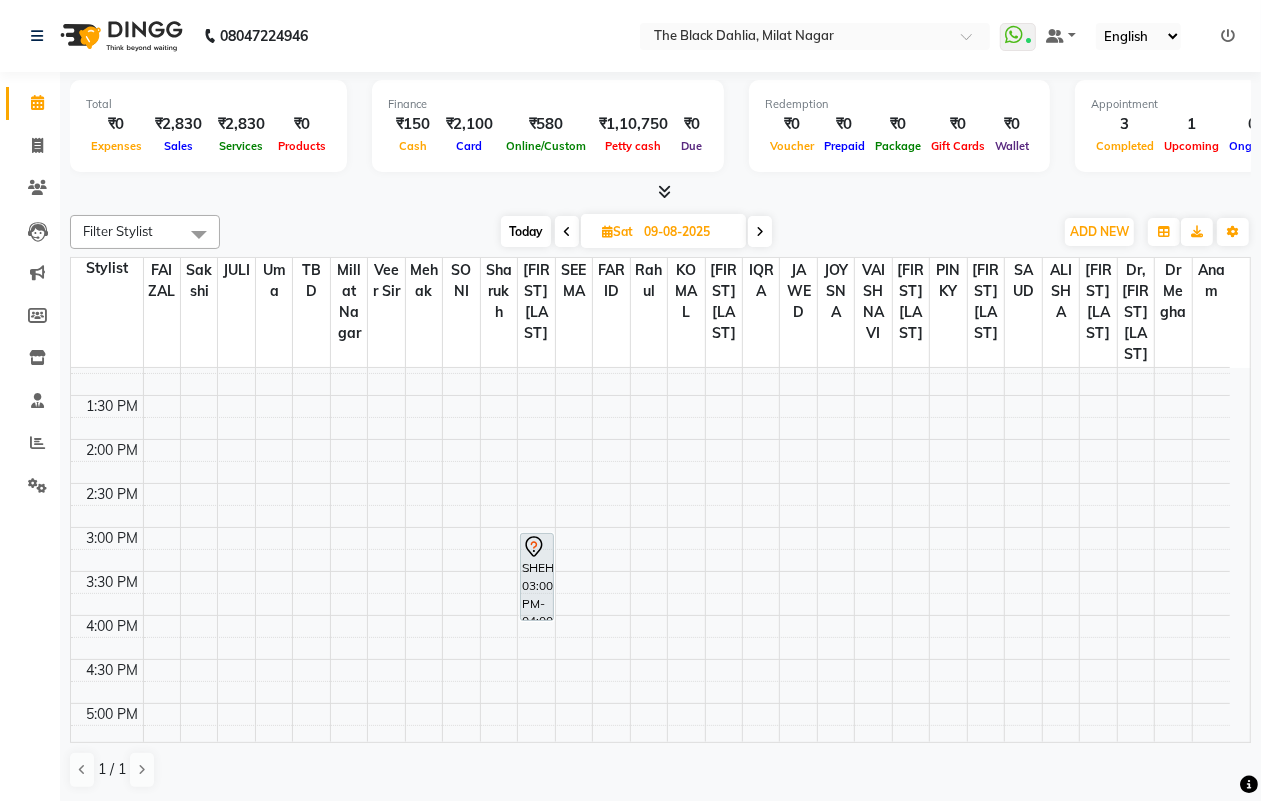 scroll, scrollTop: 375, scrollLeft: 0, axis: vertical 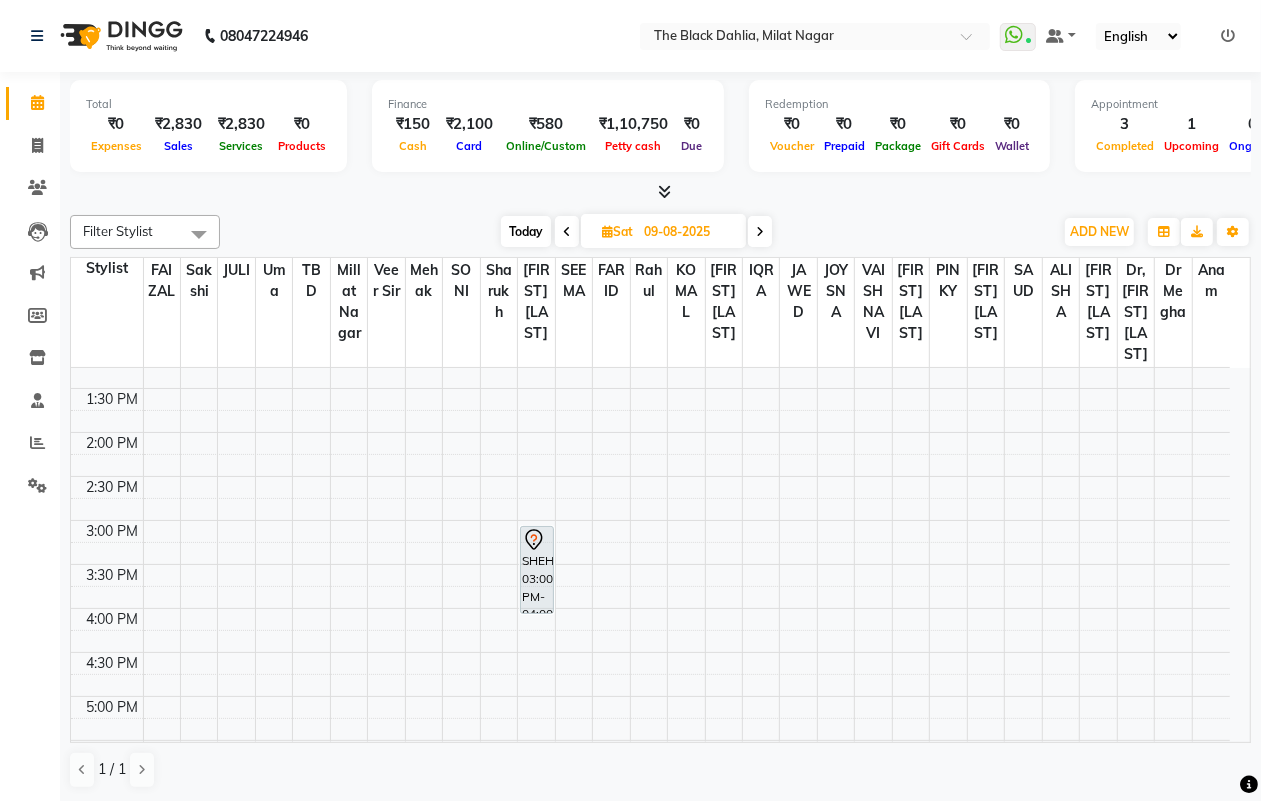 click on "SHEHENAZ, 03:00 PM-04:00 PM, Hair Women-KERATINE               SL" at bounding box center [537, 570] 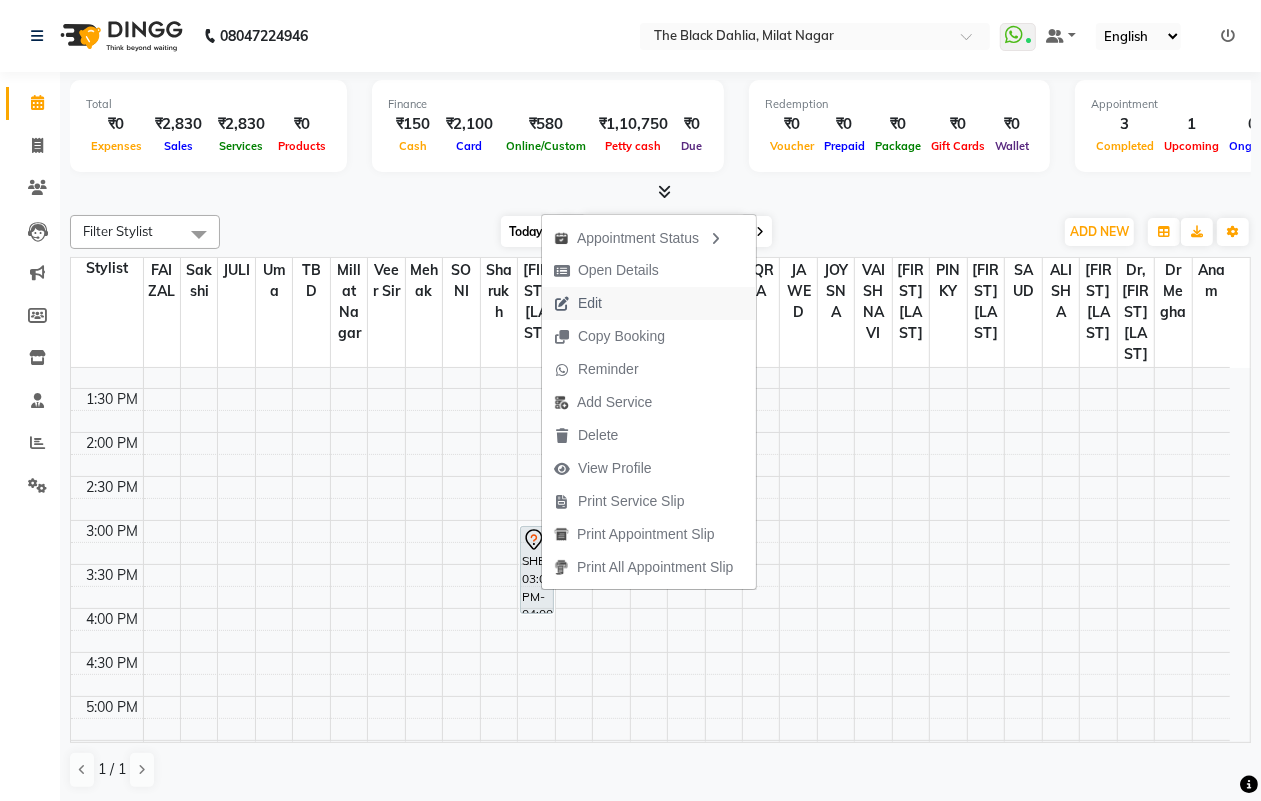 click on "Edit" at bounding box center (649, 303) 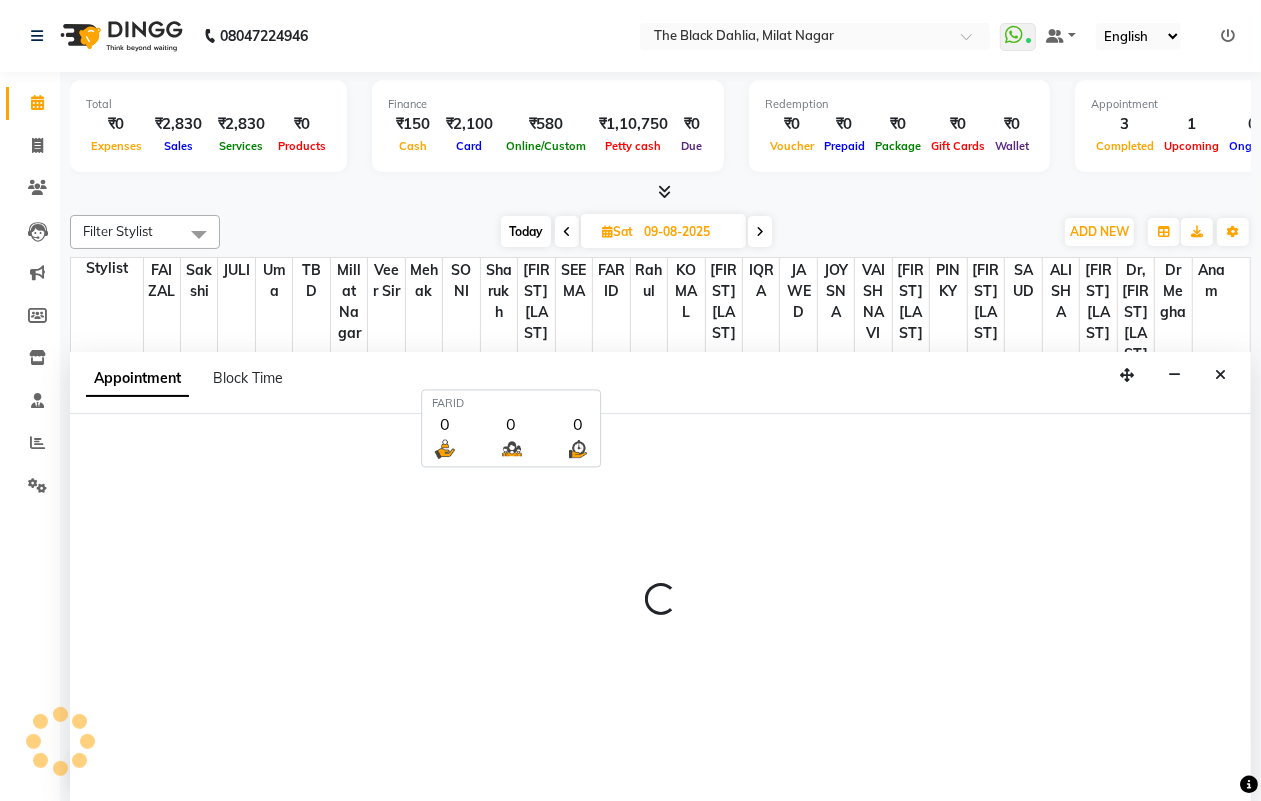 scroll, scrollTop: 1, scrollLeft: 0, axis: vertical 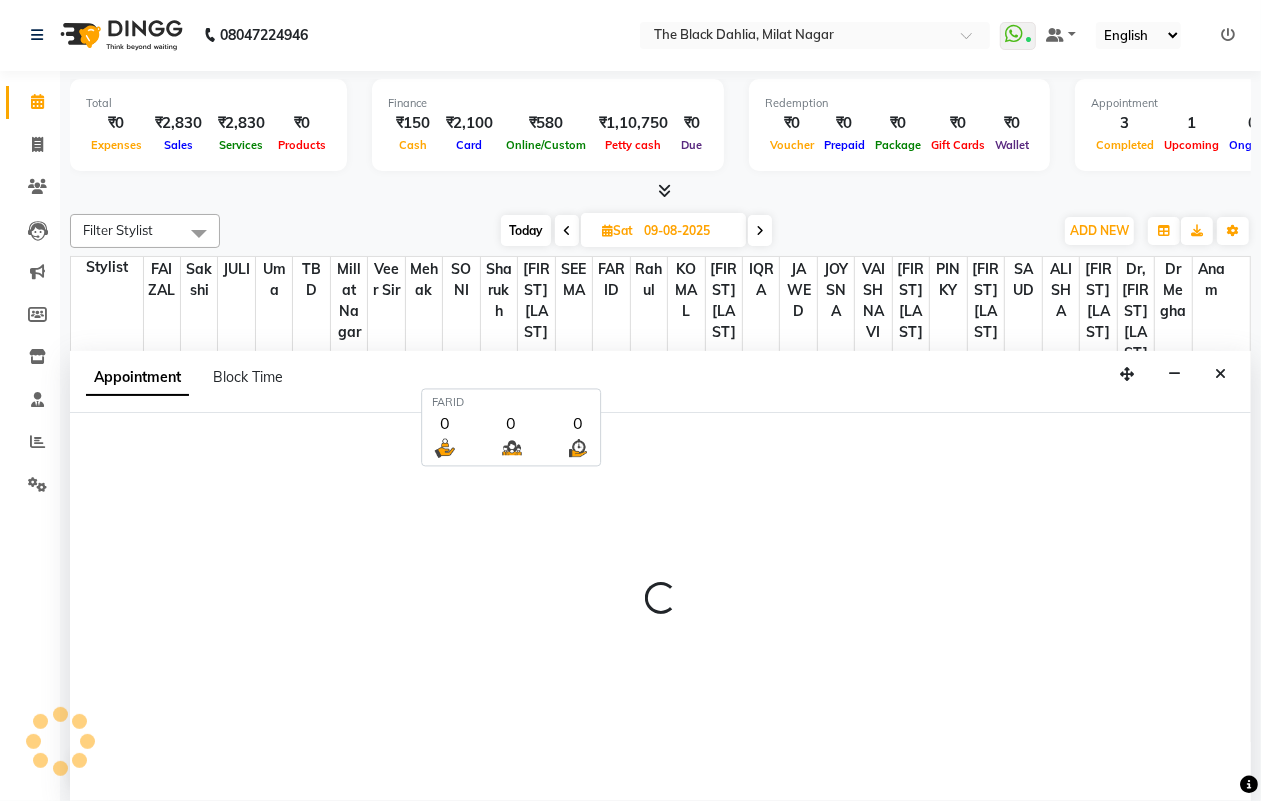 select on "tentative" 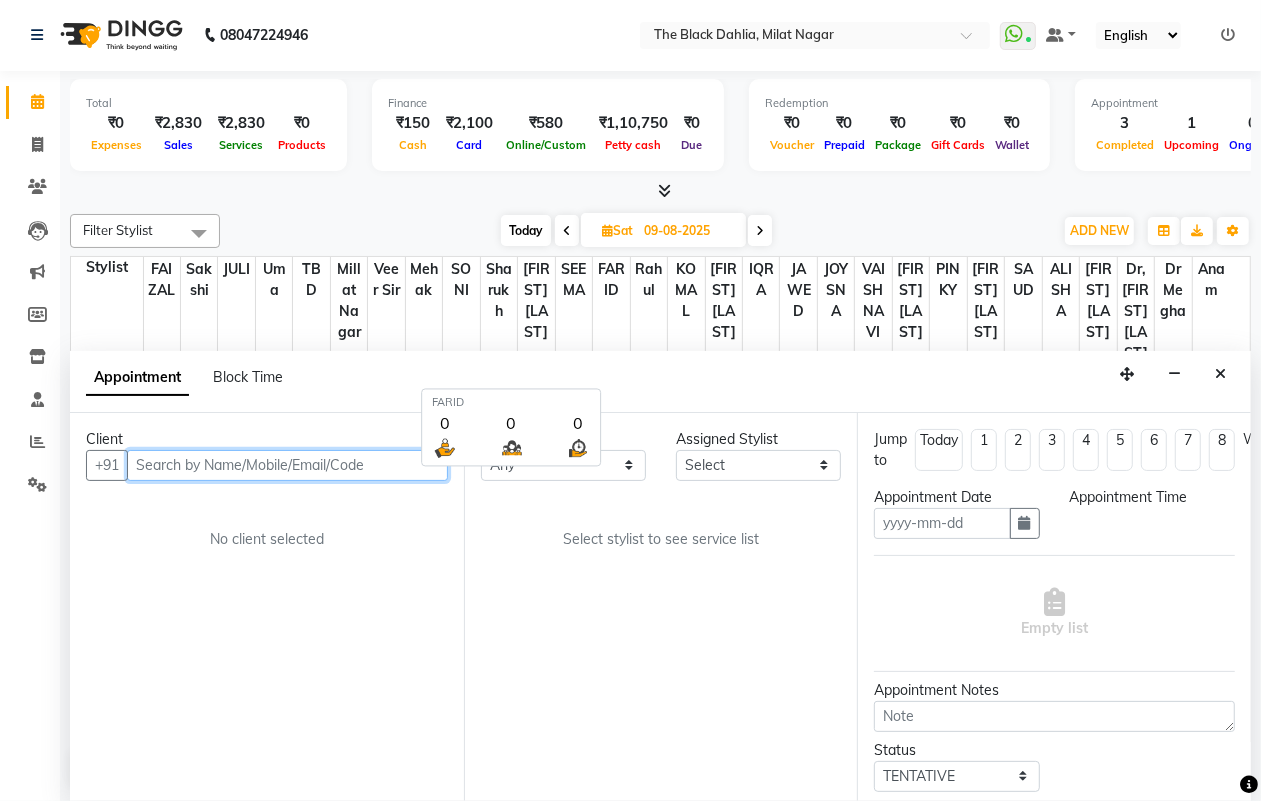 type on "09-08-2025" 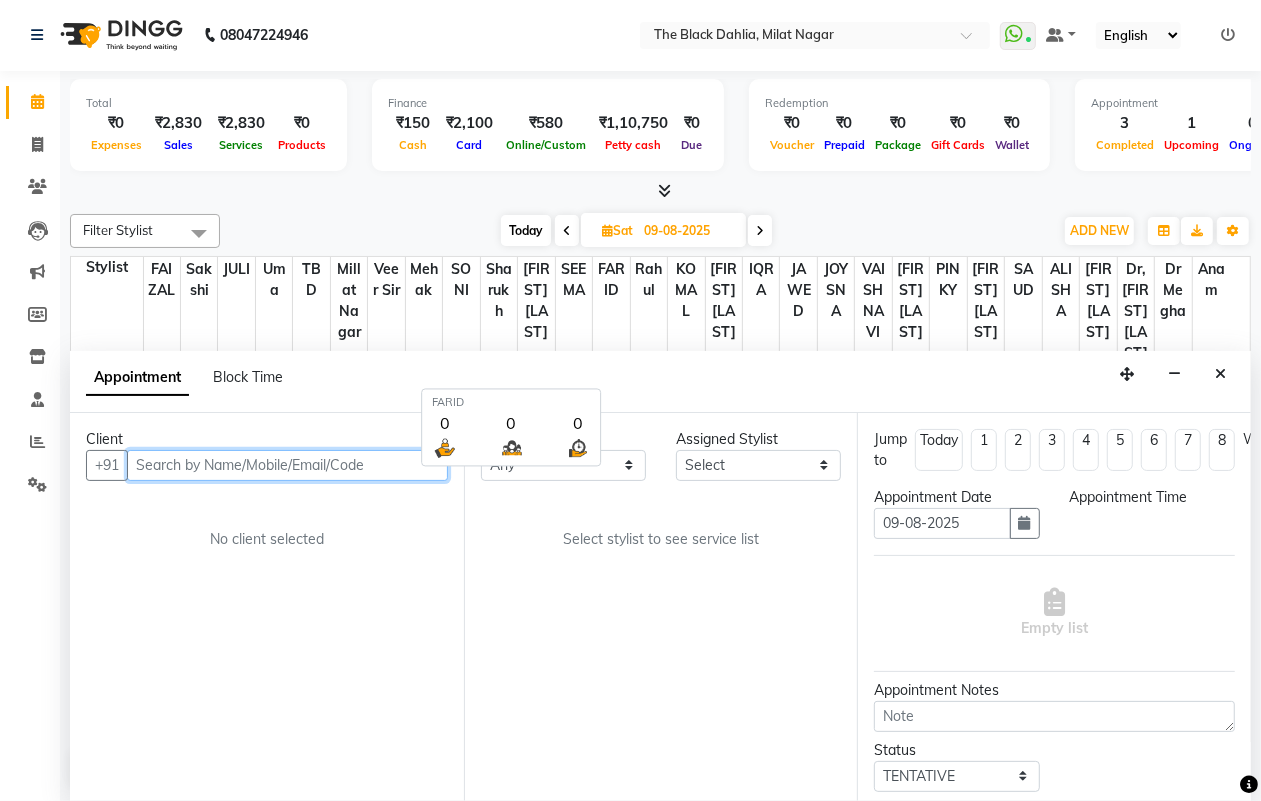 select on "45324" 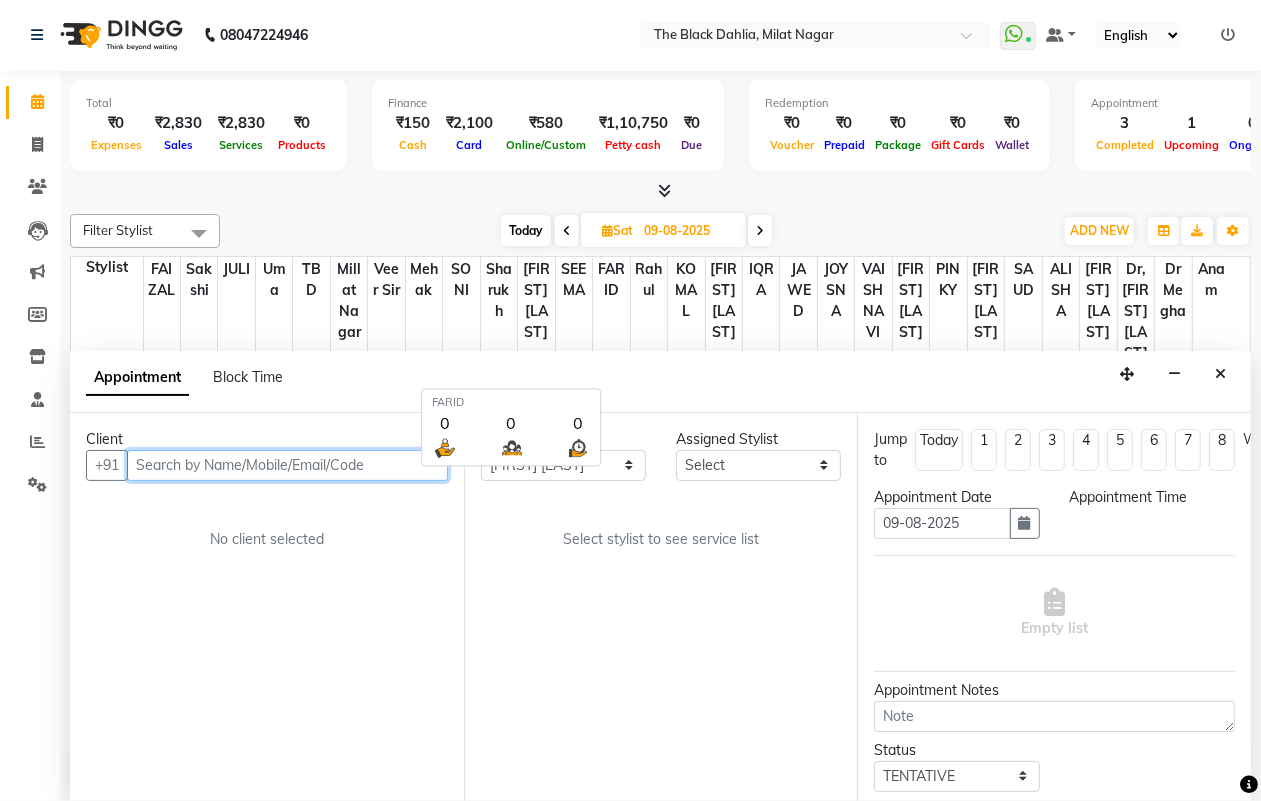 select on "45324" 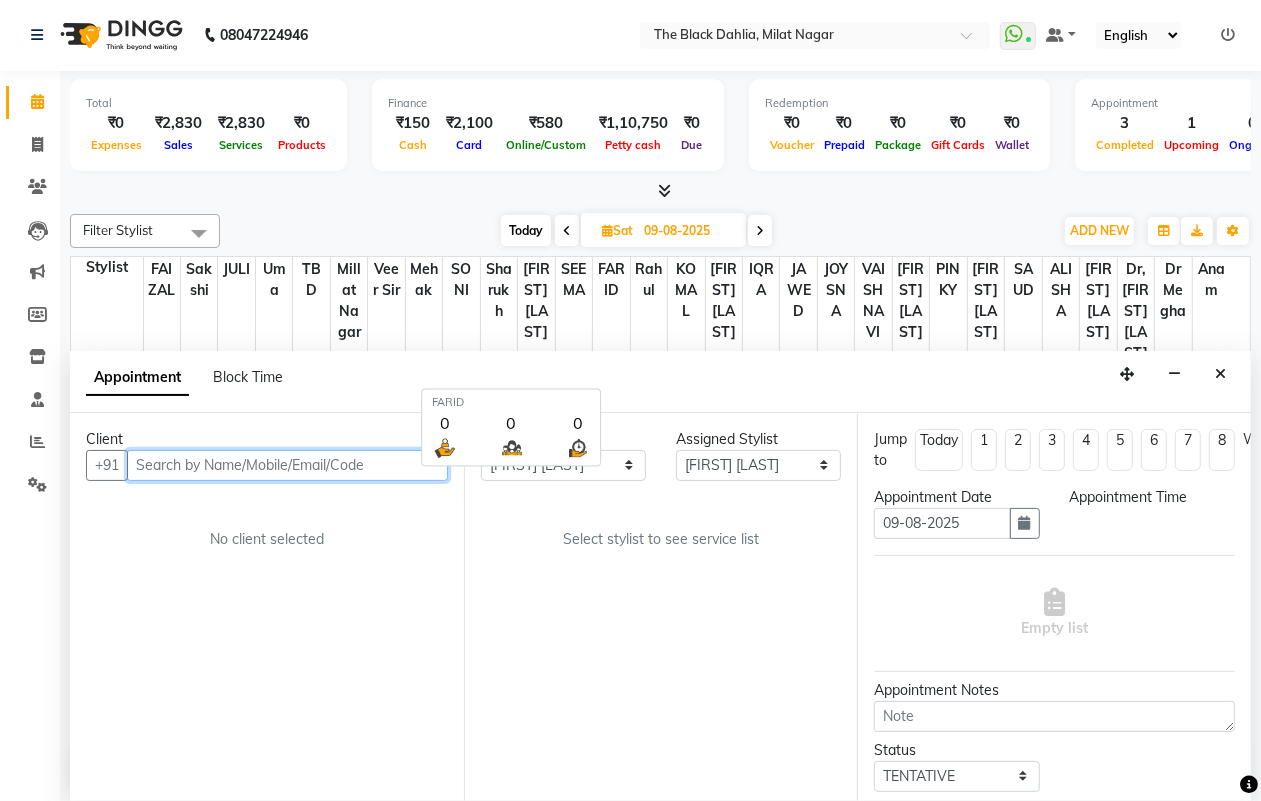 select on "900" 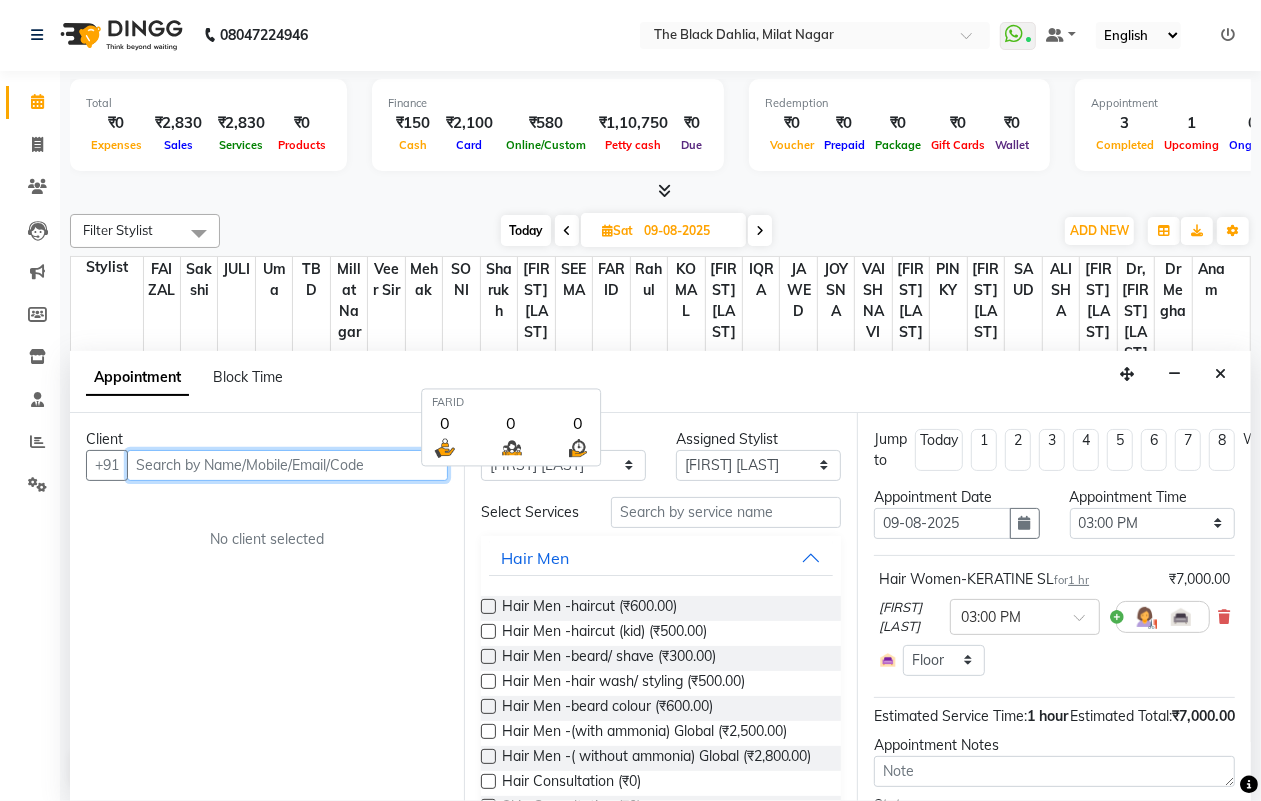 scroll, scrollTop: 712, scrollLeft: 0, axis: vertical 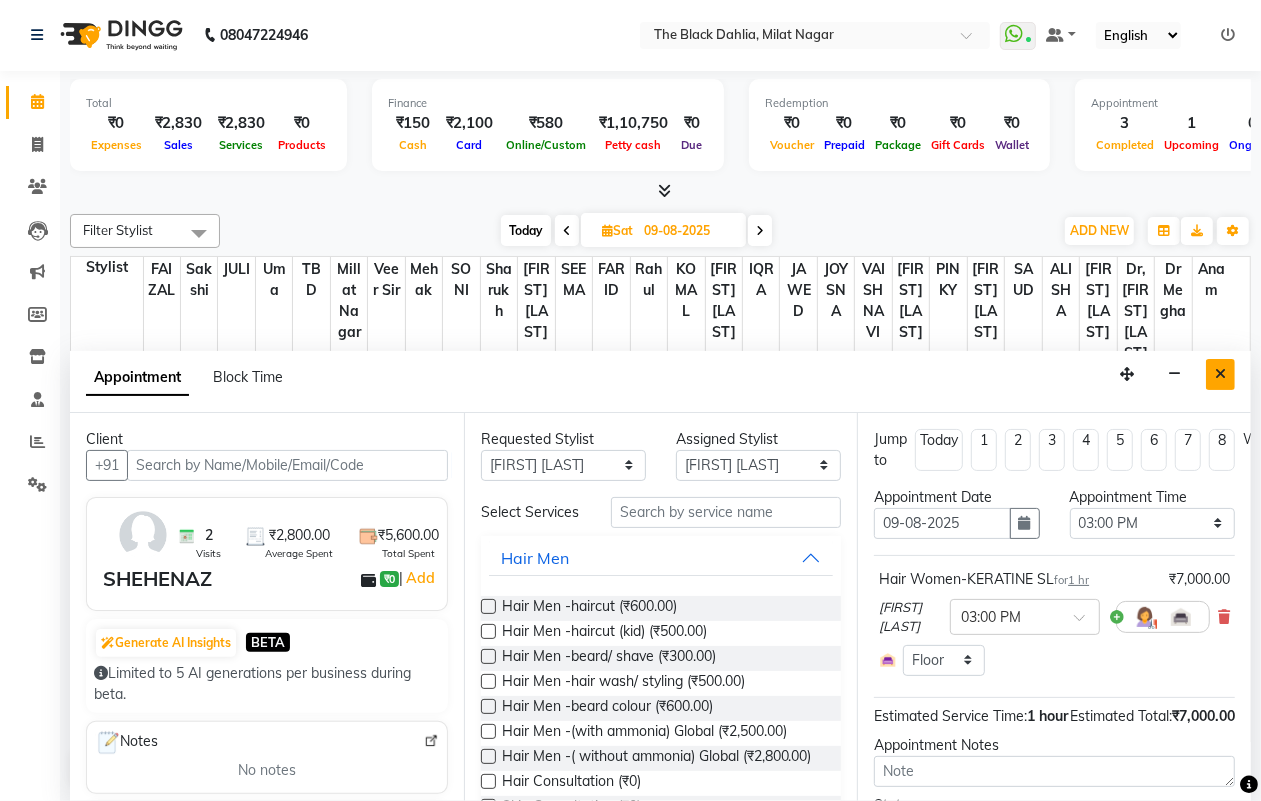 click at bounding box center [1220, 374] 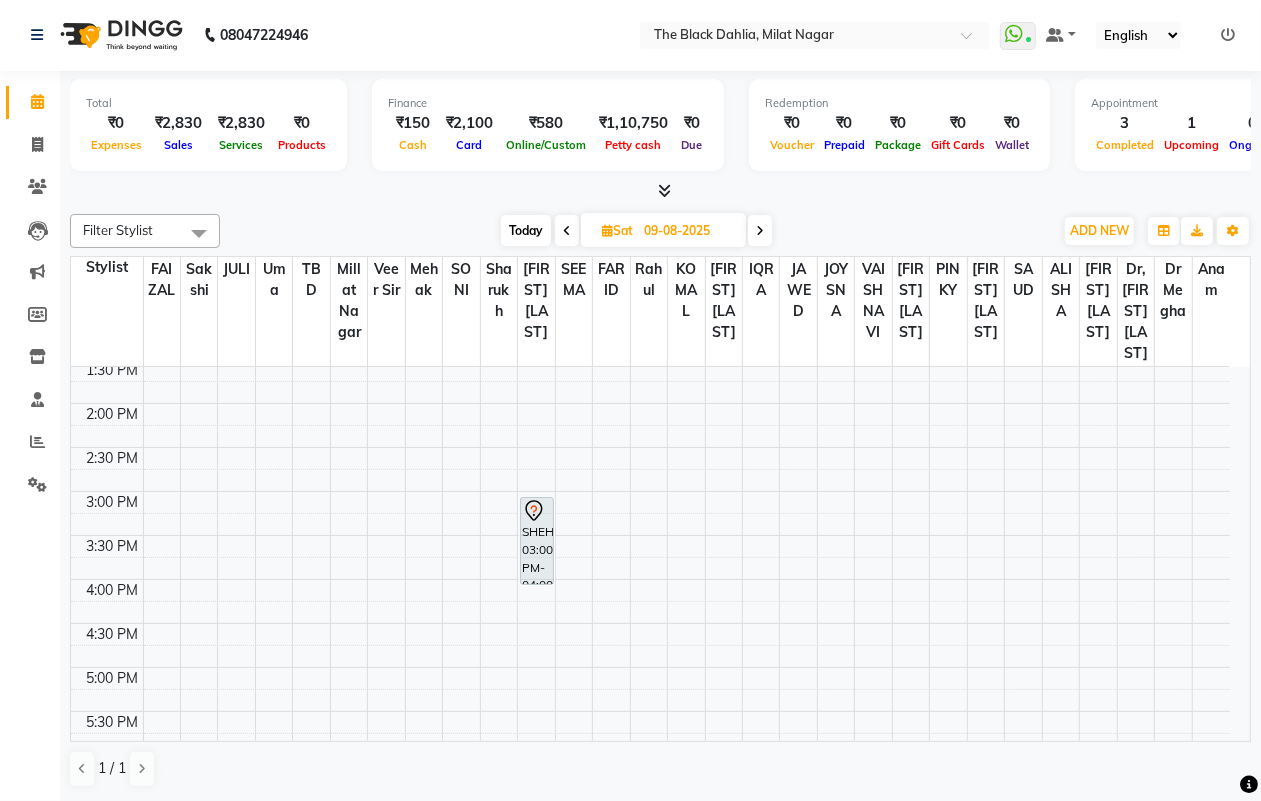 scroll, scrollTop: 500, scrollLeft: 0, axis: vertical 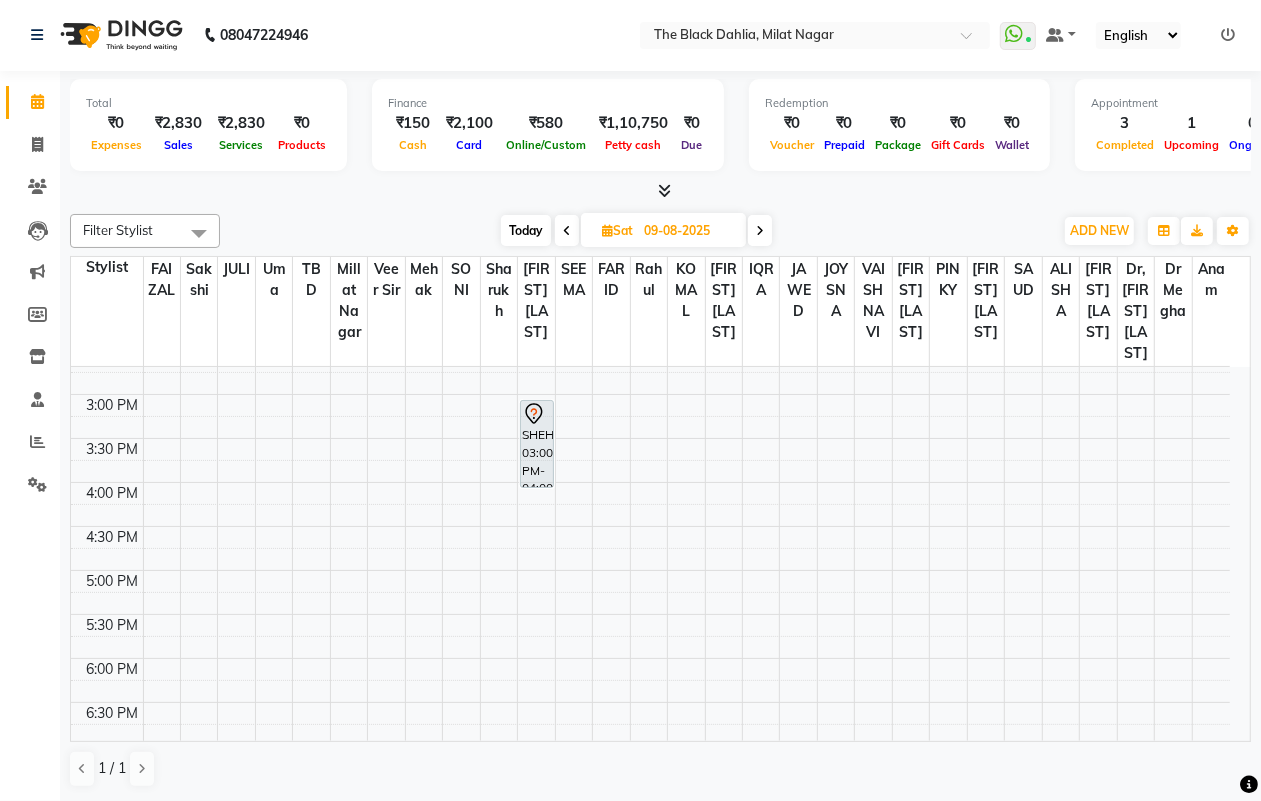 click on "SHEHENAZ, 03:00 PM-04:00 PM, Hair Women-KERATINE               SL" at bounding box center (537, 444) 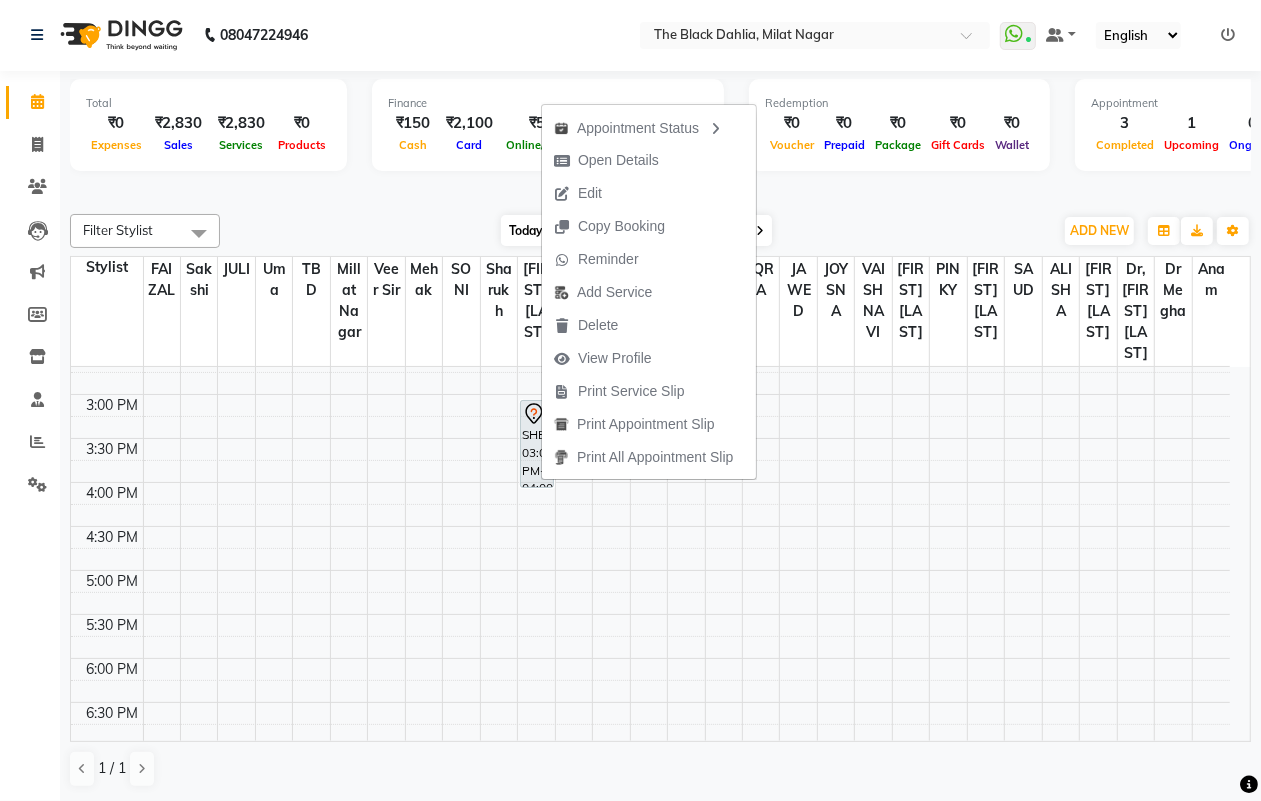 click at bounding box center [660, 191] 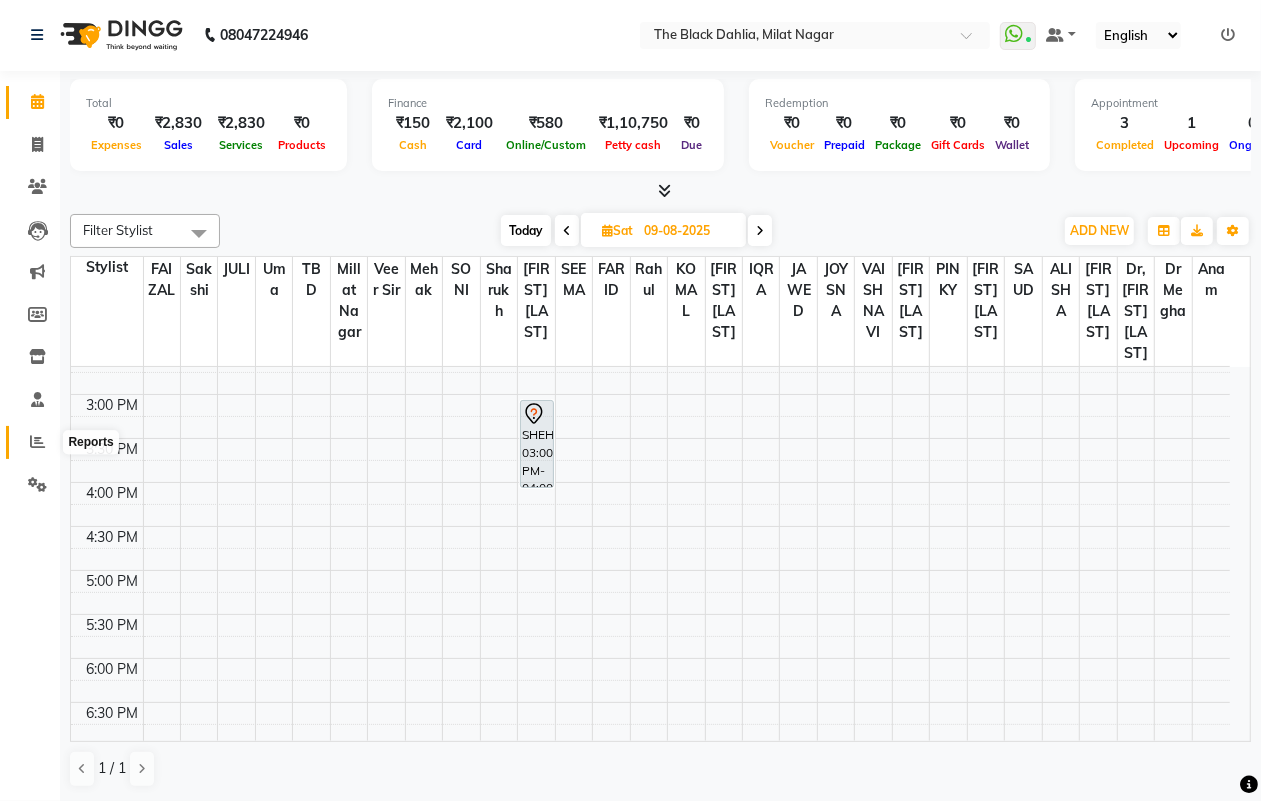 click 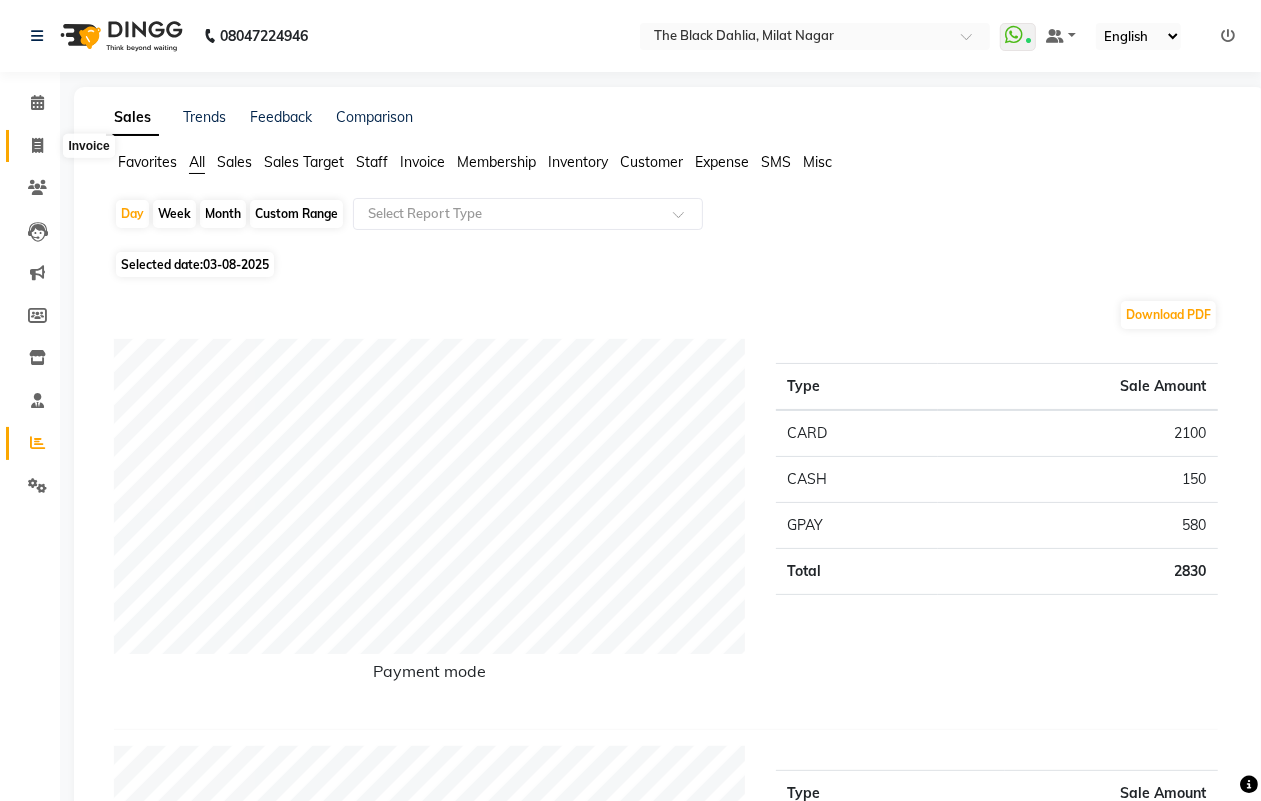 click 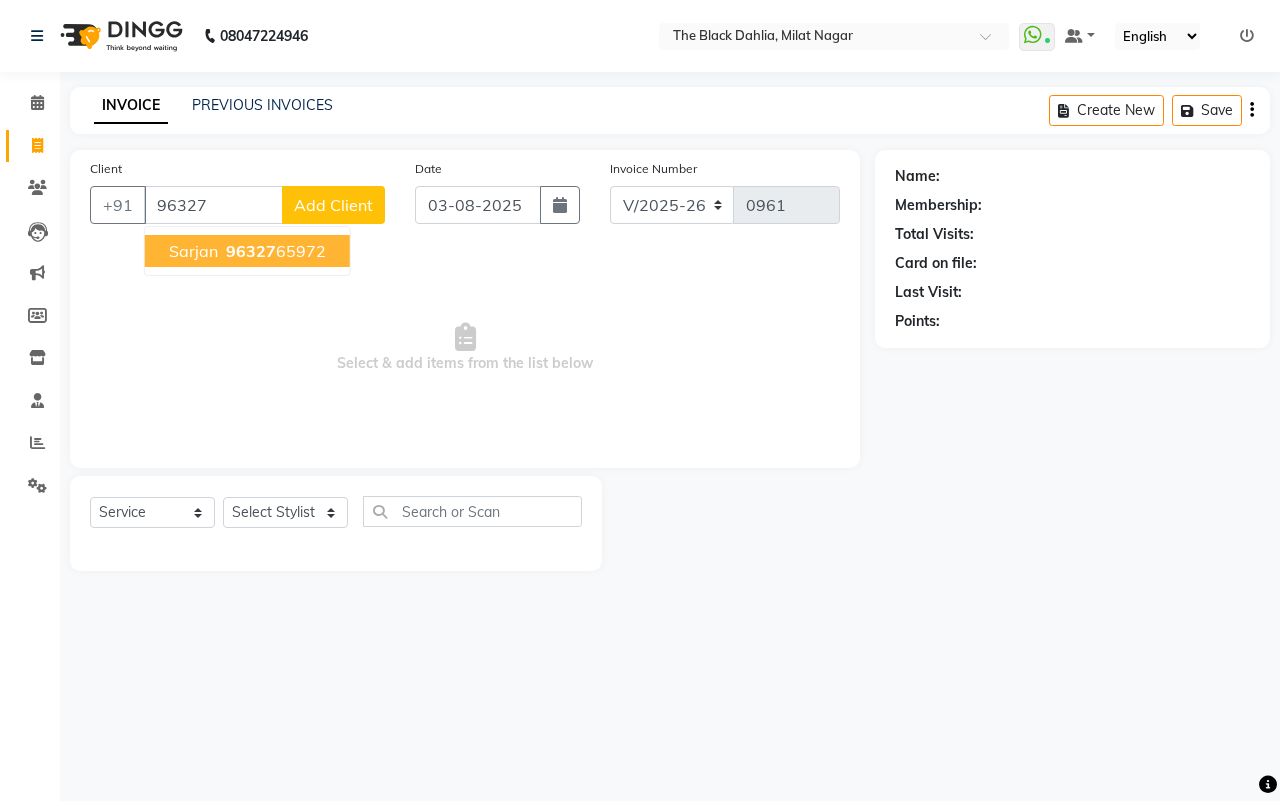 click on "96327 65972" at bounding box center [274, 251] 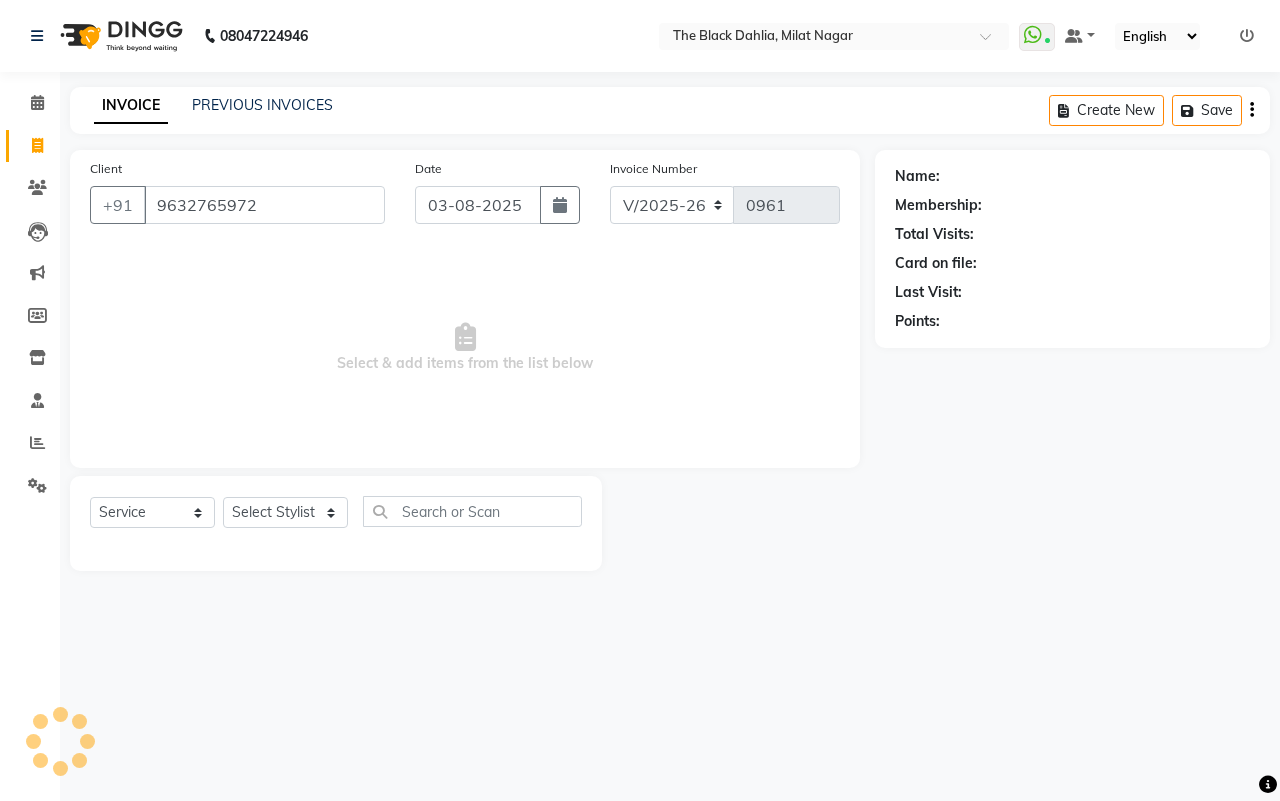 type on "9632765972" 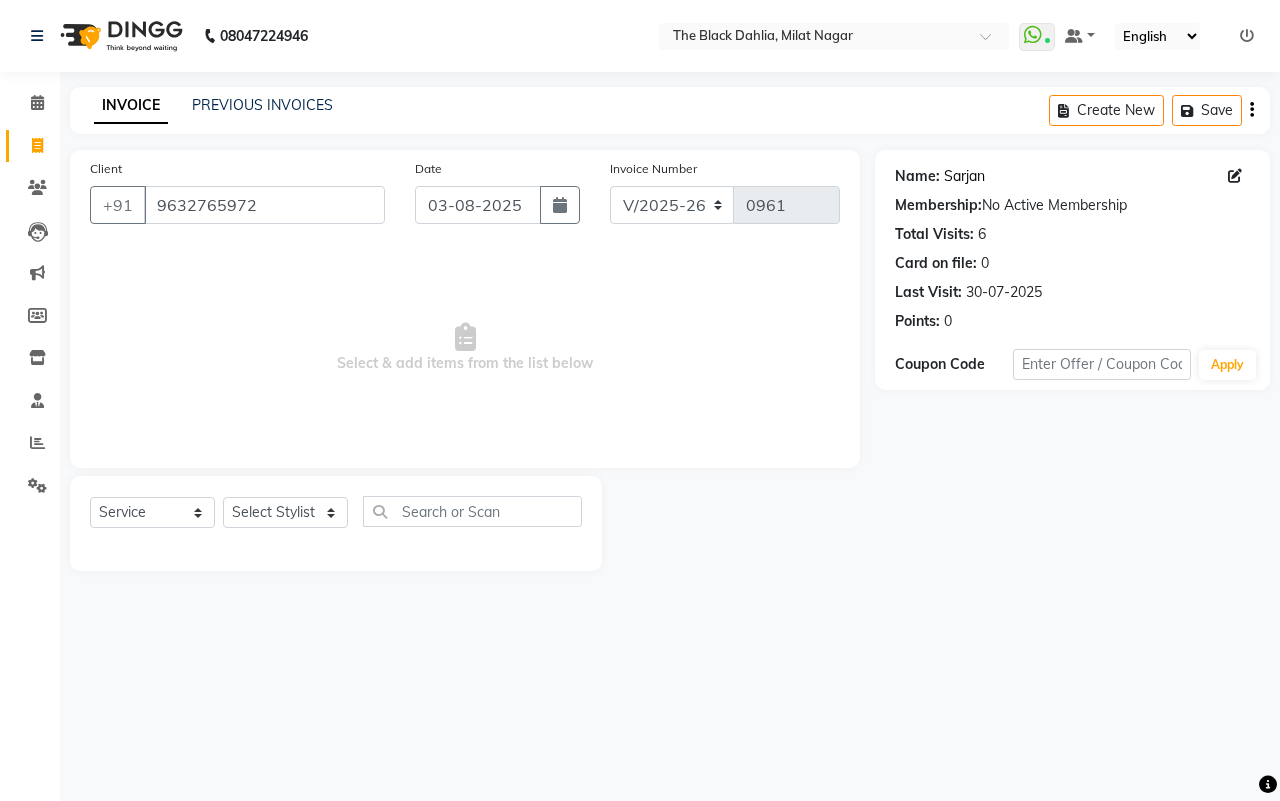 click on "Sarjan" 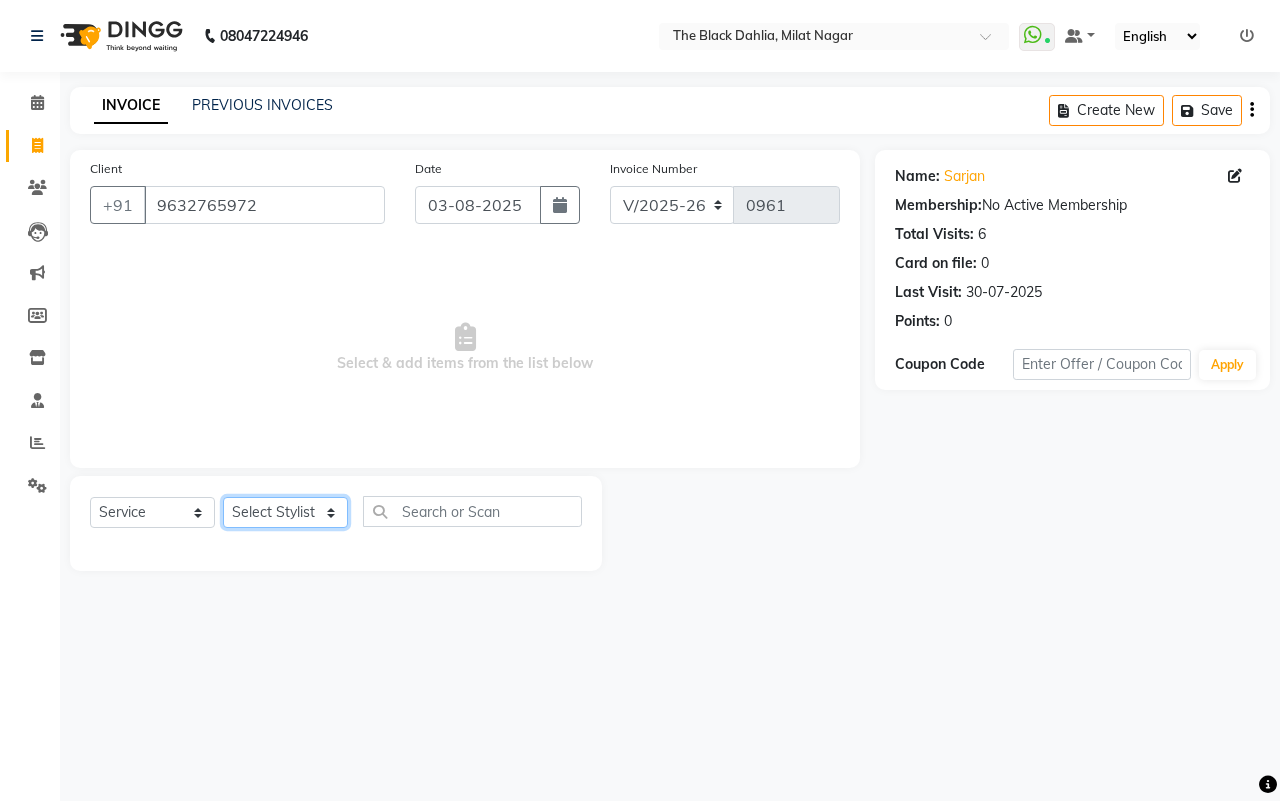 click on "Select Stylist ALISHA Anam [FIRST] [LAST] Dr Megha Dr,[FIRST] [LAST] FAIZAL FAIZAN FARID IQRA JAWED JOYSNA JULI [FIRST] [LAST] KOMAL mehak Millat Nagar PINKY Rahul [FIRST] [LAST] sakshi [FIRST] [LAST] [FIRST] [LAST] SEEMA Sharukh [FIRST] [LAST] Shivpriya SONI TBD Uma VAISHNAVI Veer Sir" 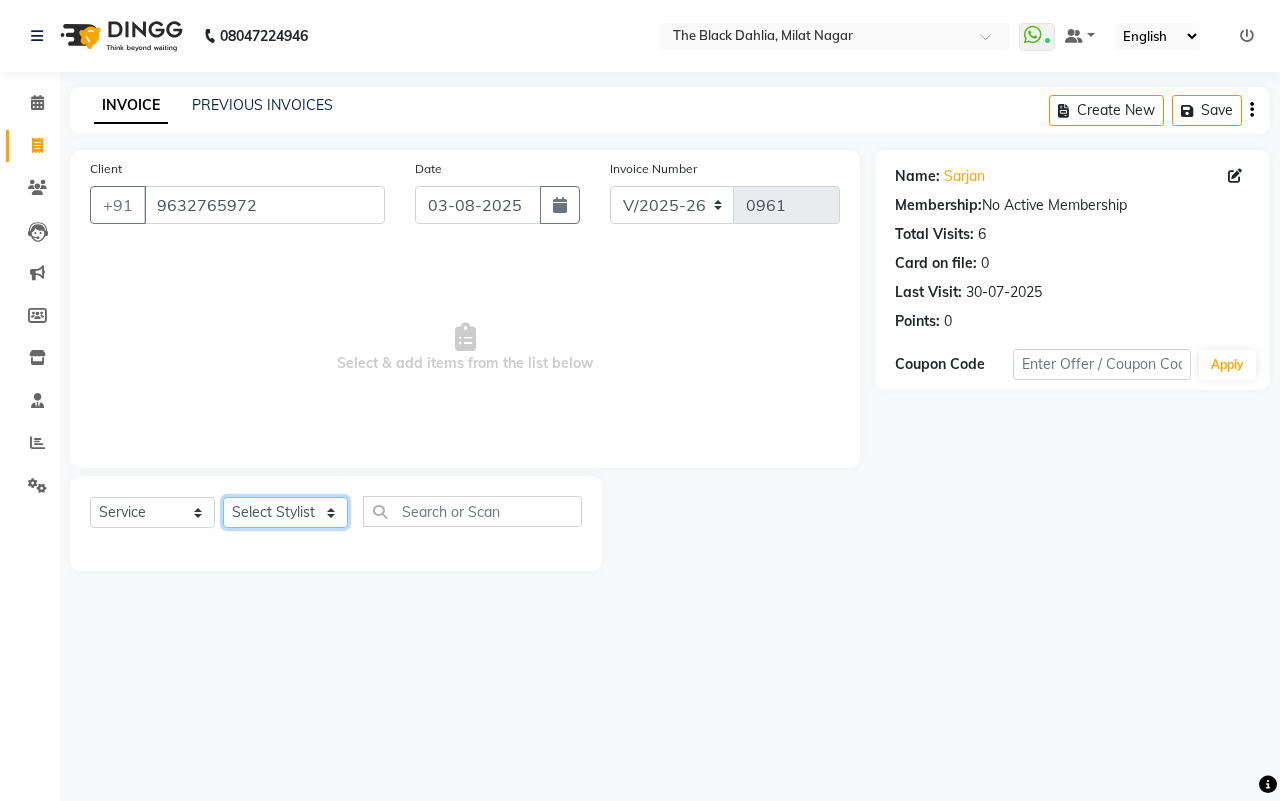 select on "65401" 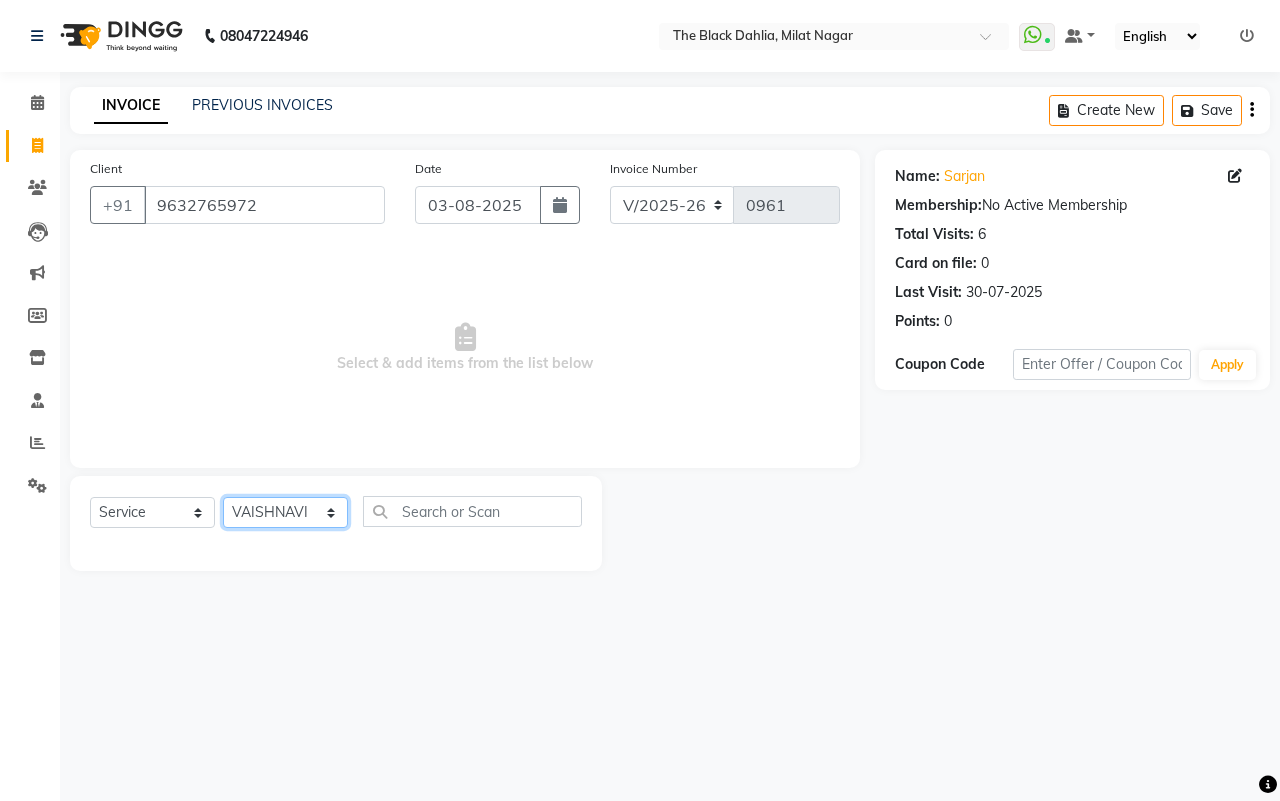 click on "Select Stylist ALISHA Anam [FIRST] [LAST] Dr Megha Dr,[FIRST] [LAST] FAIZAL FAIZAN FARID IQRA JAWED JOYSNA JULI [FIRST] [LAST] KOMAL mehak Millat Nagar PINKY Rahul [FIRST] [LAST] sakshi [FIRST] [LAST] [FIRST] [LAST] SEEMA Sharukh [FIRST] [LAST] Shivpriya SONI TBD Uma VAISHNAVI Veer Sir" 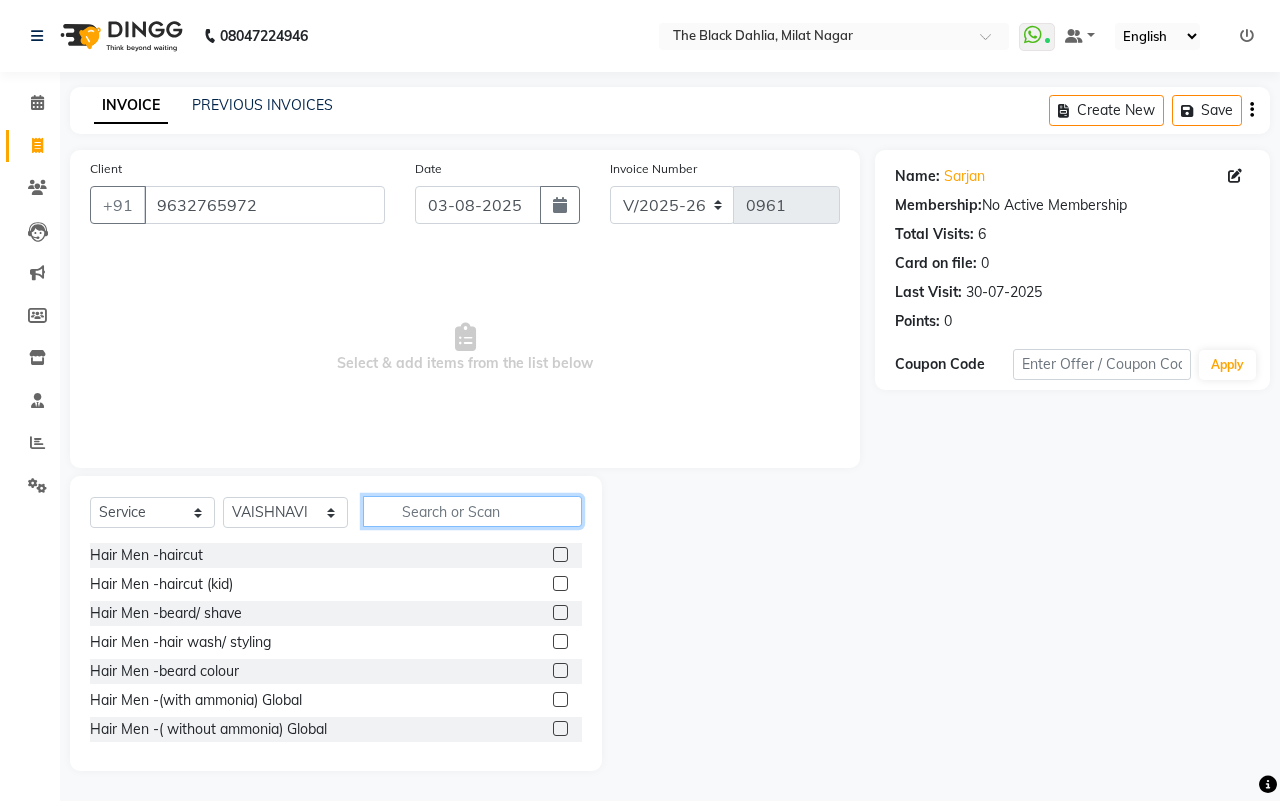 click 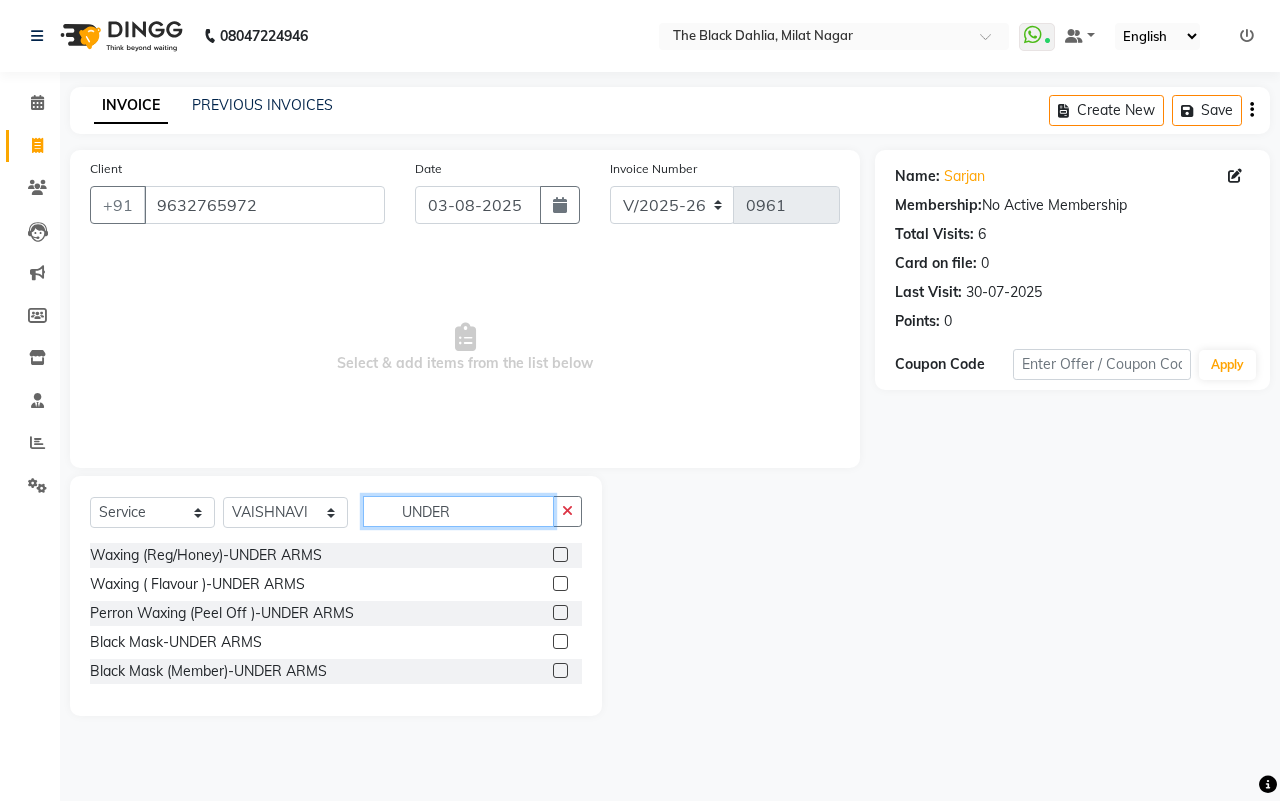 type on "UNDER" 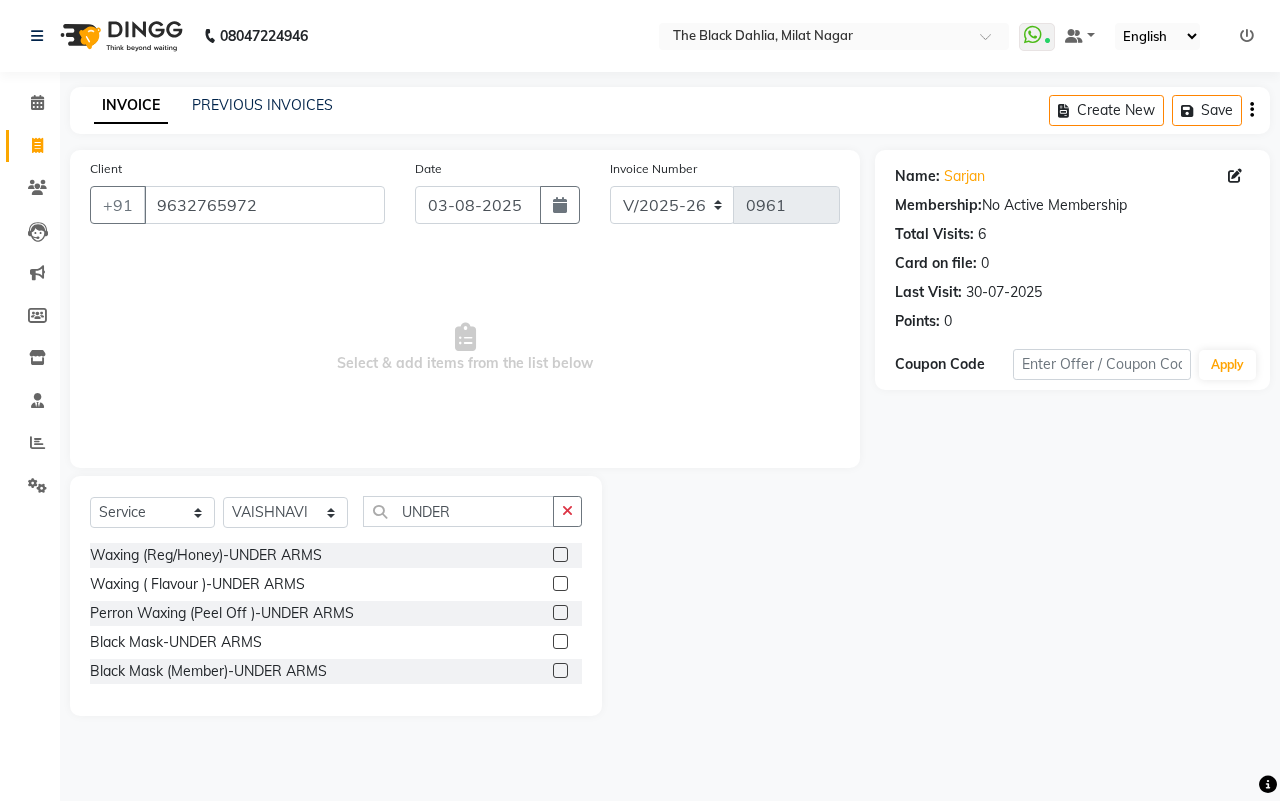 click 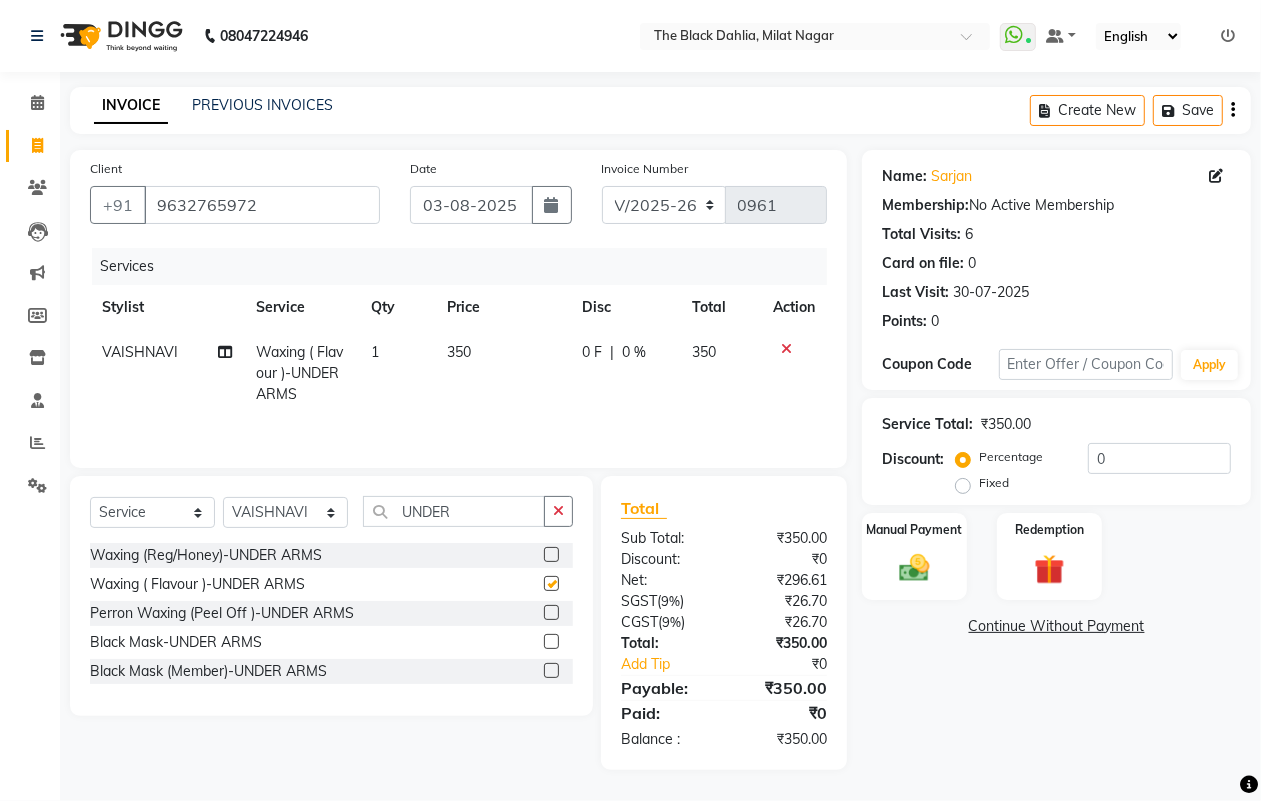 checkbox on "false" 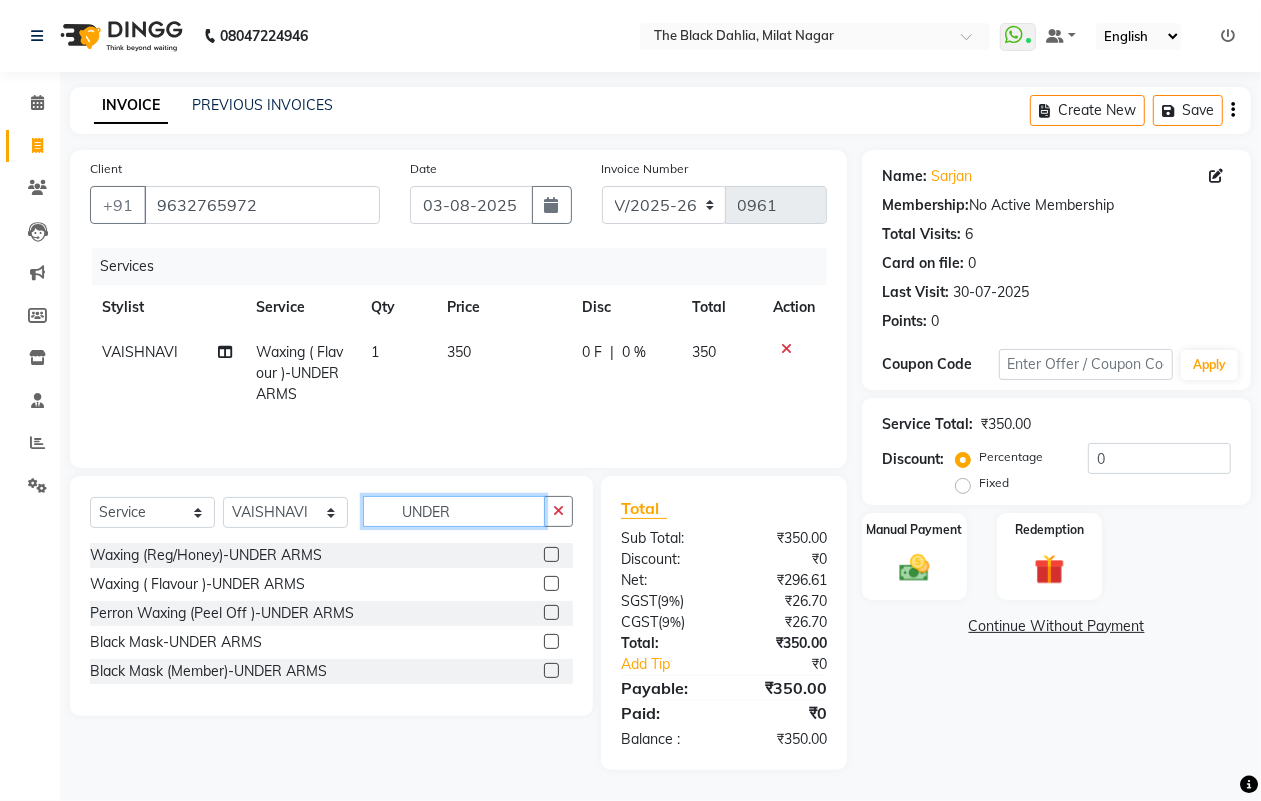 click on "UNDER" 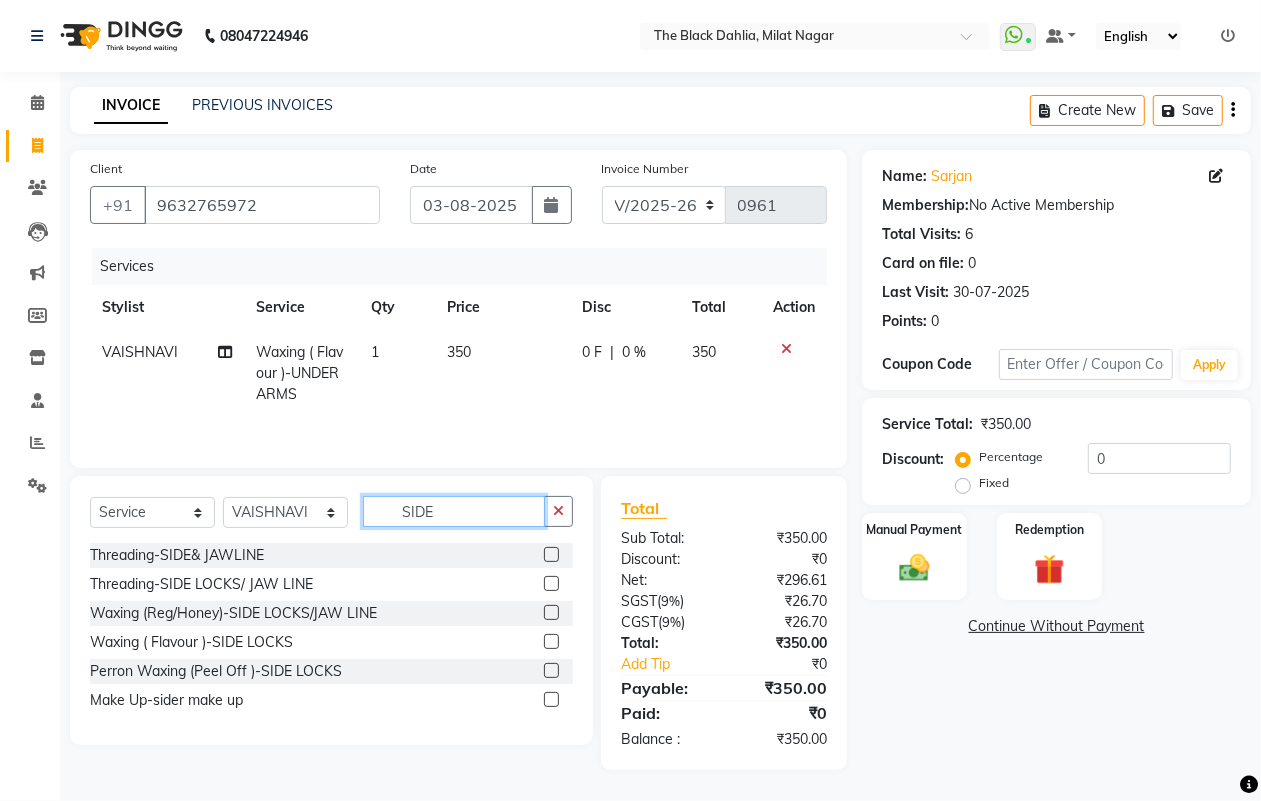 type on "SIDE" 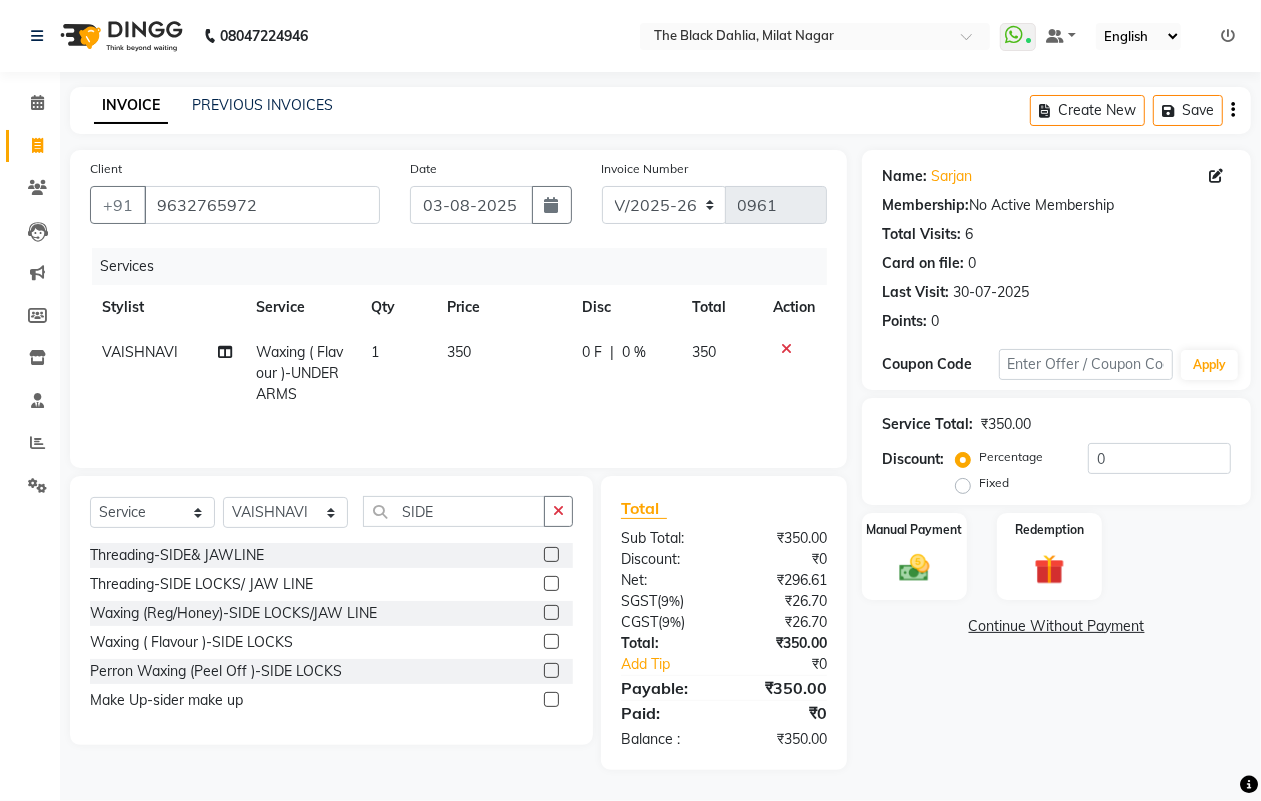 click 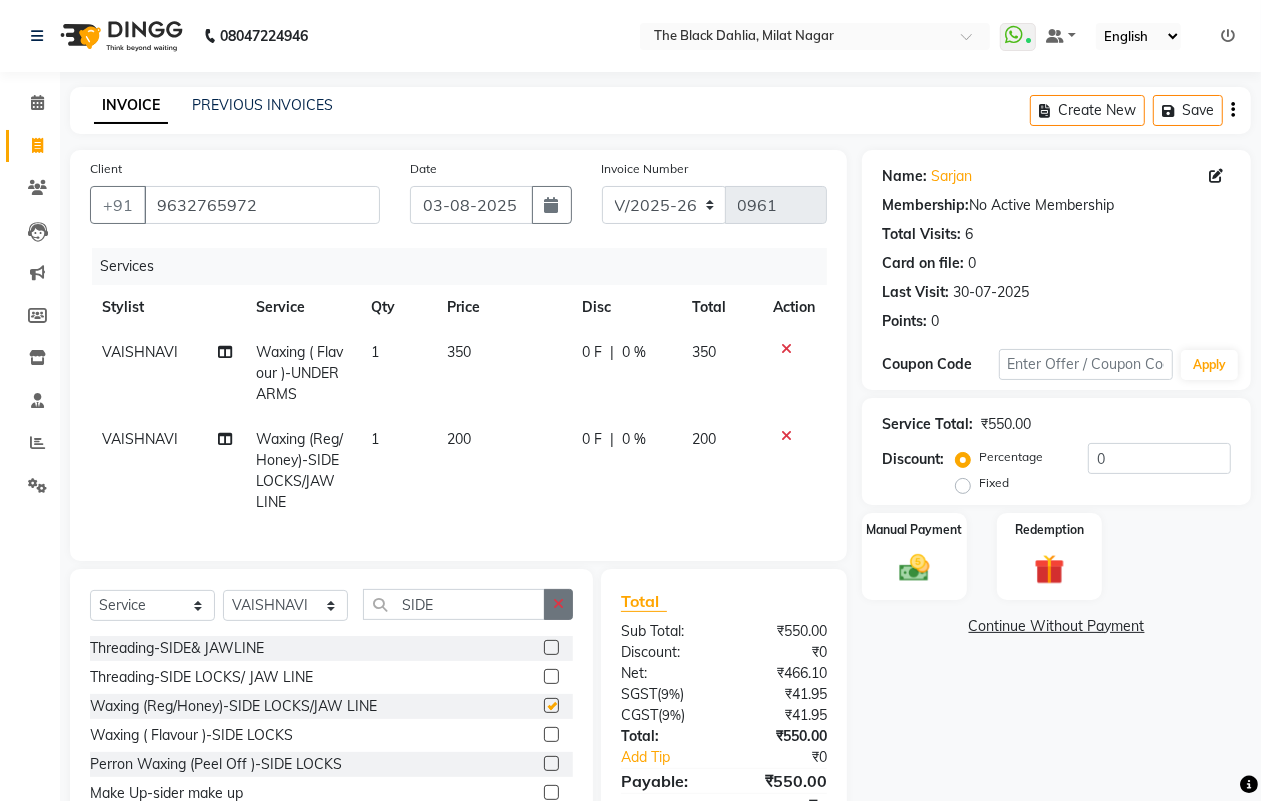 checkbox on "false" 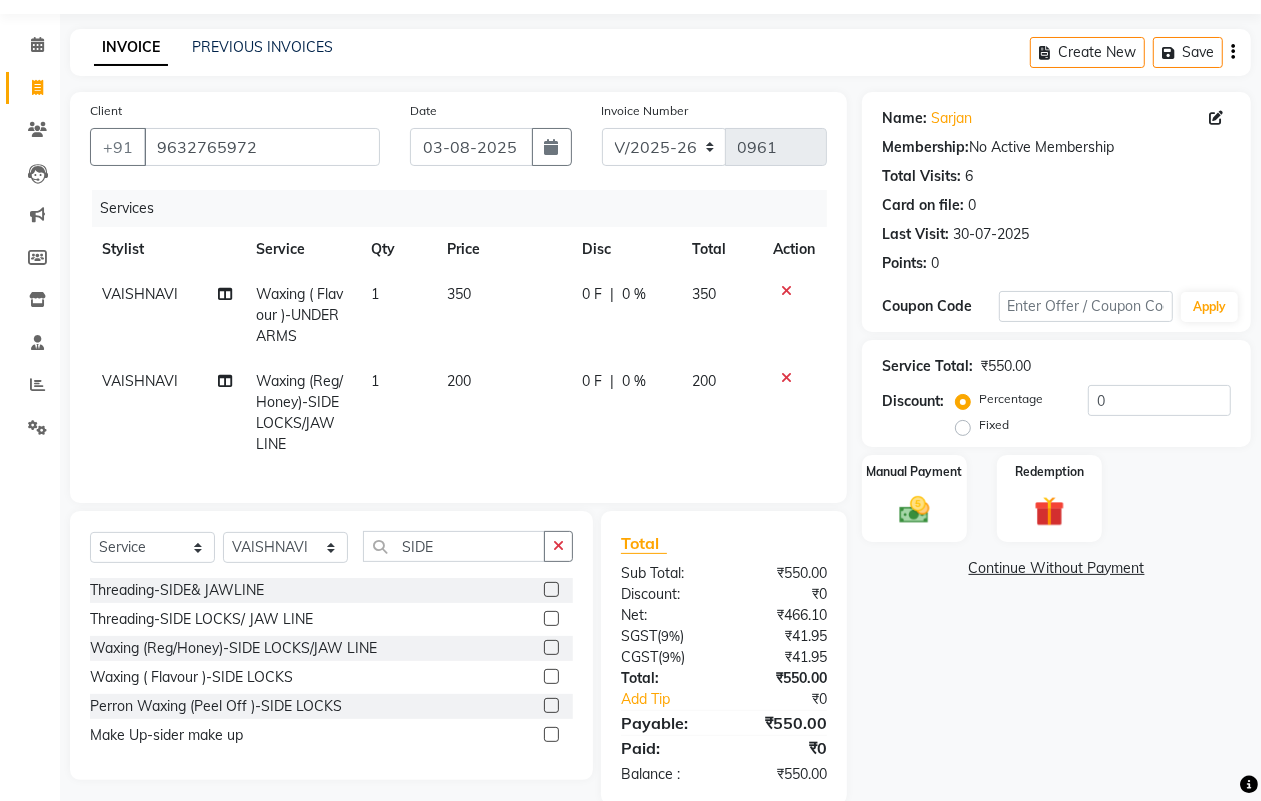 scroll, scrollTop: 110, scrollLeft: 0, axis: vertical 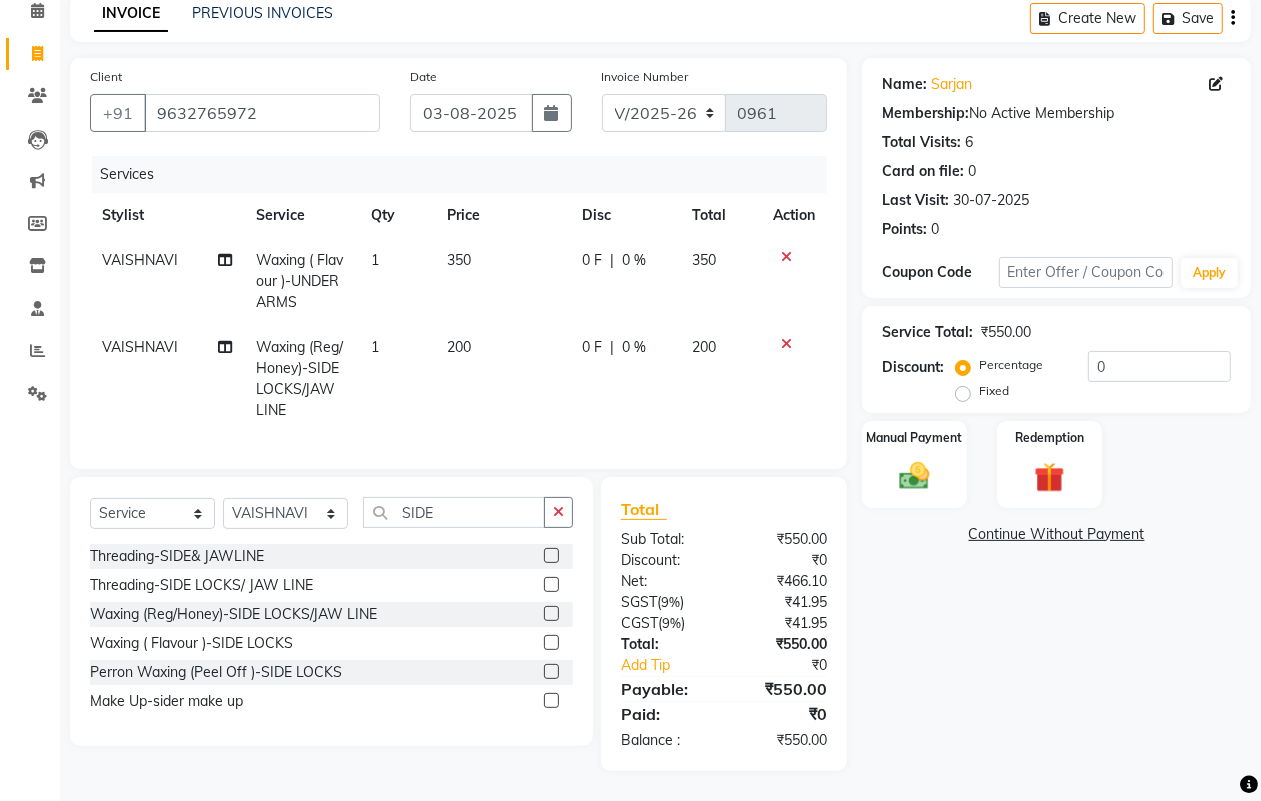 click on "200" 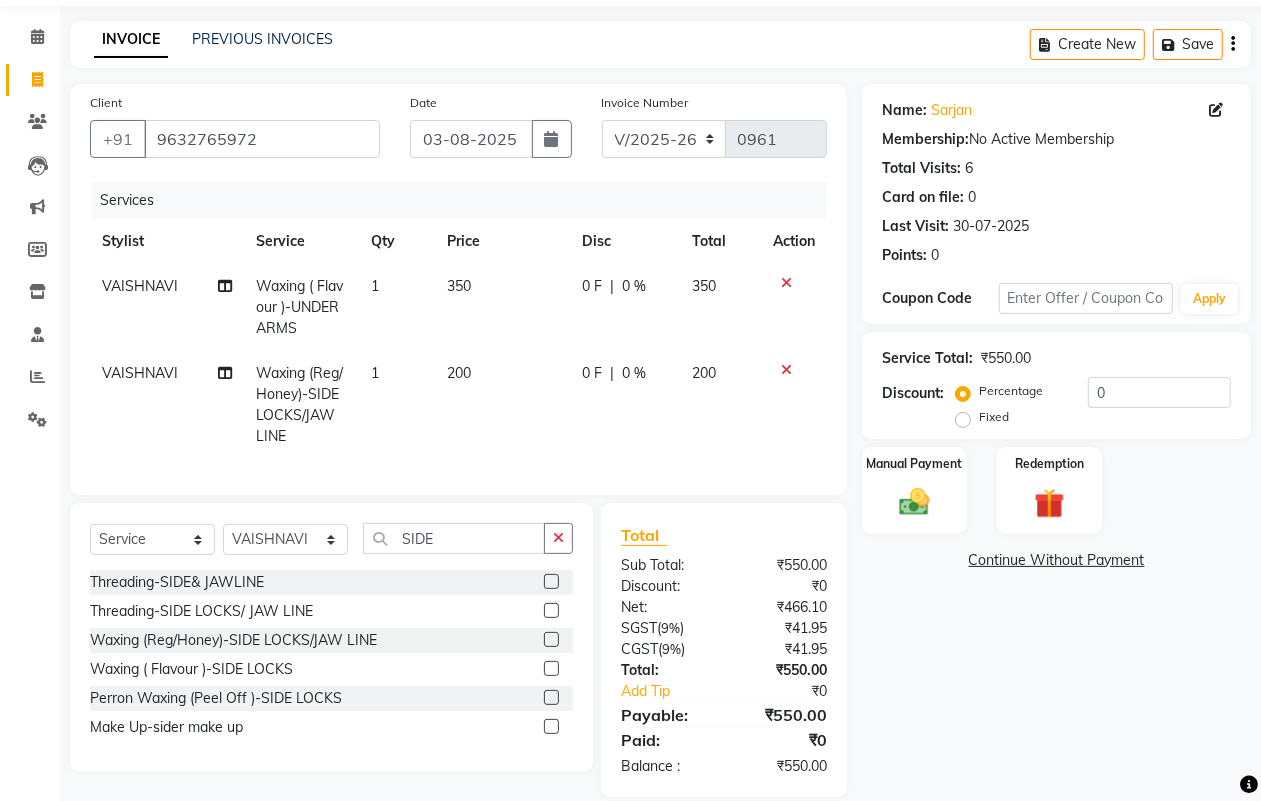 select on "65401" 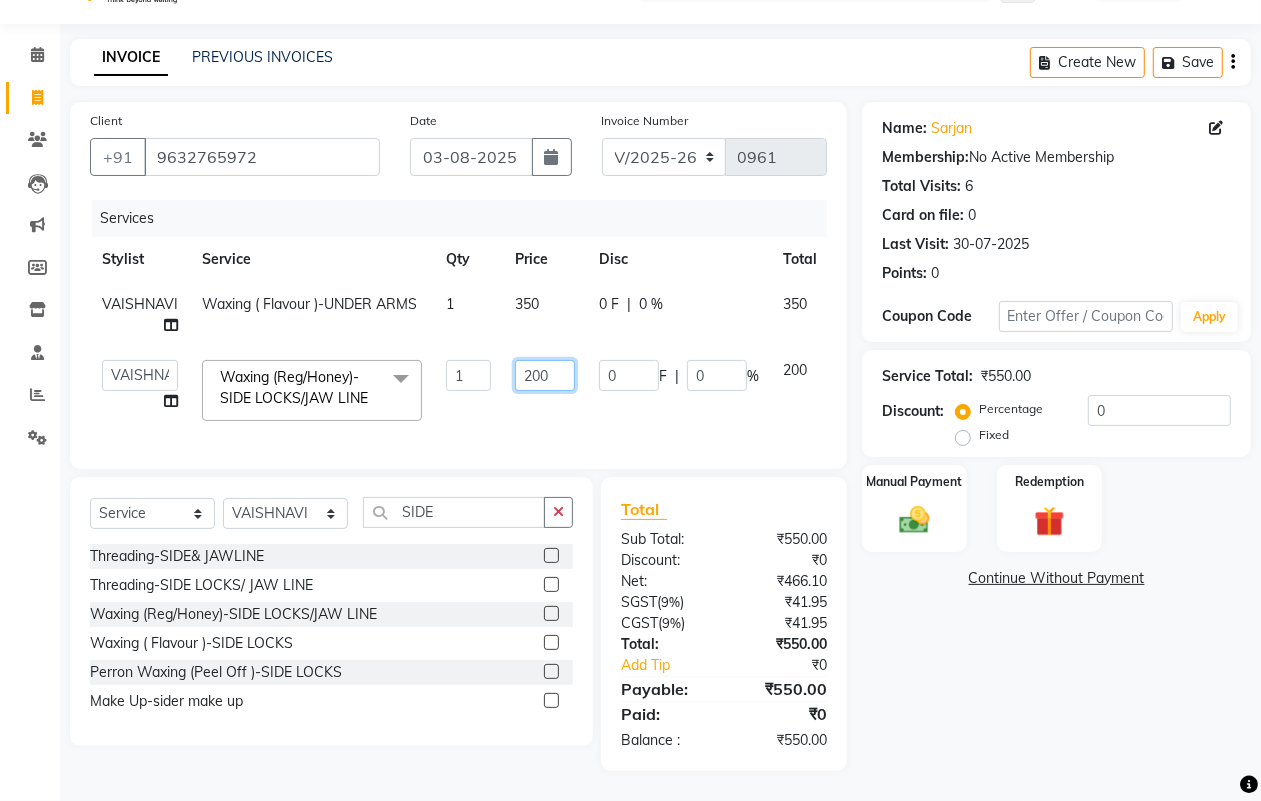 click on "200" 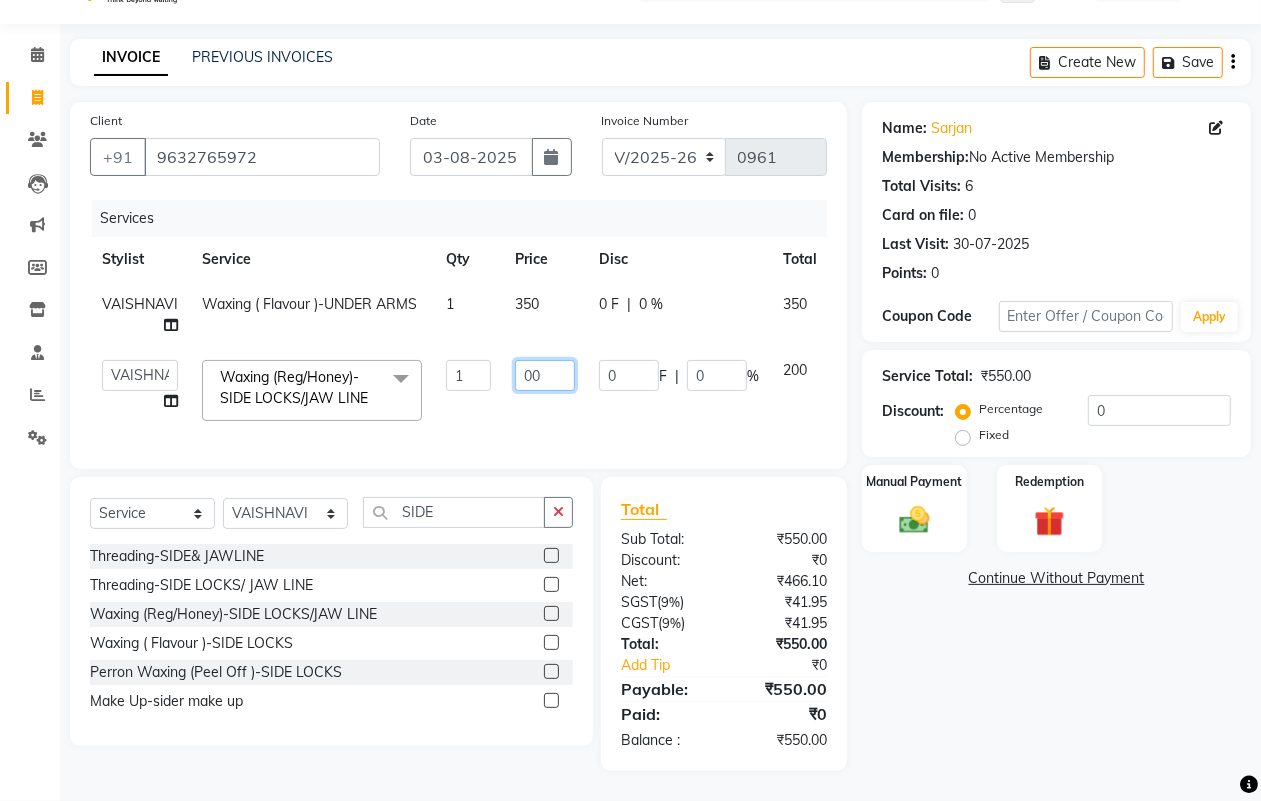 type on "100" 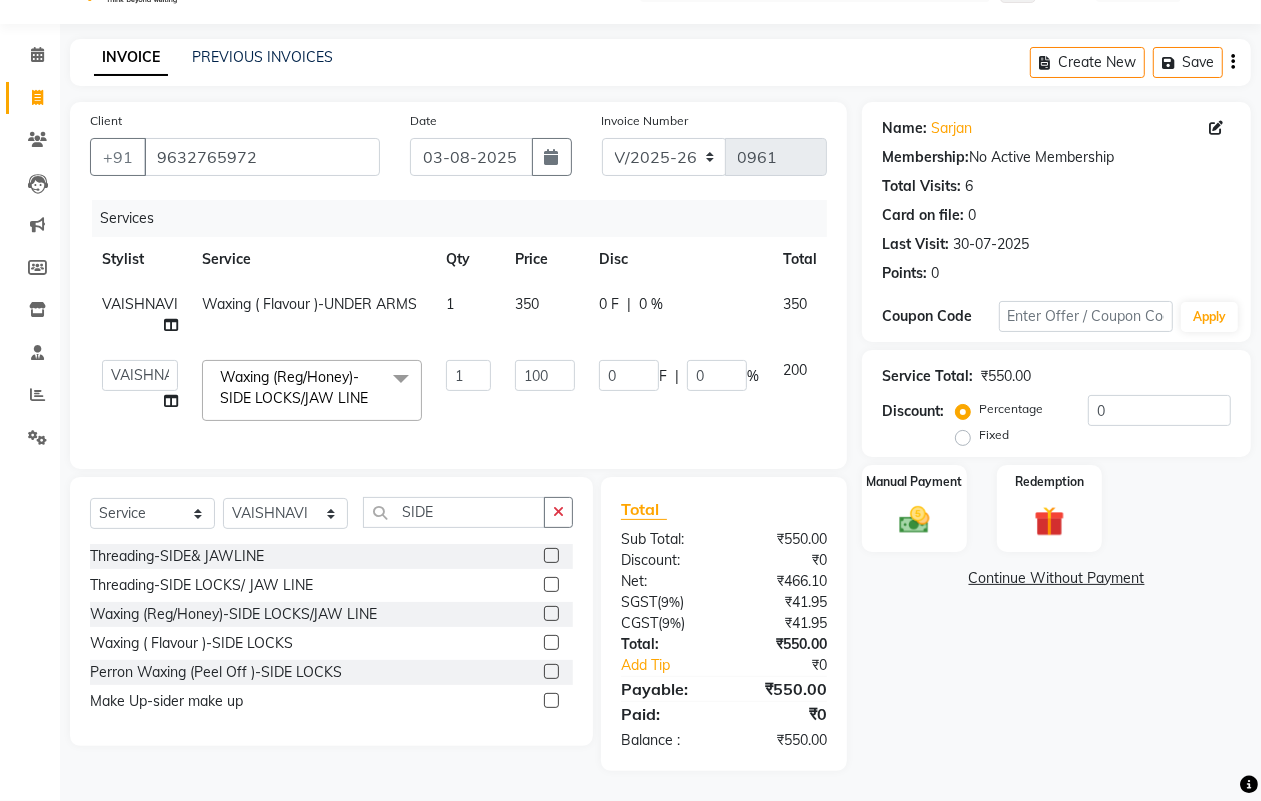 click on "0 F | 0 %" 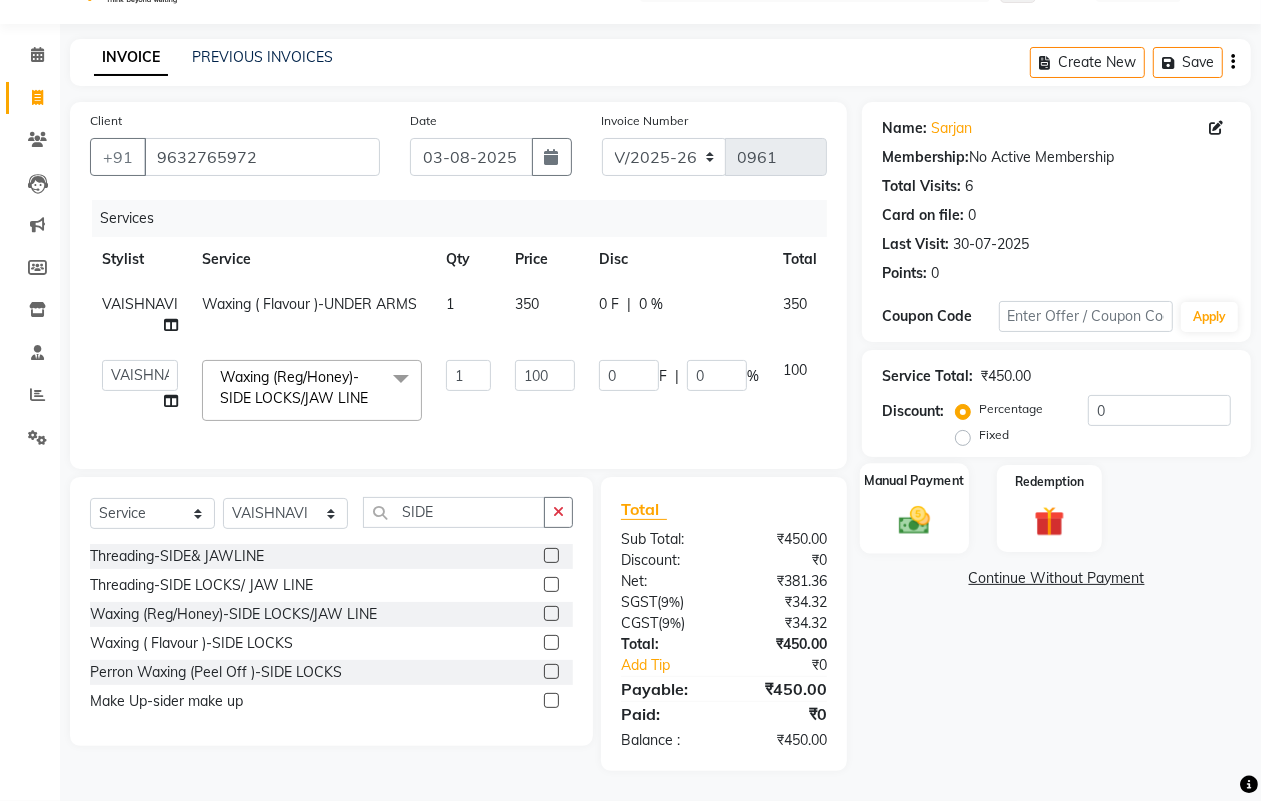 click 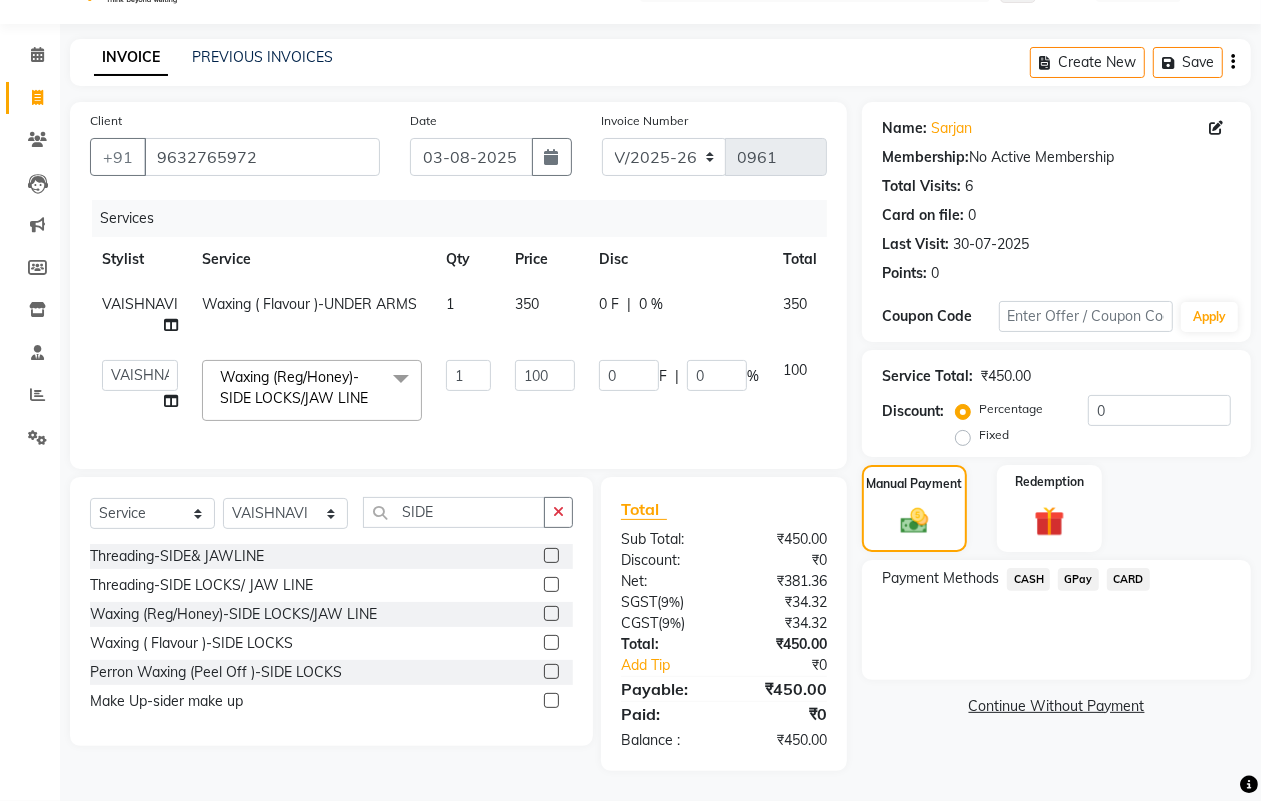 click on "GPay" 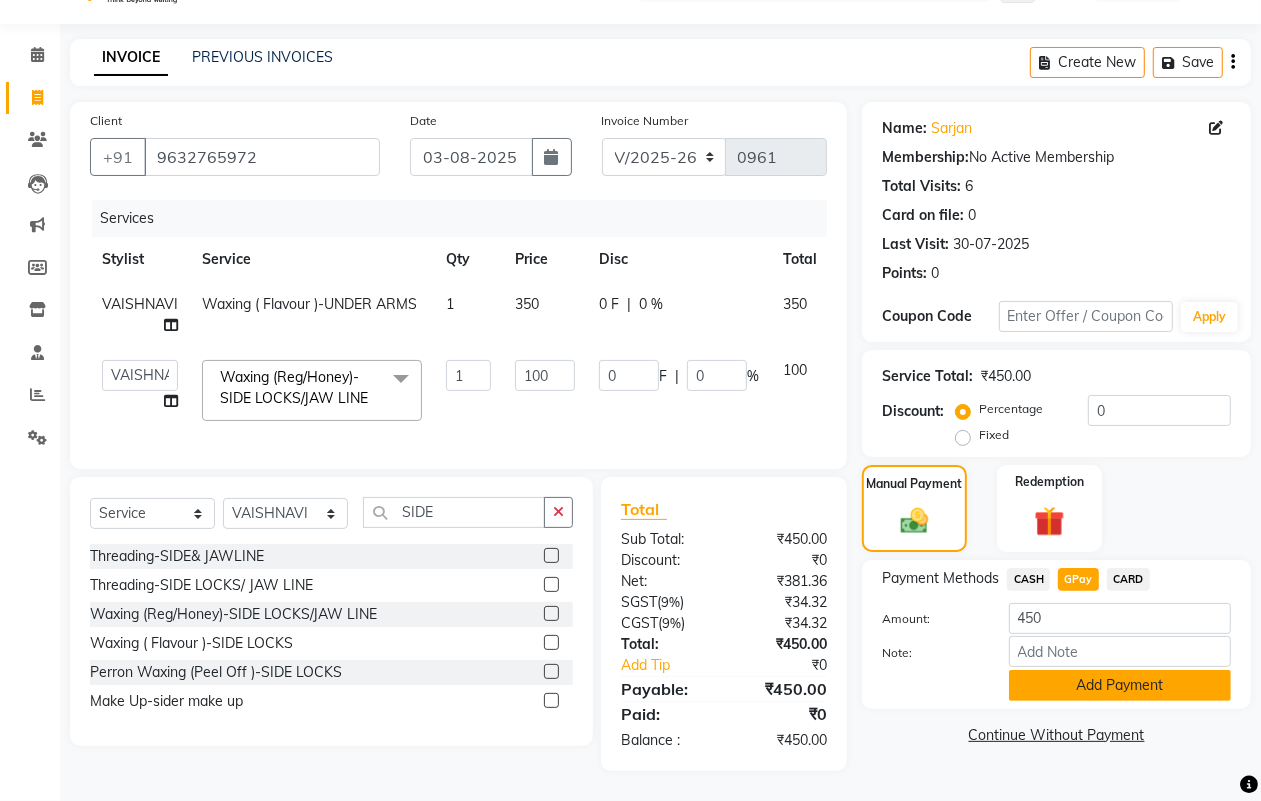 click on "Add Payment" 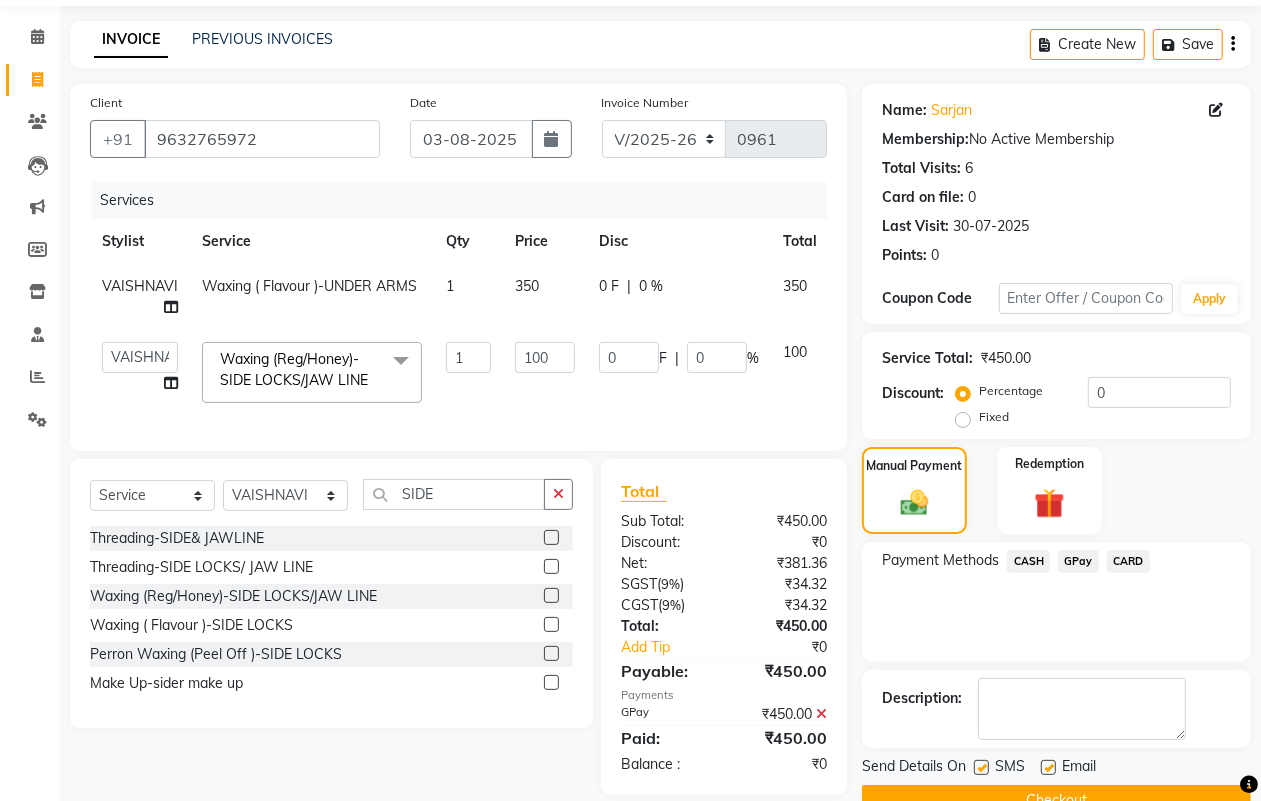 scroll, scrollTop: 111, scrollLeft: 0, axis: vertical 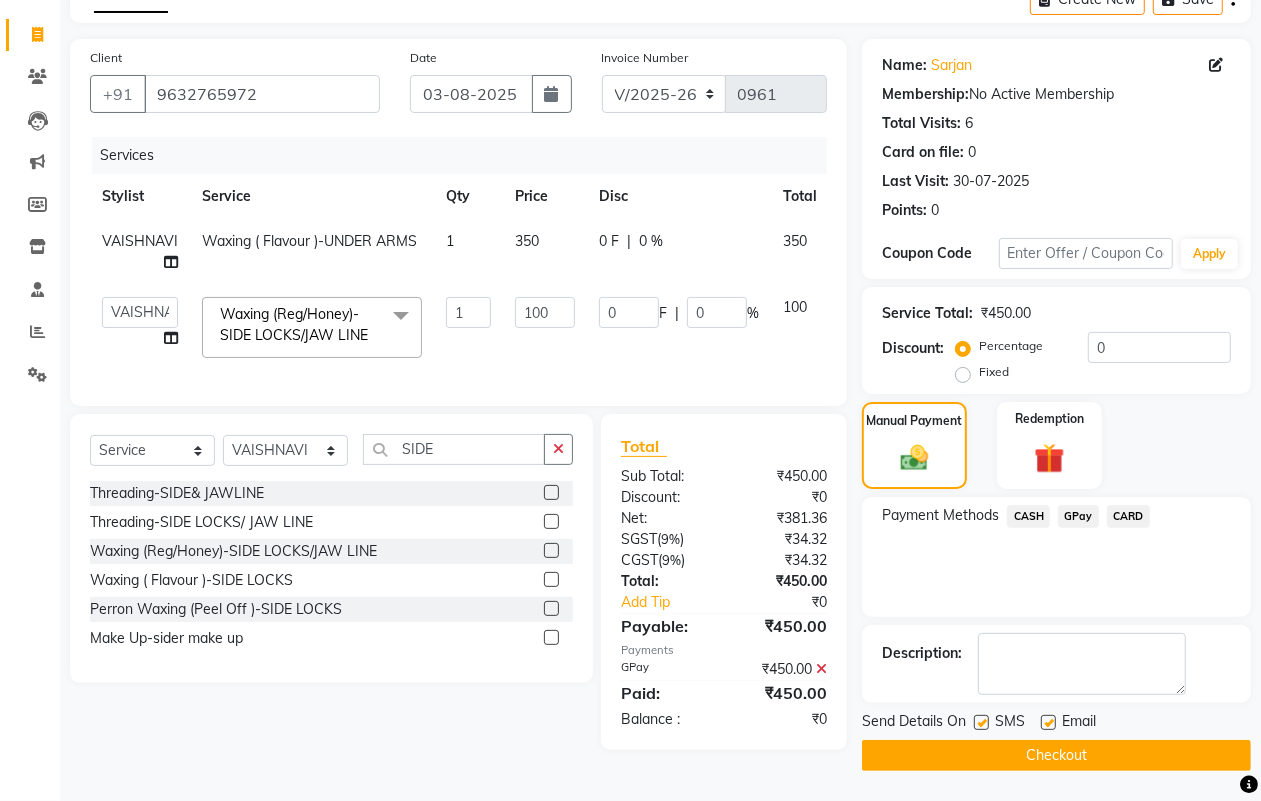 click on "Checkout" 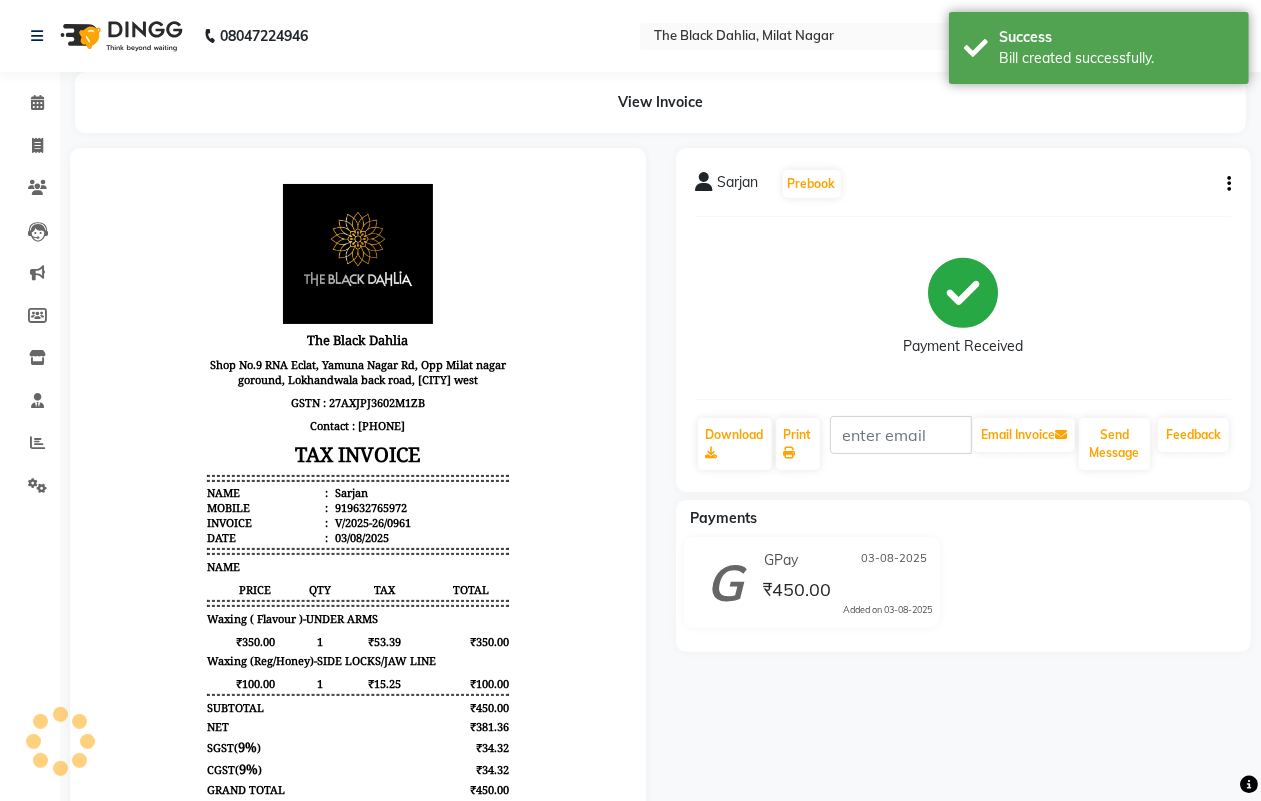 scroll, scrollTop: 0, scrollLeft: 0, axis: both 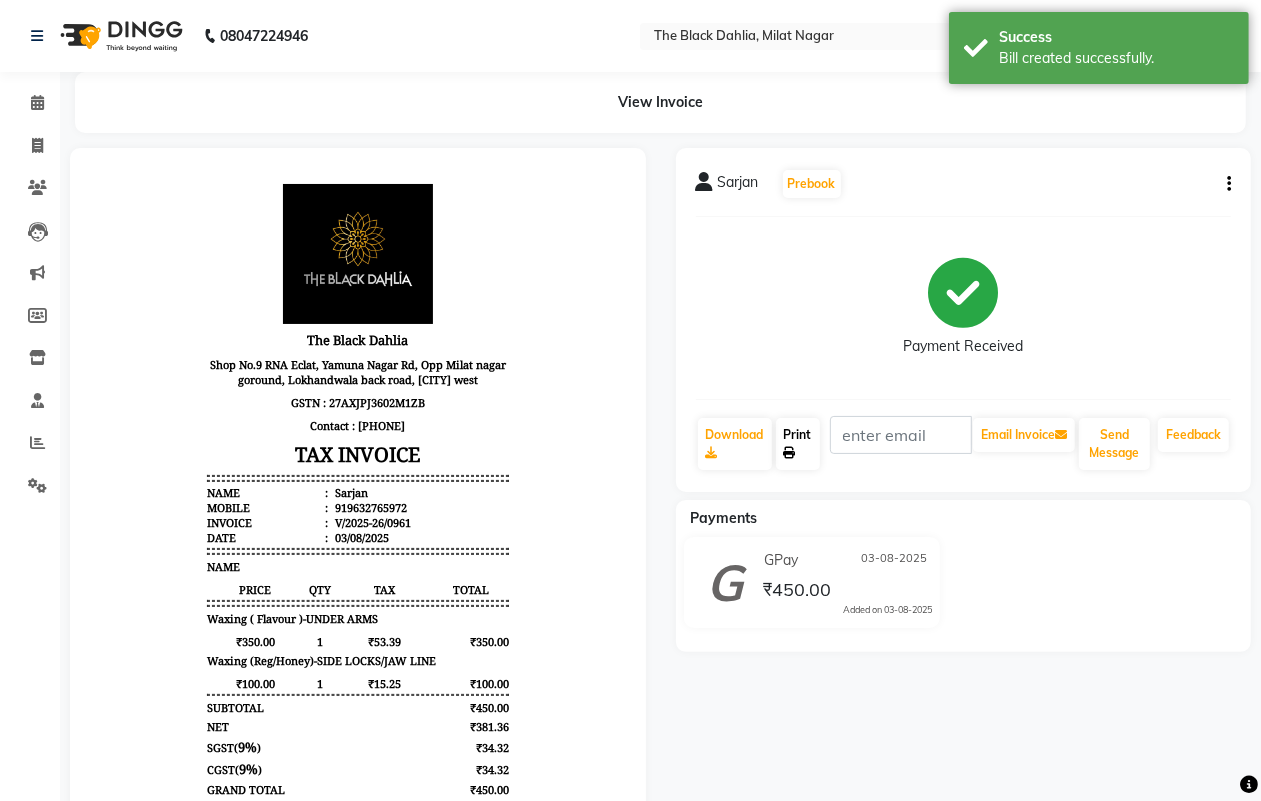 click on "Print" 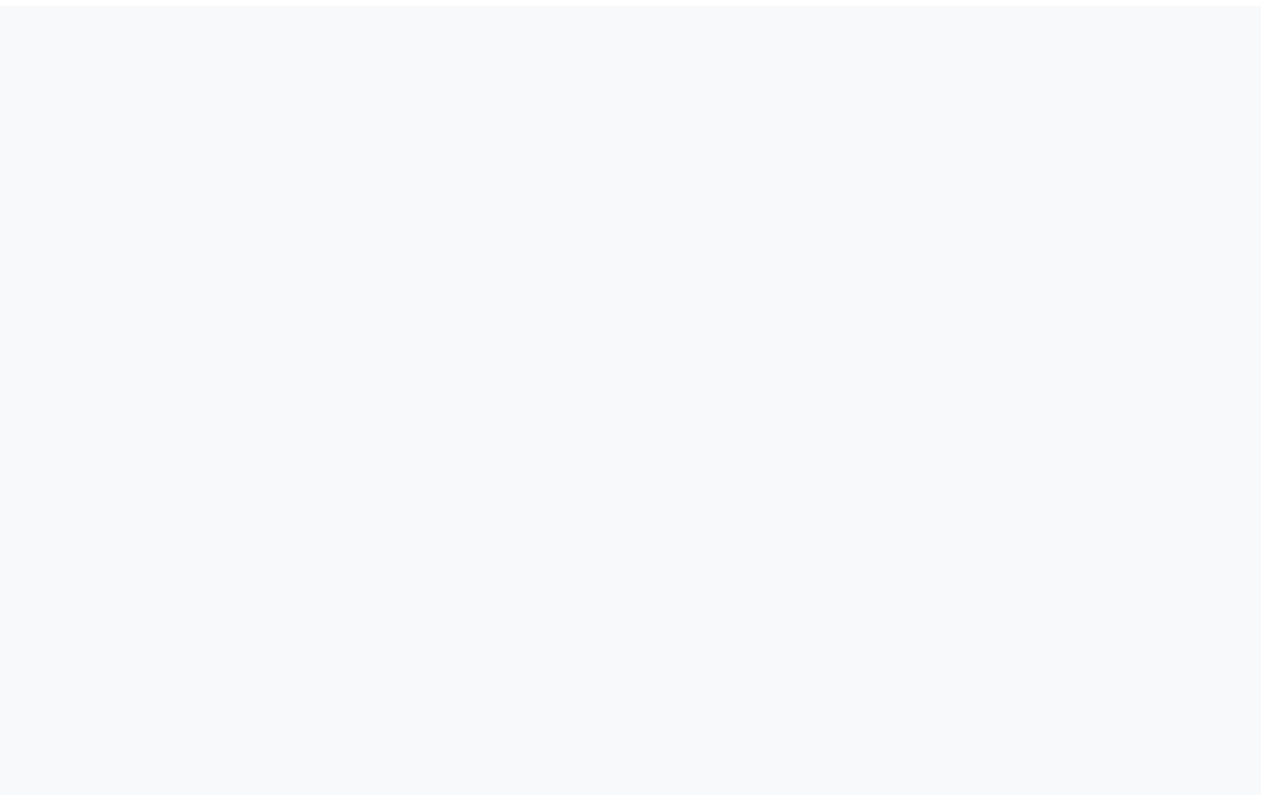 scroll, scrollTop: 0, scrollLeft: 0, axis: both 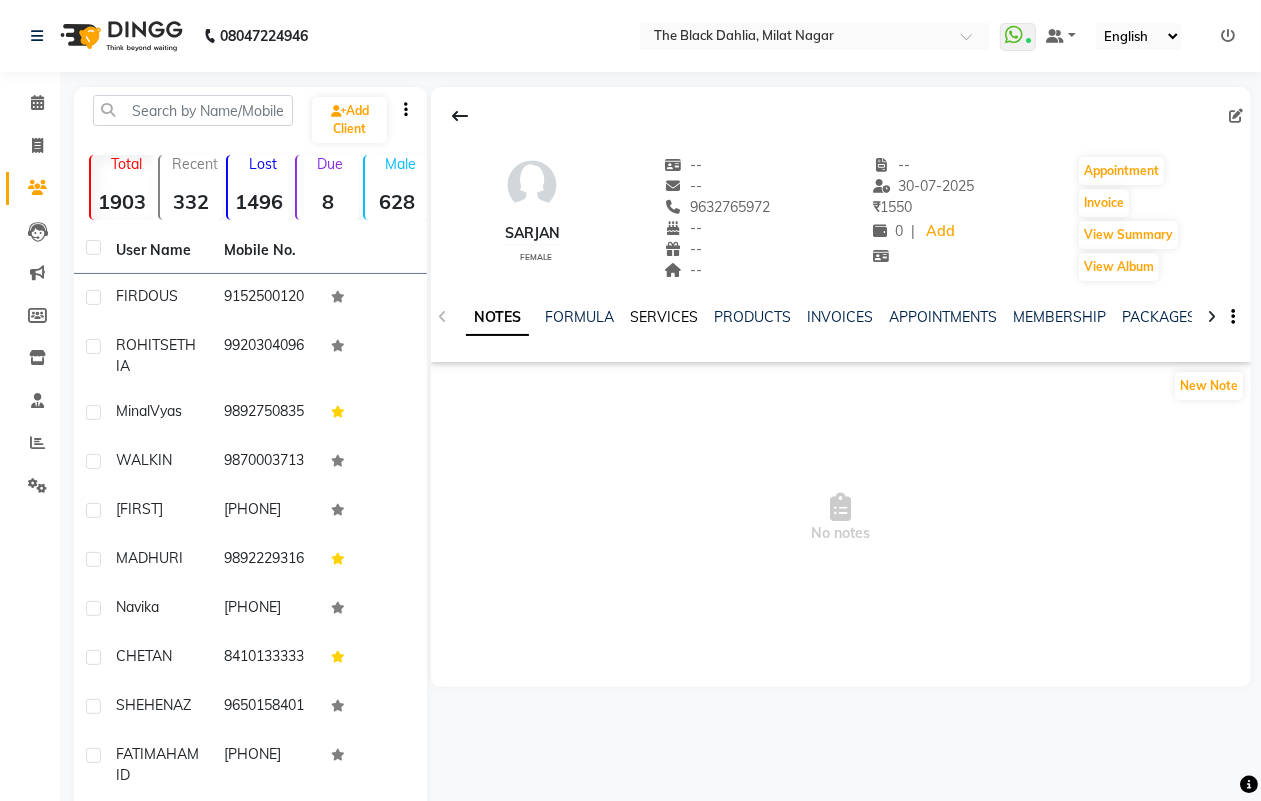 click on "SERVICES" 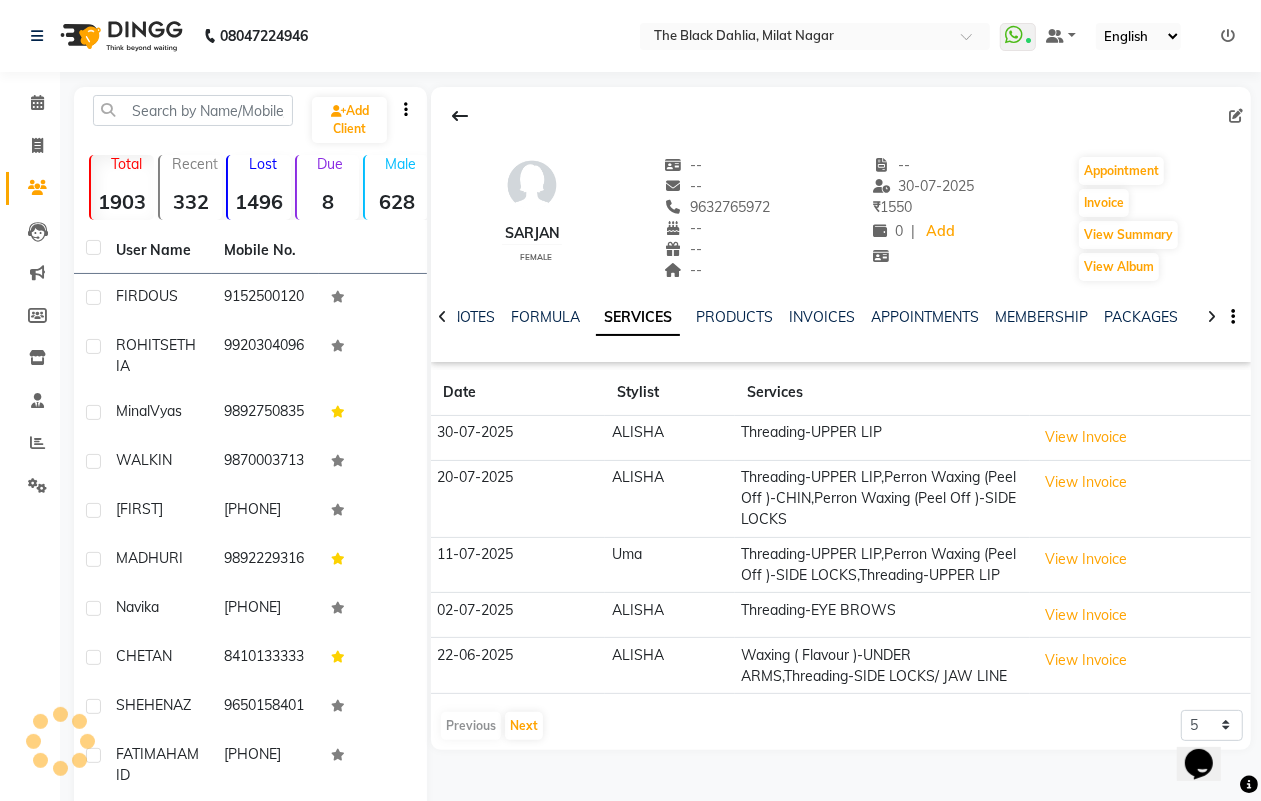 scroll, scrollTop: 0, scrollLeft: 0, axis: both 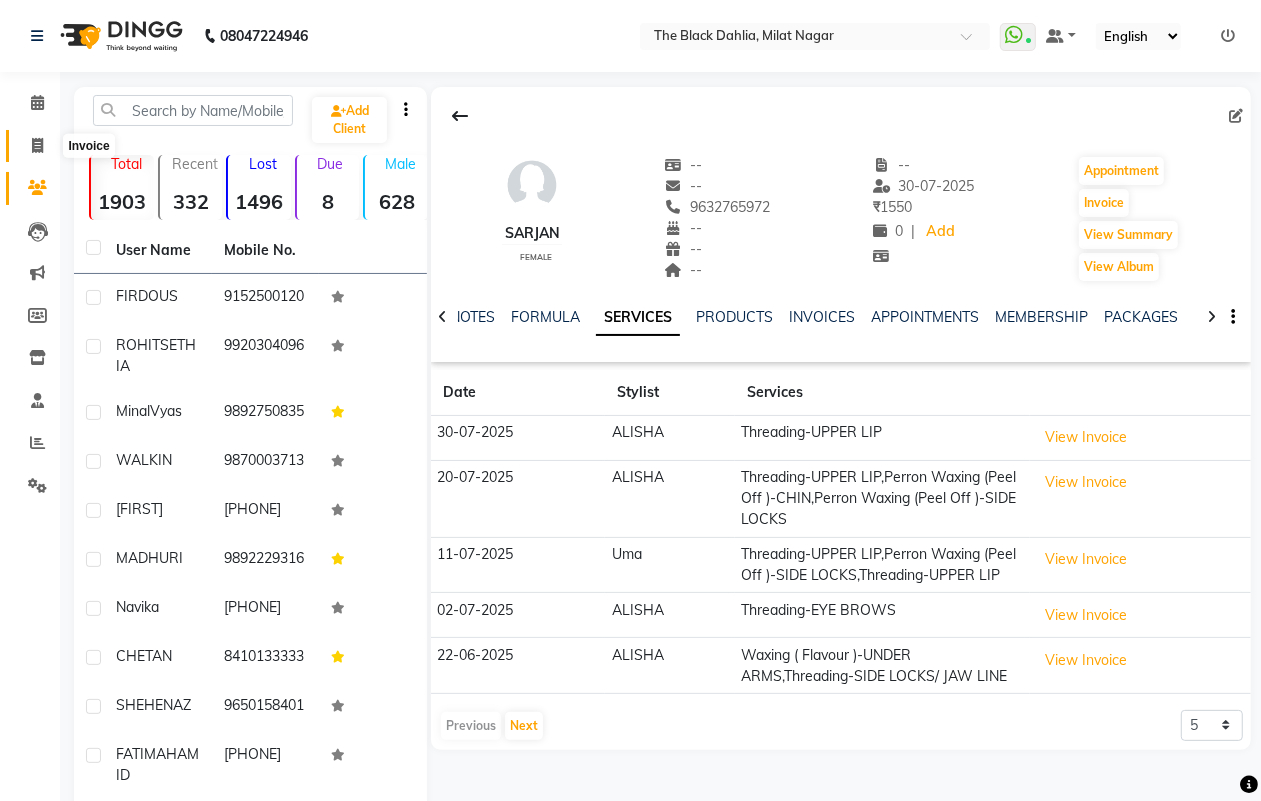 click 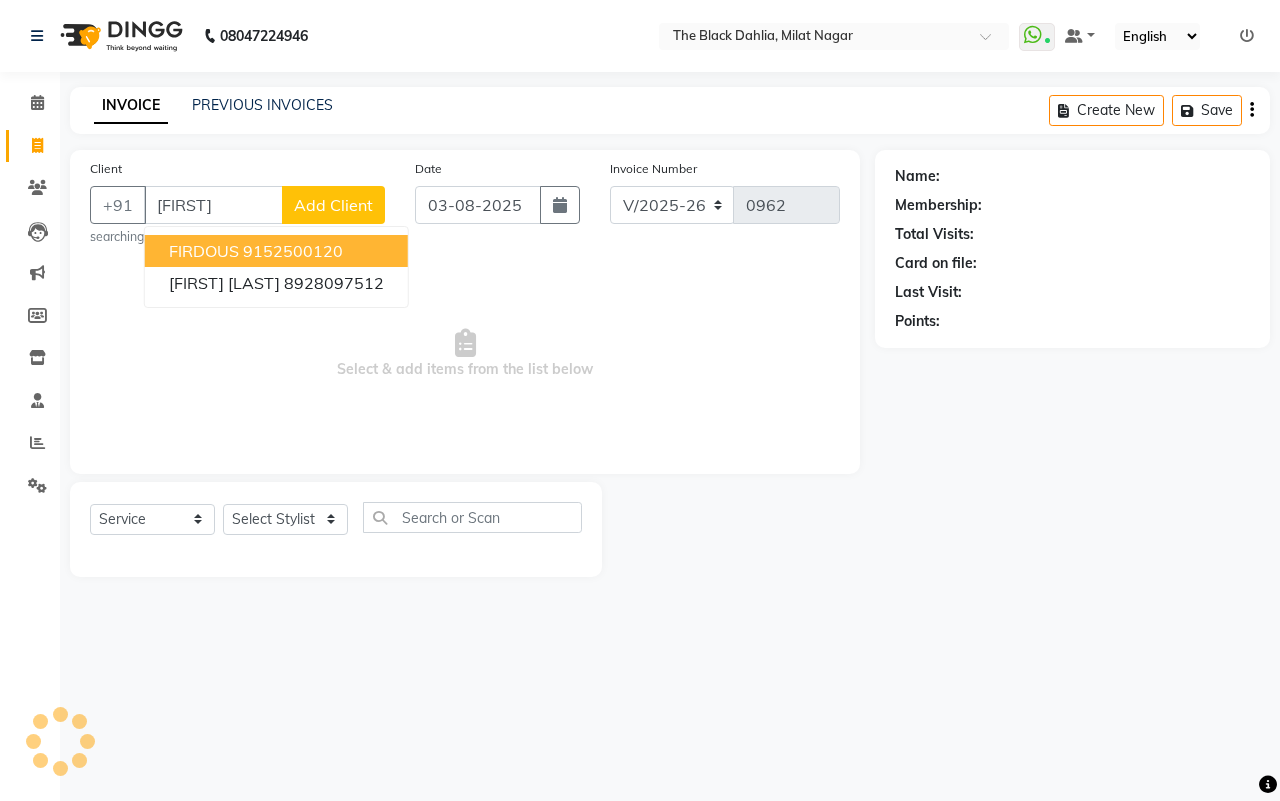 click on "FIRDOUS  9152500120" at bounding box center (276, 251) 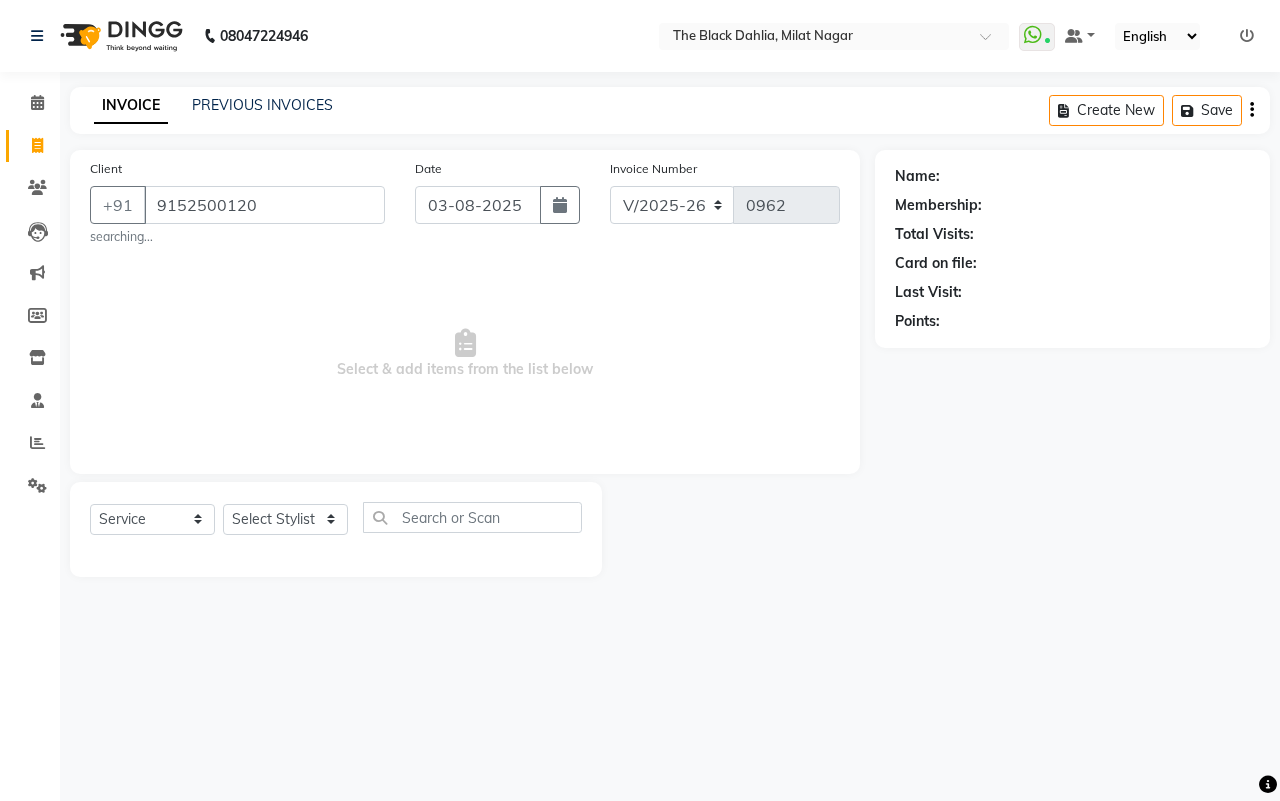 type on "9152500120" 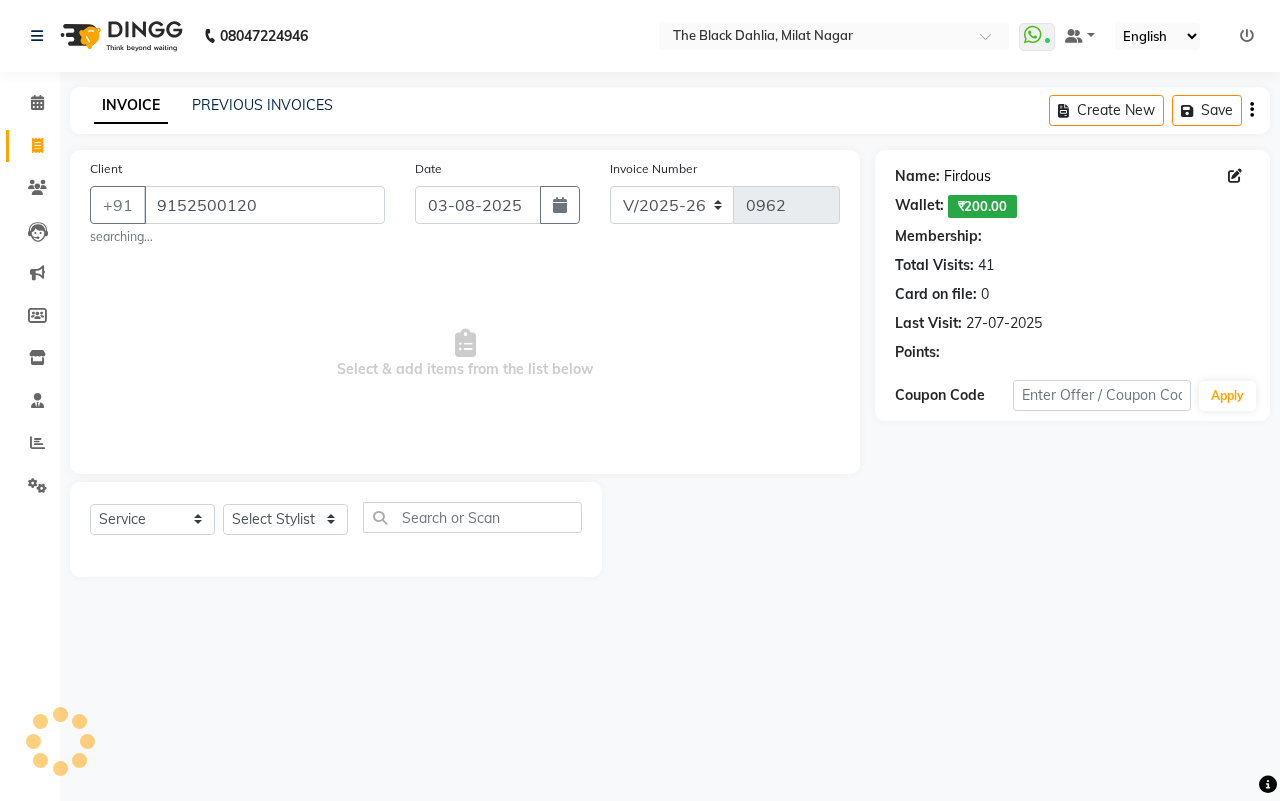 click on "Firdous" 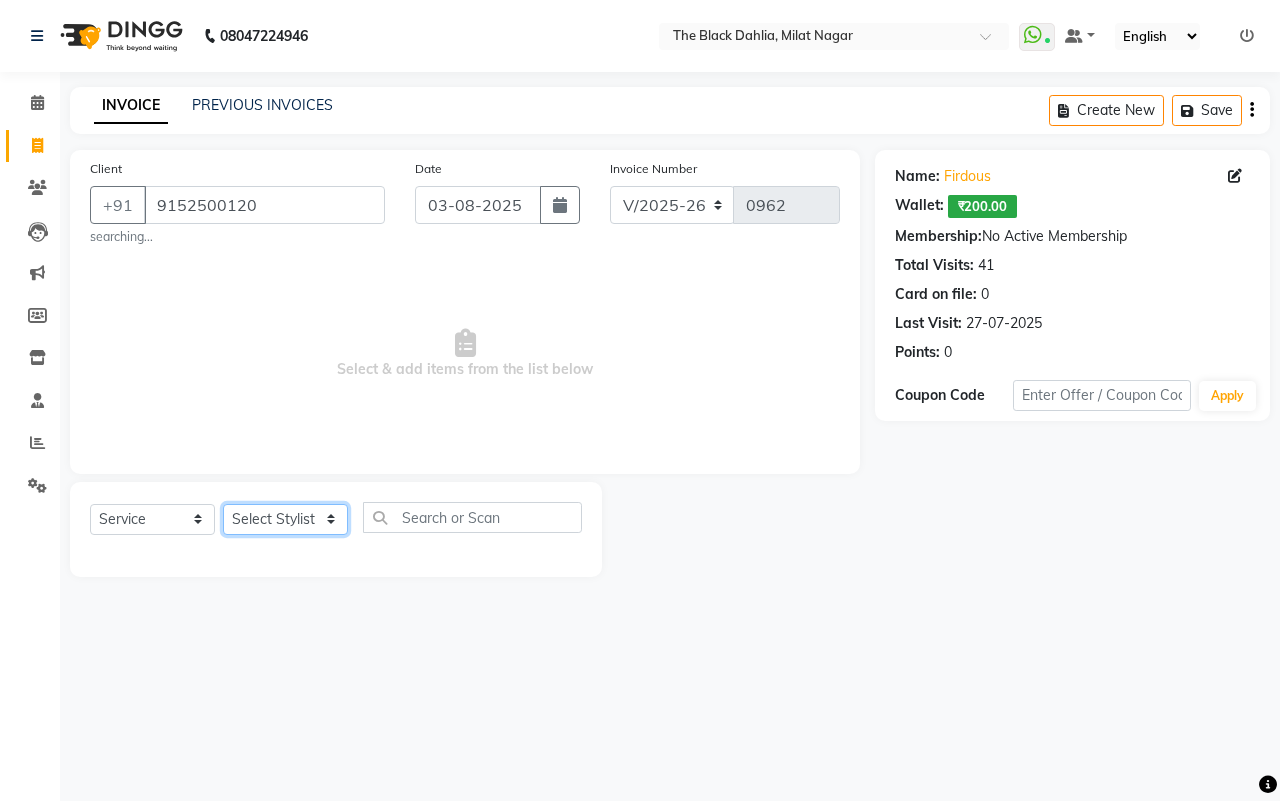 click on "Select Stylist ALISHA  Anam  Arman khan Dr Megha Dr,Muskan Jain FAIZAL FAIZAN FARID IQRA JAWED  JOYSNA JULI Jyotsana Baraskar KOMAL mehak Millat Nagar PINKY Rahul Riyasat ansari sakshi Salim SAIKH SAUD  SEEMA Sharukh Shital Jain Shivpriya SONI TBD Uma VAISHNAVI Veer Sir" 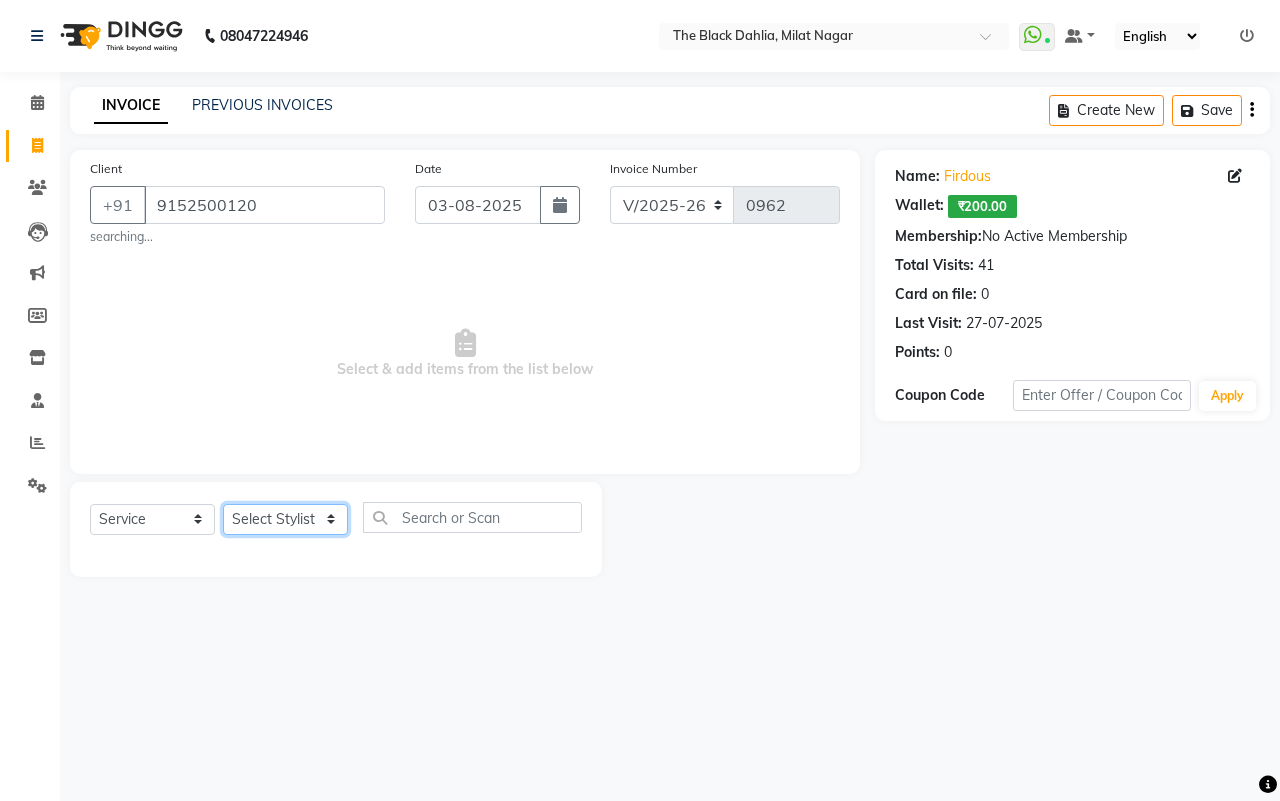 select on "45324" 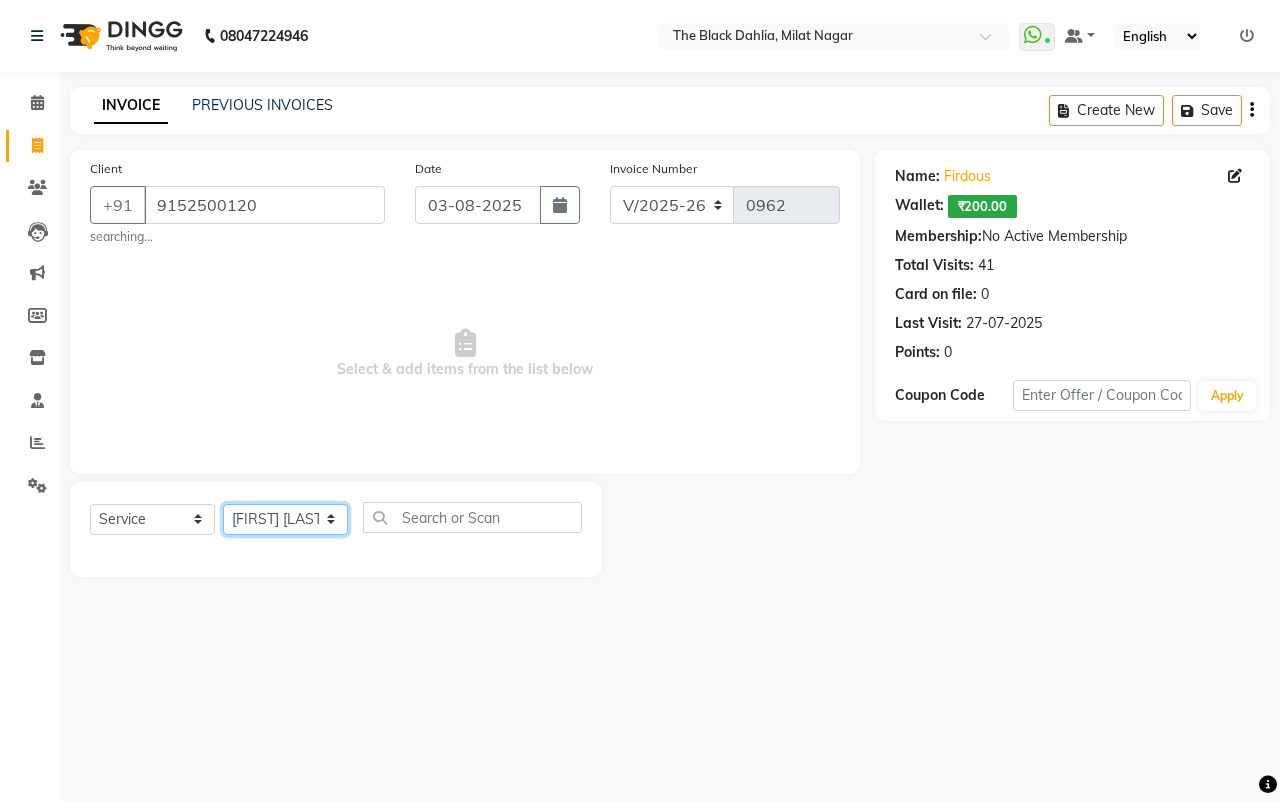click on "Select Stylist ALISHA  Anam  Arman khan Dr Megha Dr,Muskan Jain FAIZAL FAIZAN FARID IQRA JAWED  JOYSNA JULI Jyotsana Baraskar KOMAL mehak Millat Nagar PINKY Rahul Riyasat ansari sakshi Salim SAIKH SAUD  SEEMA Sharukh Shital Jain Shivpriya SONI TBD Uma VAISHNAVI Veer Sir" 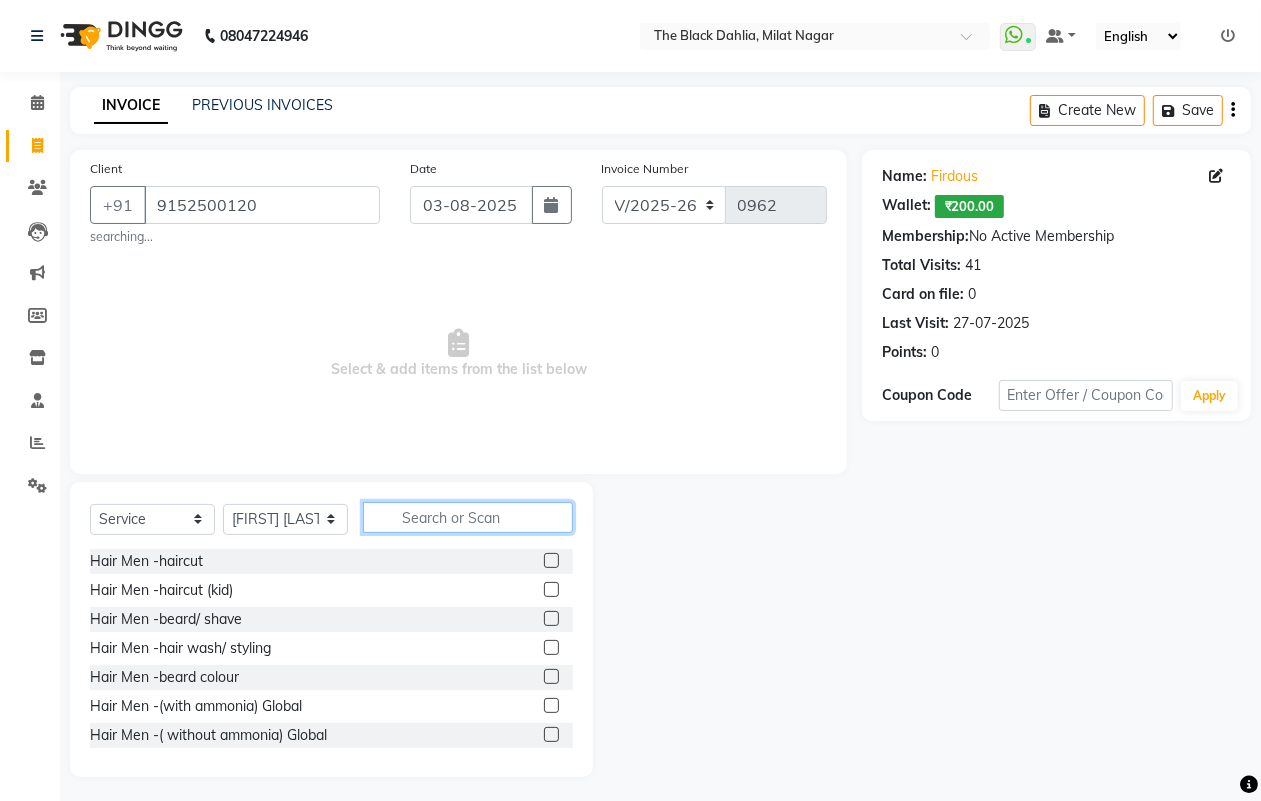 click 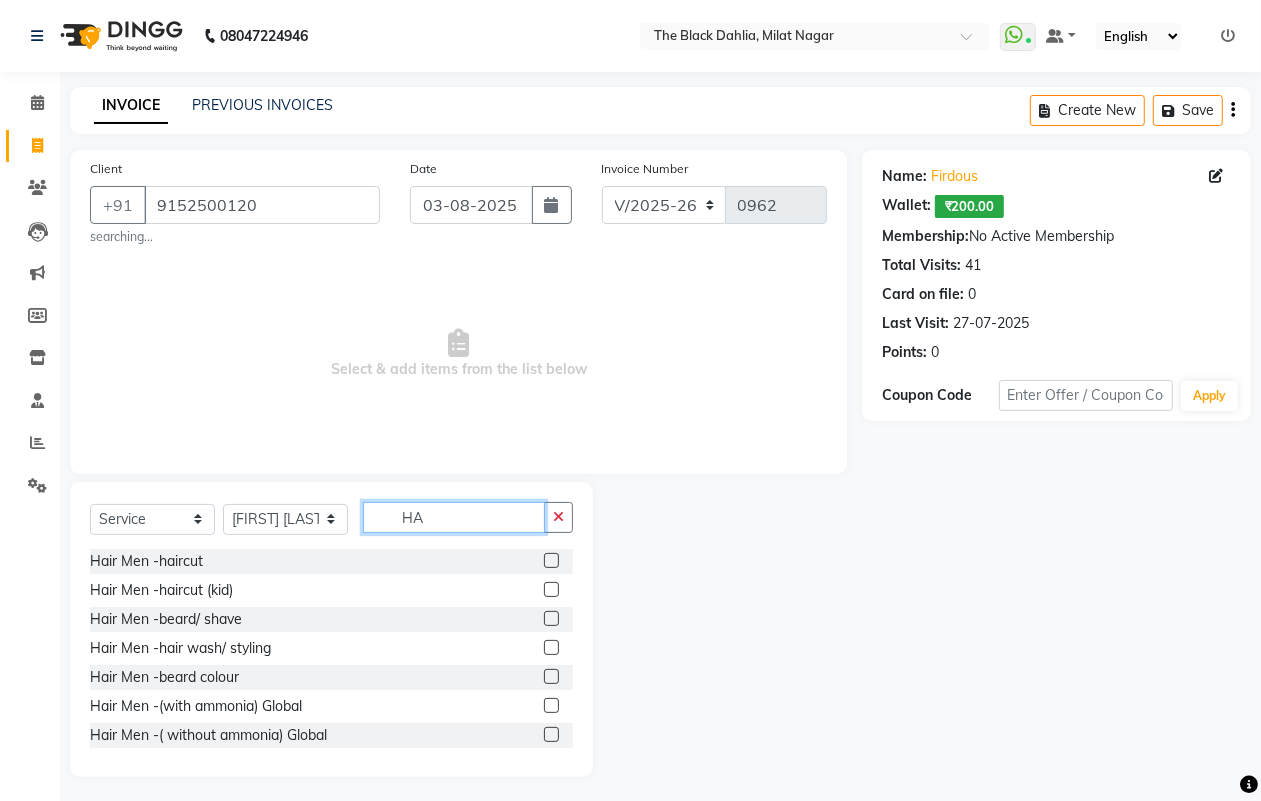 type on "H" 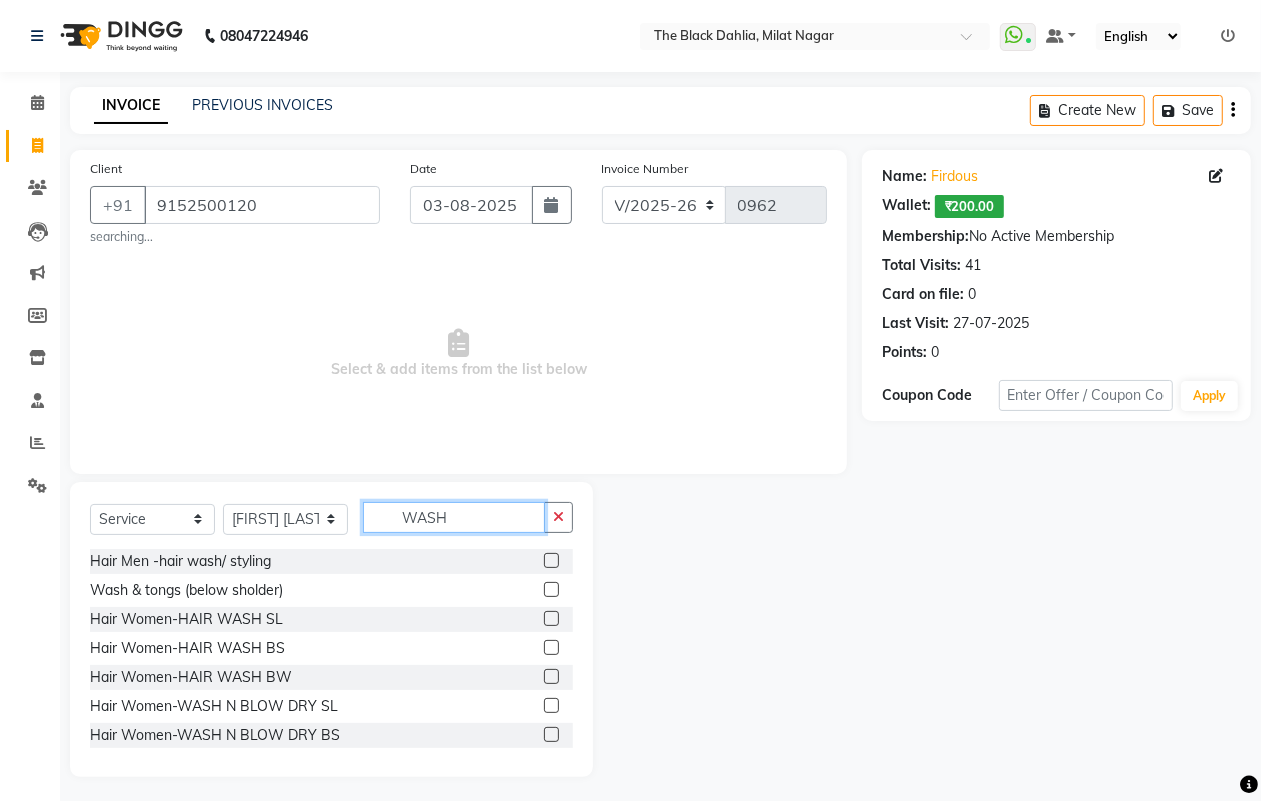 type on "WASH" 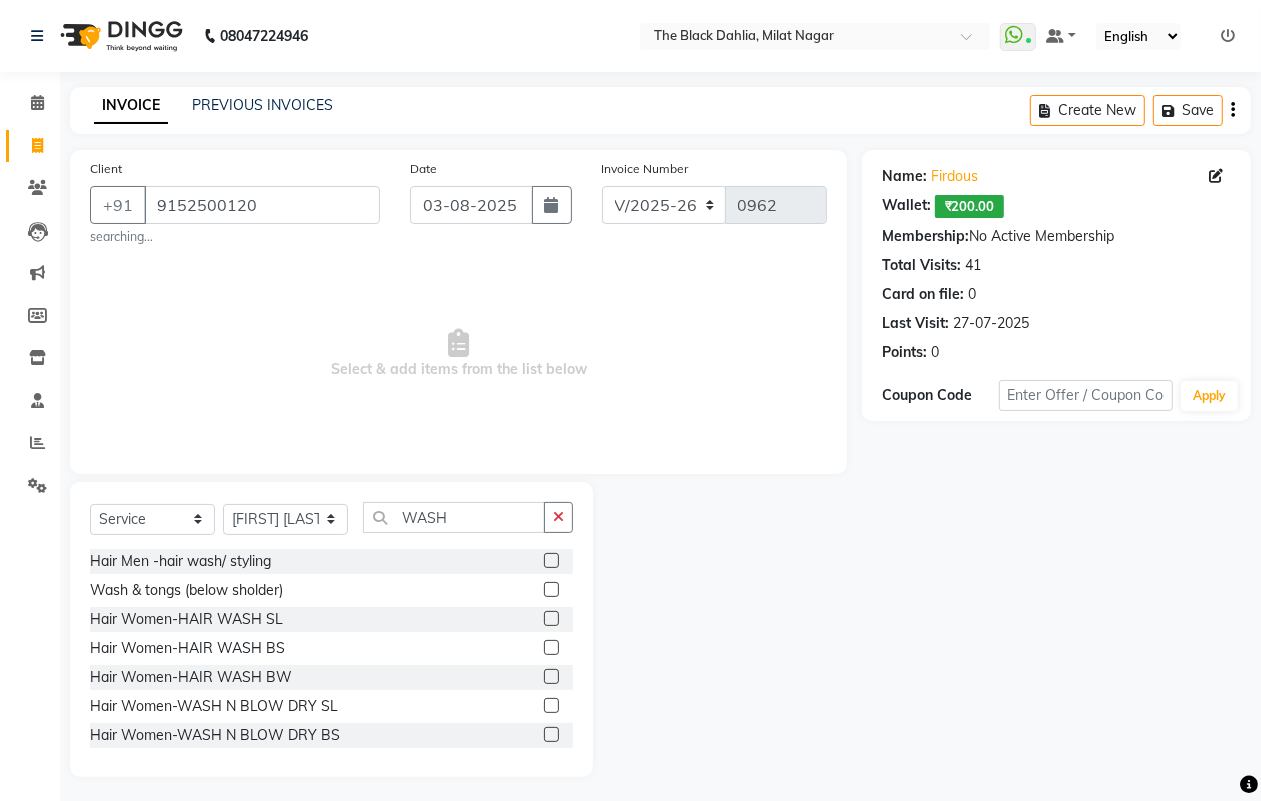 click 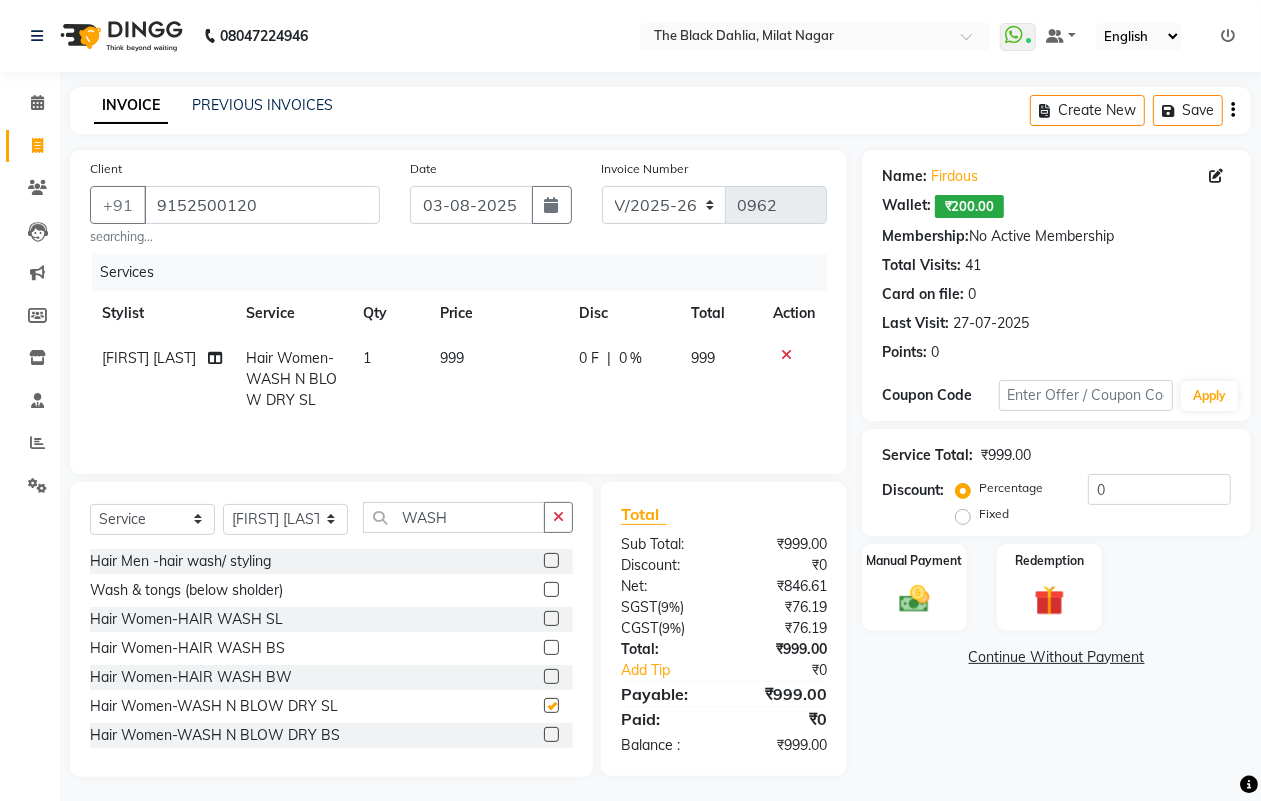checkbox on "false" 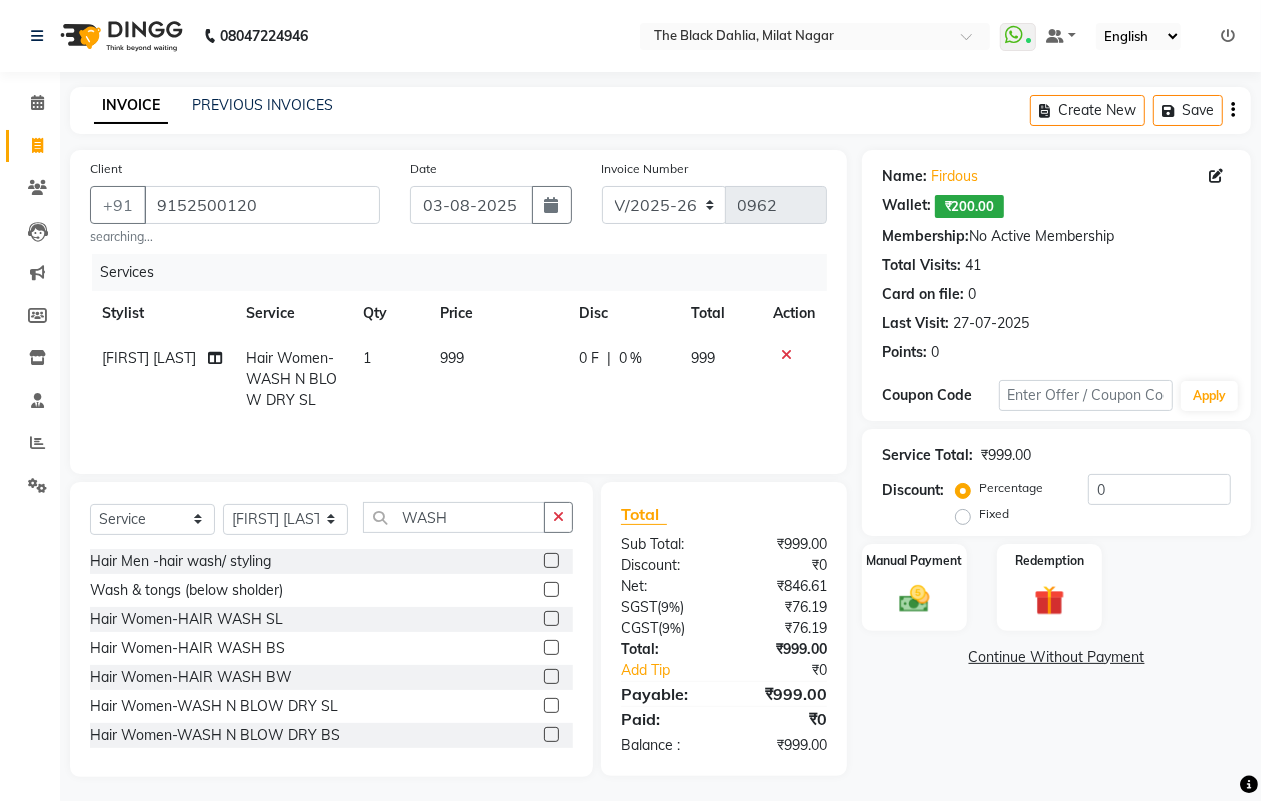 click 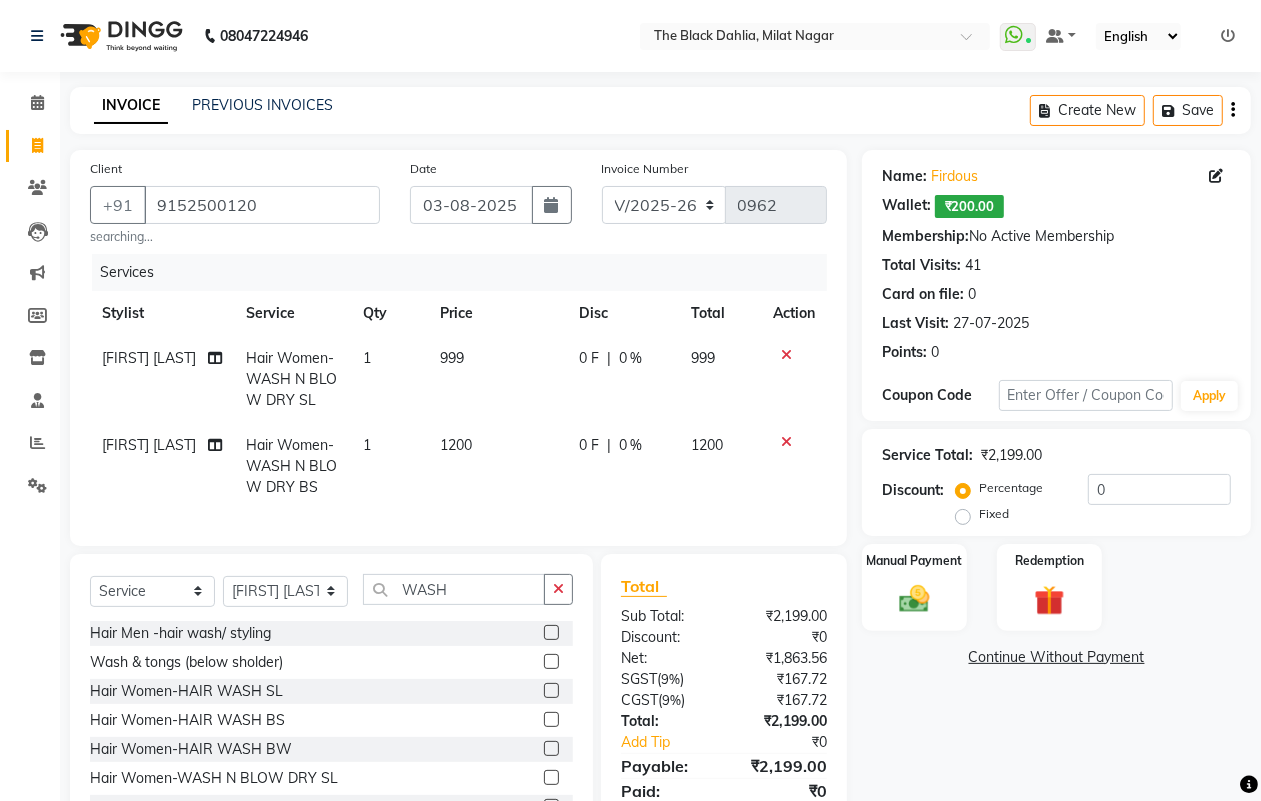 checkbox on "false" 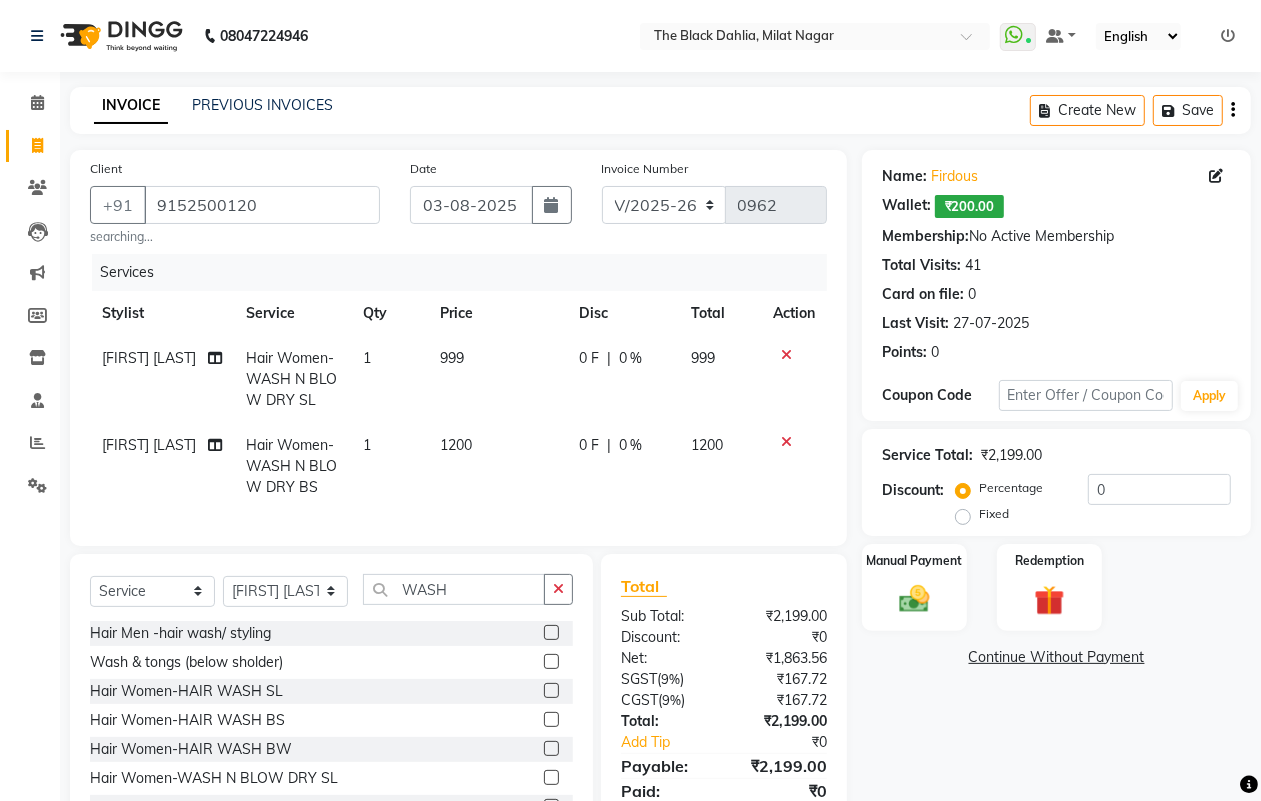 click 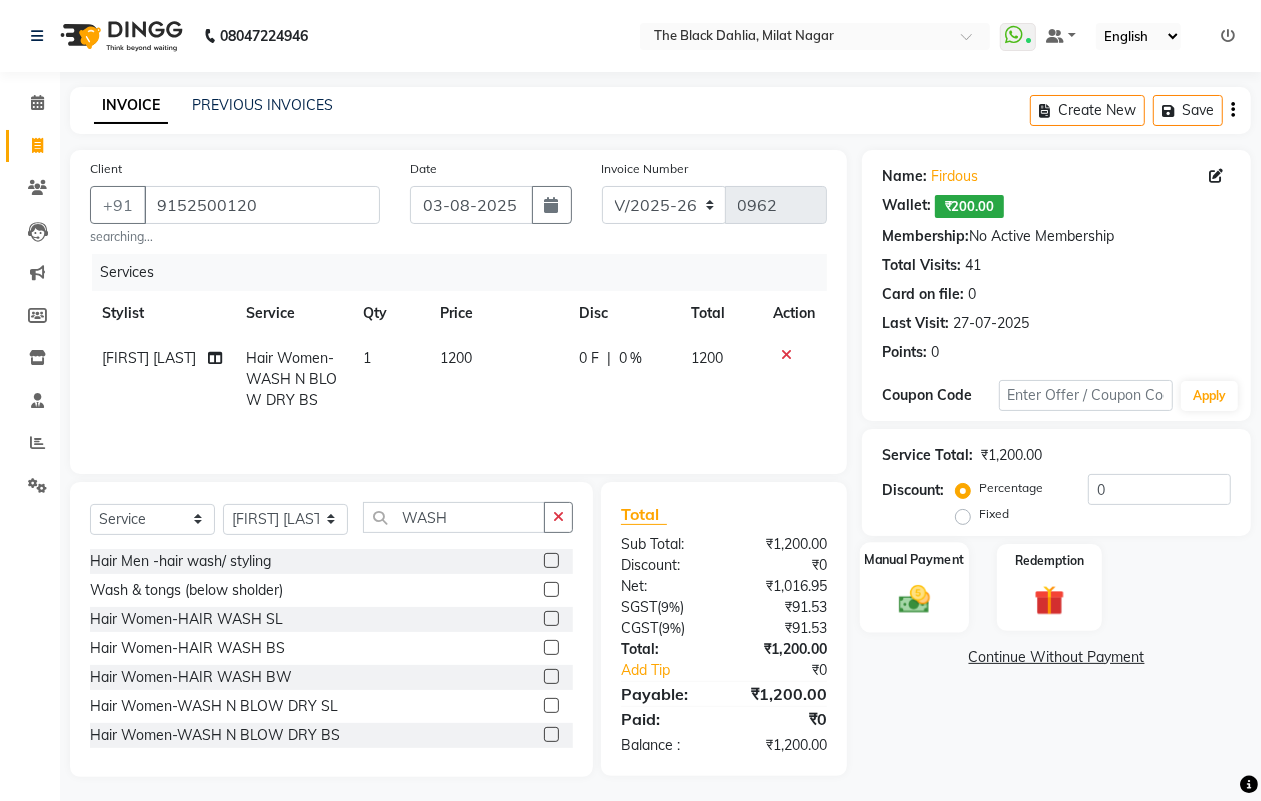 click on "Manual Payment" 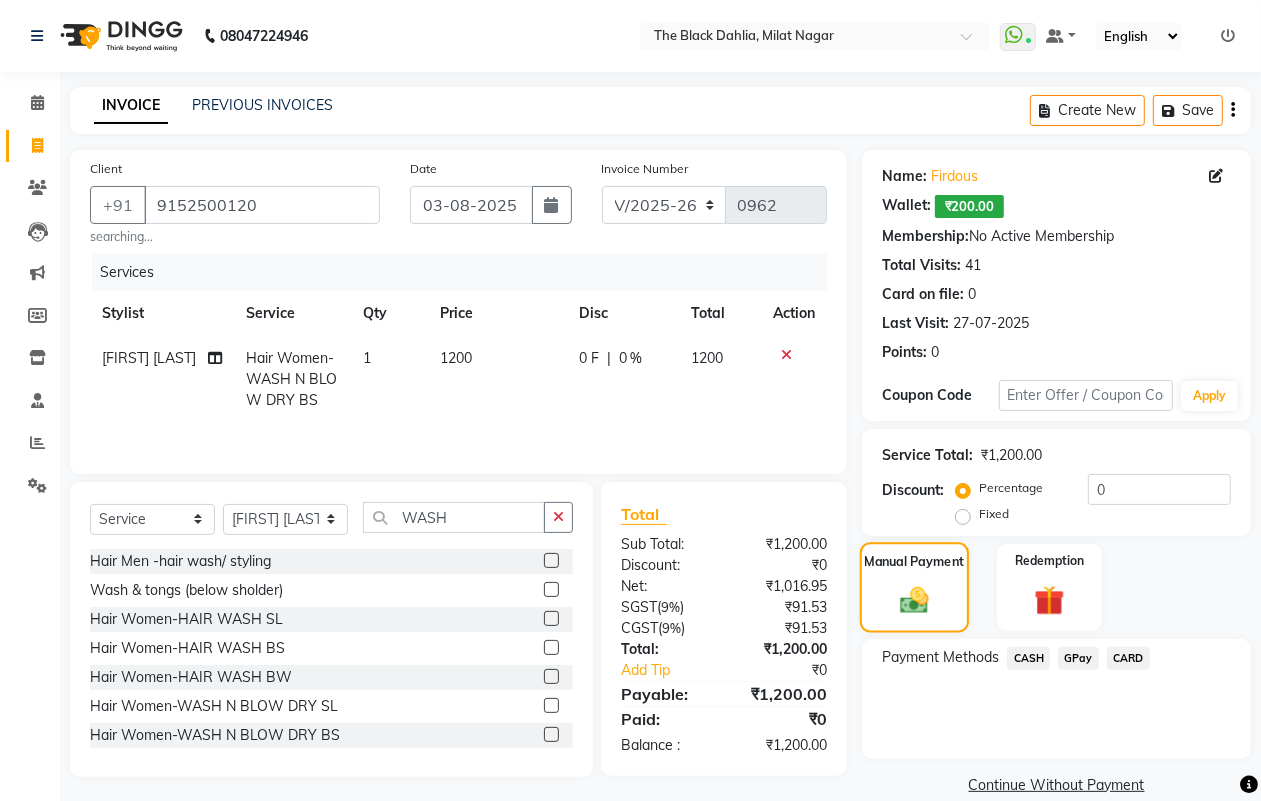 scroll, scrollTop: 28, scrollLeft: 0, axis: vertical 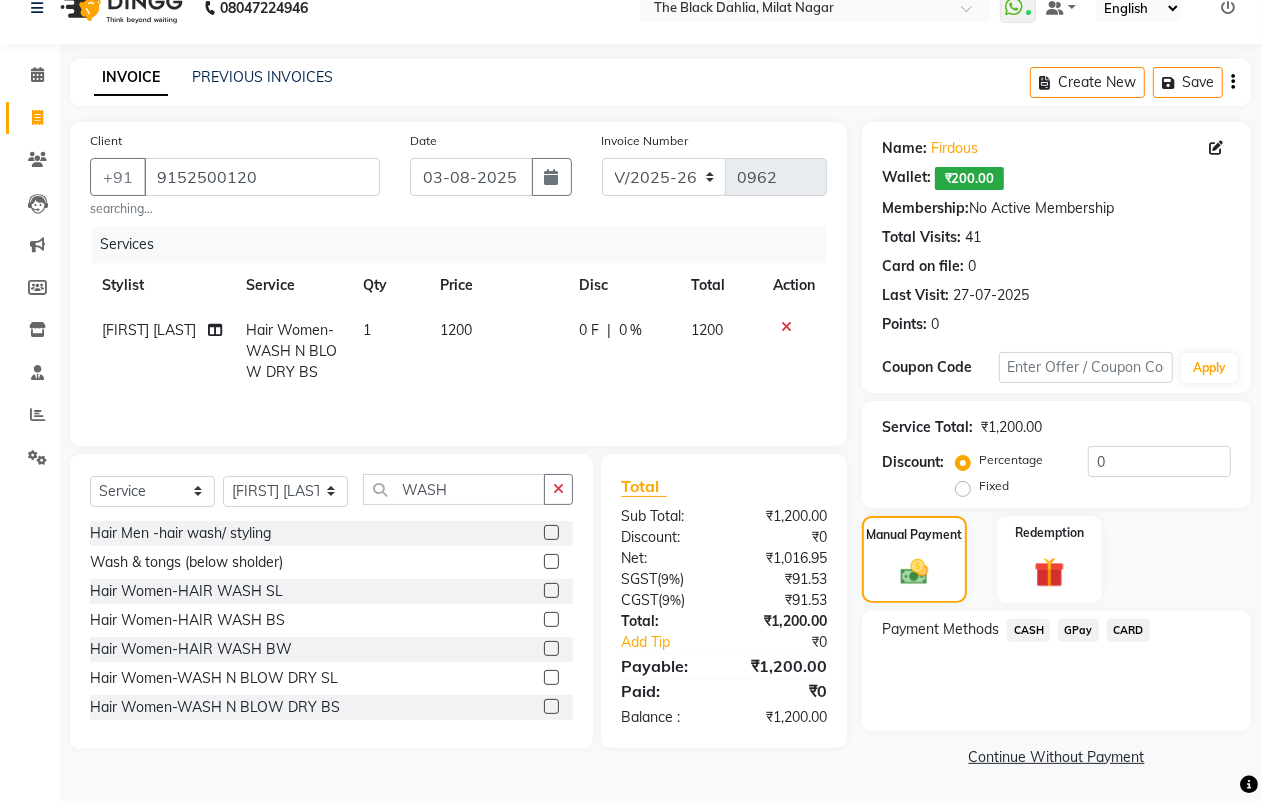 click on "CASH" 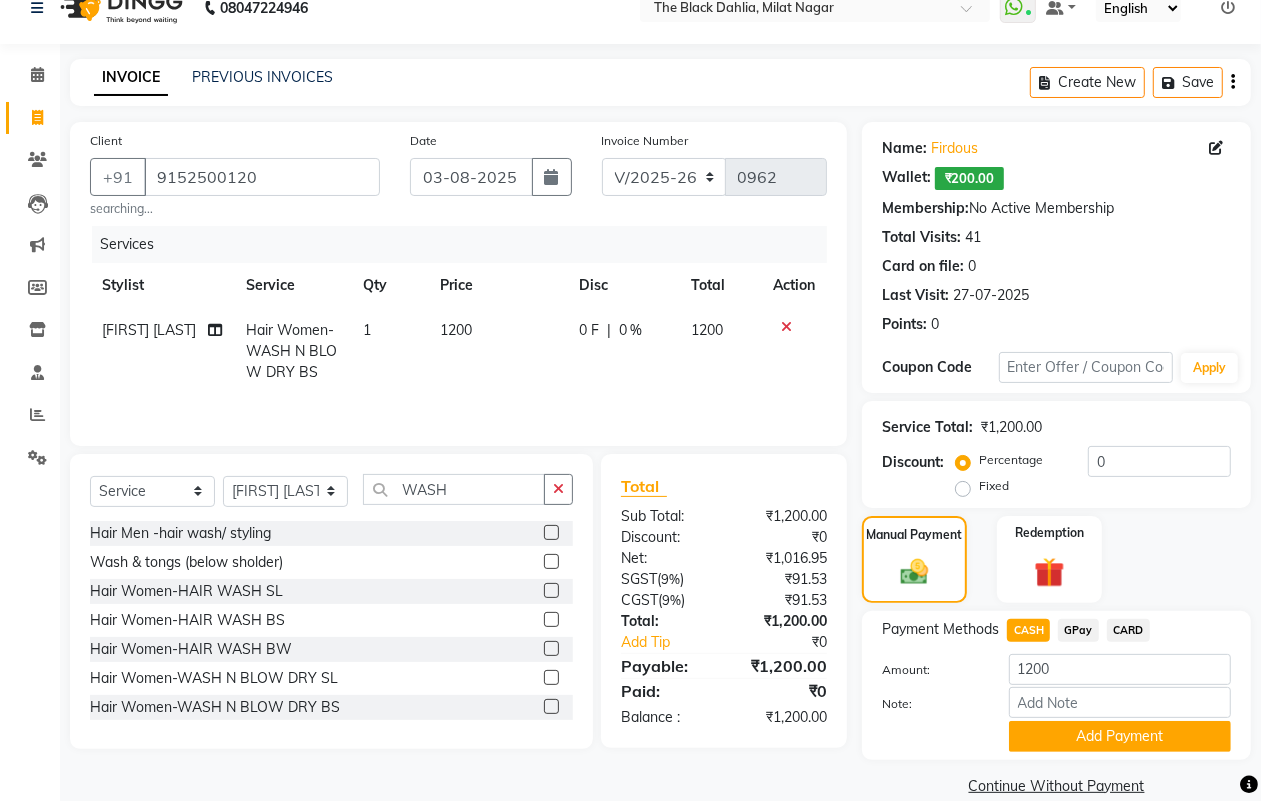 scroll, scrollTop: 56, scrollLeft: 0, axis: vertical 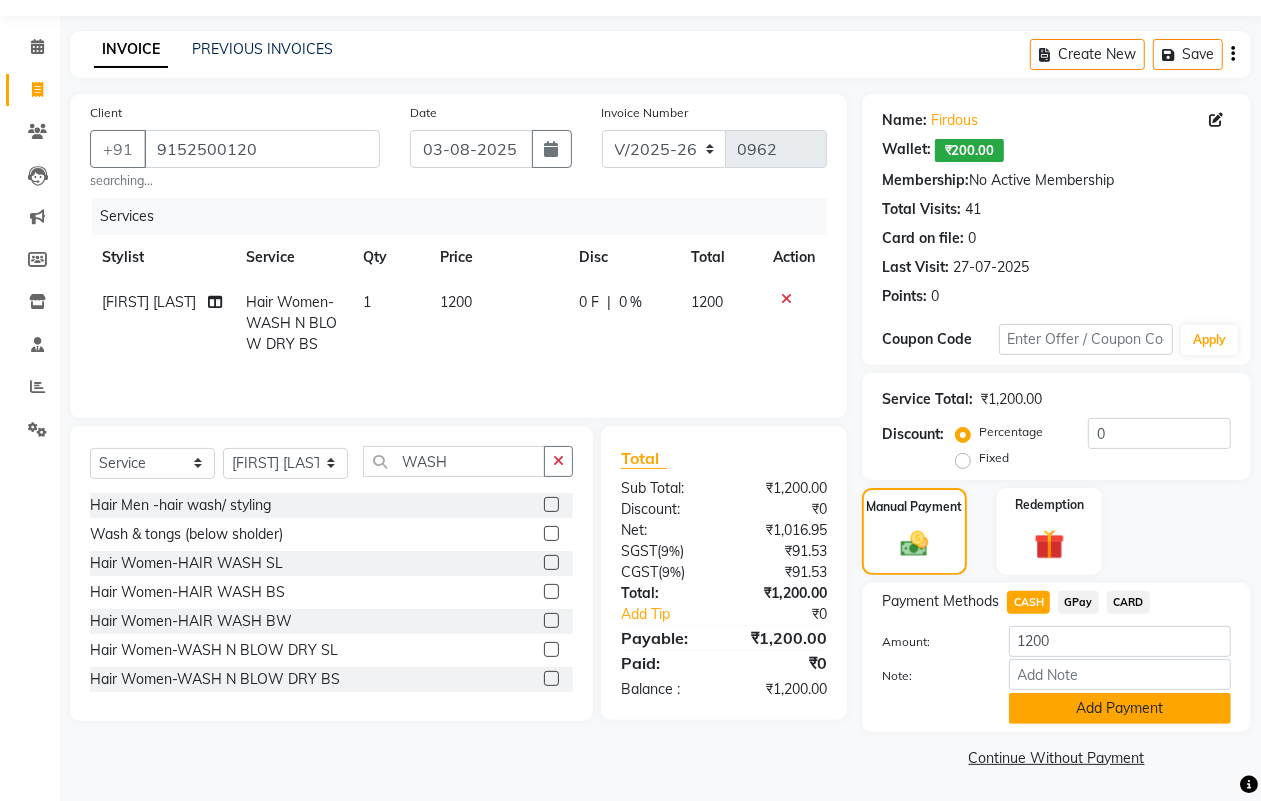 click on "Add Payment" 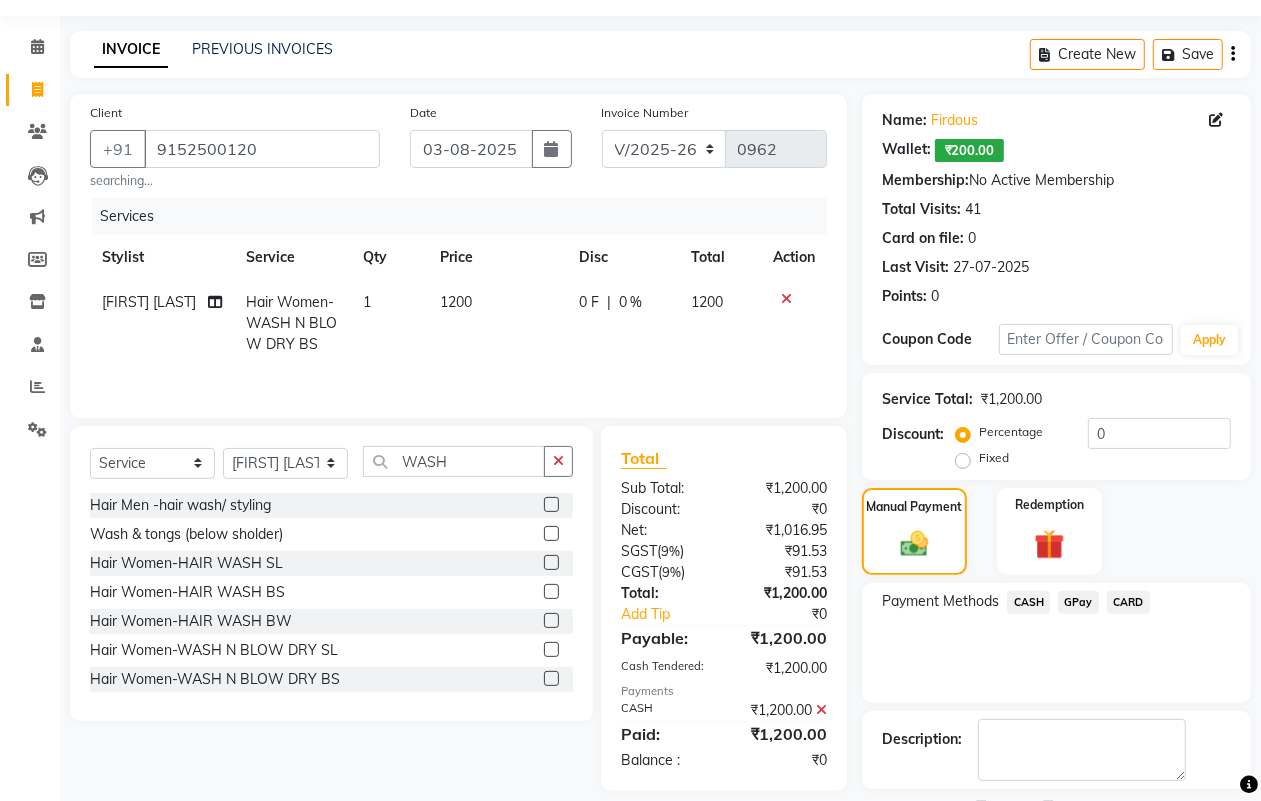 scroll, scrollTop: 142, scrollLeft: 0, axis: vertical 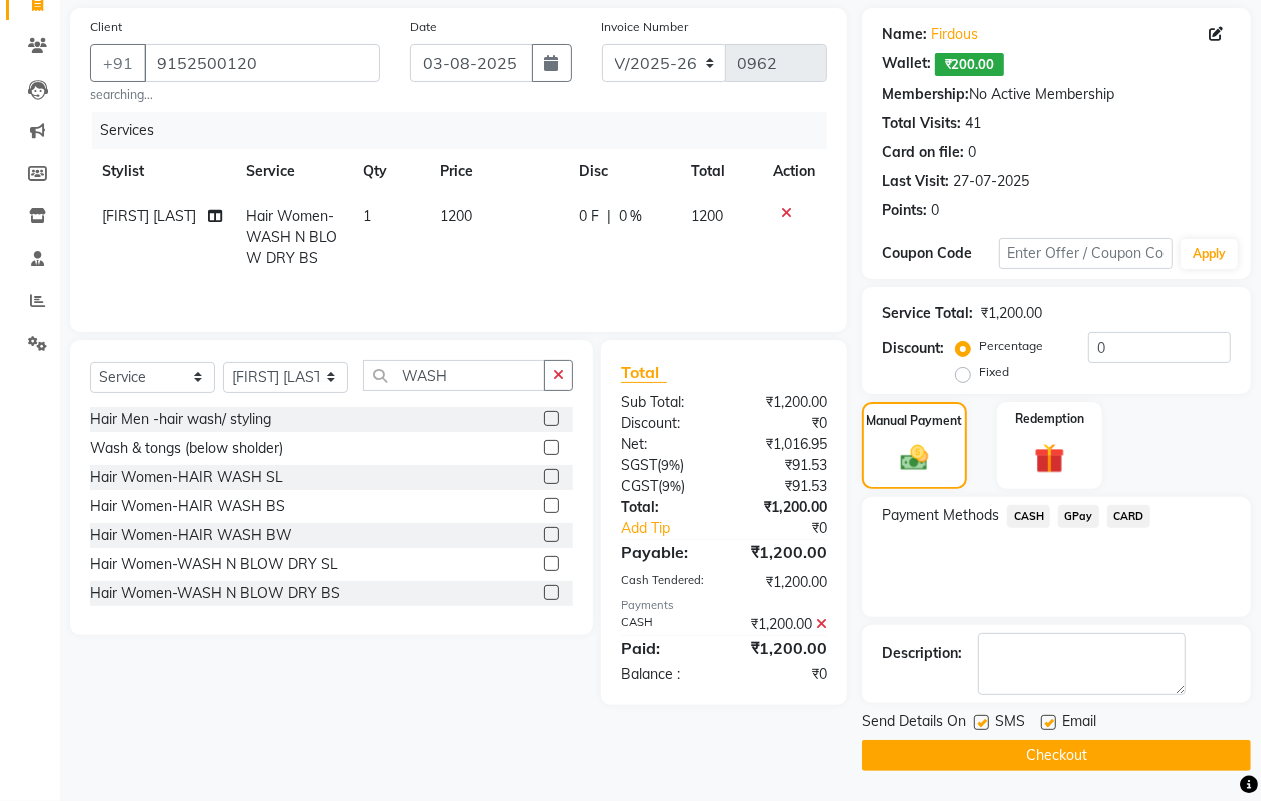 click on "Checkout" 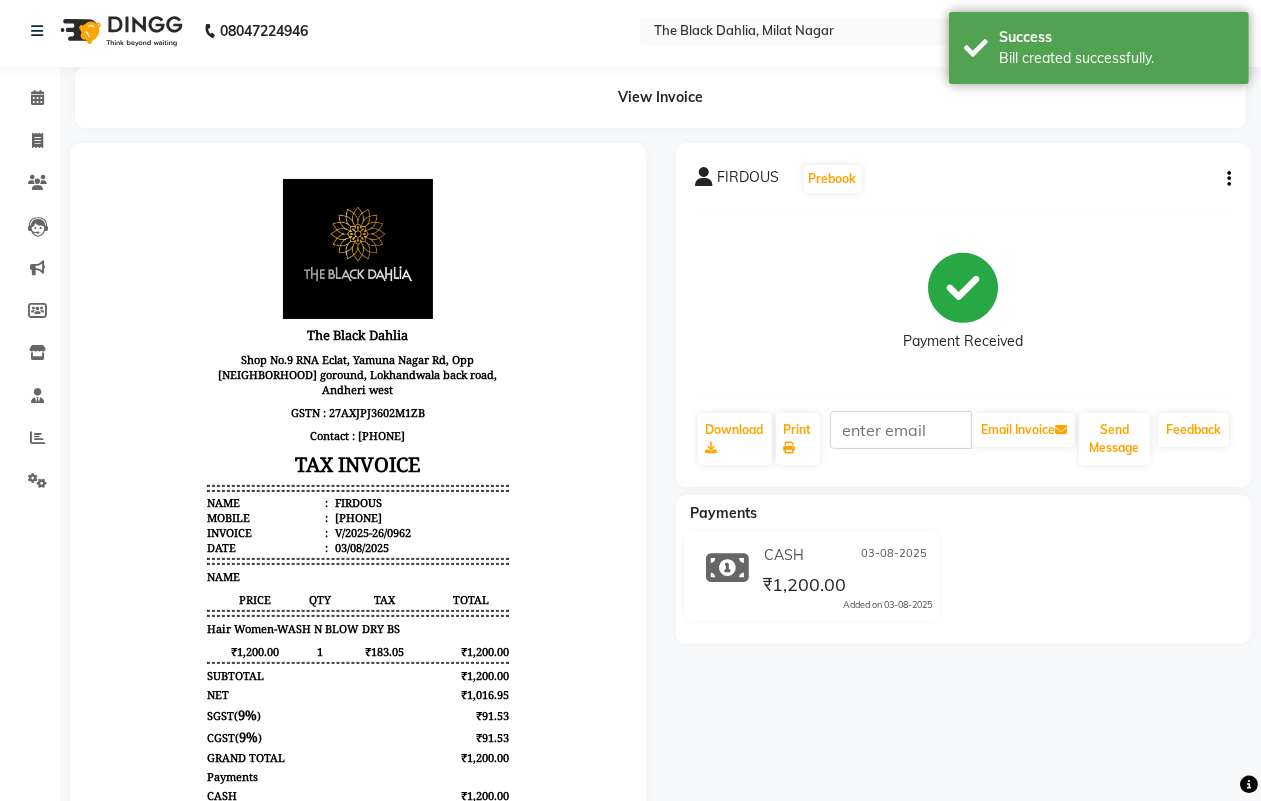 scroll, scrollTop: 0, scrollLeft: 0, axis: both 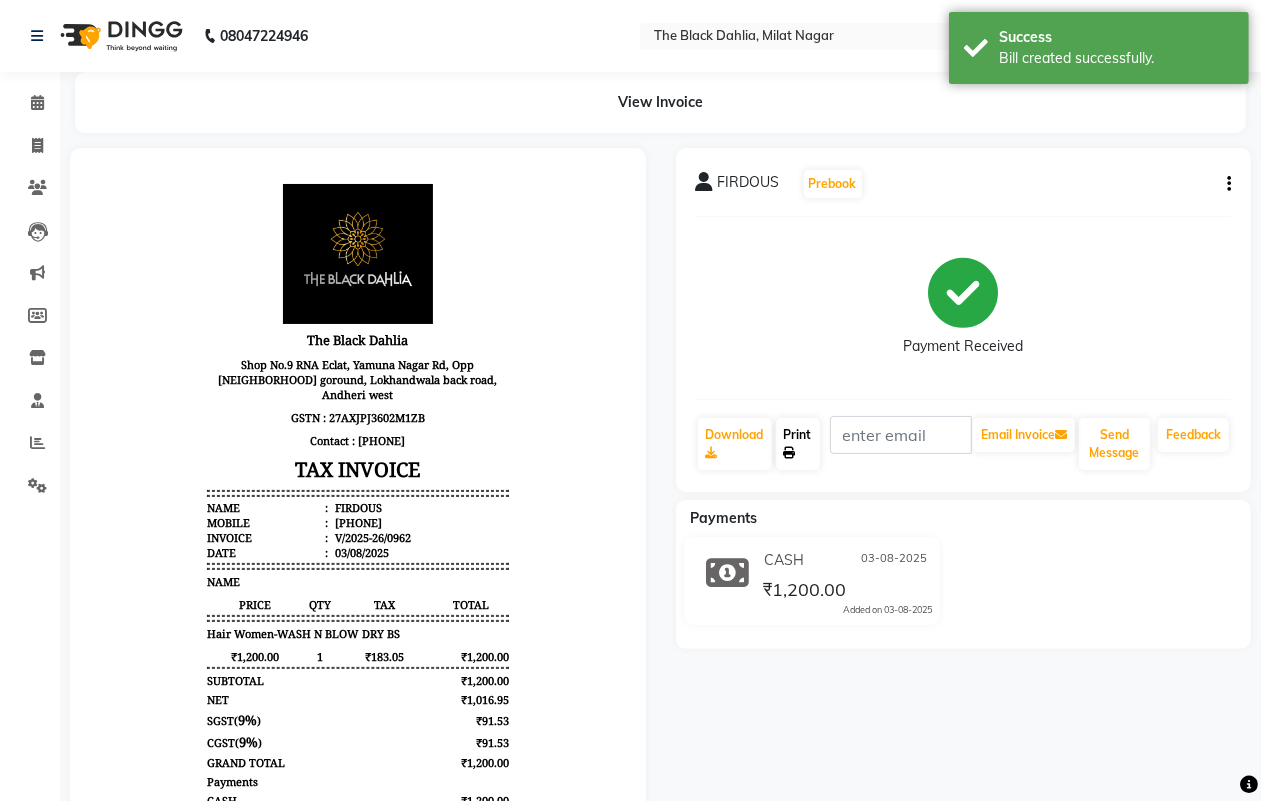 click on "Print" 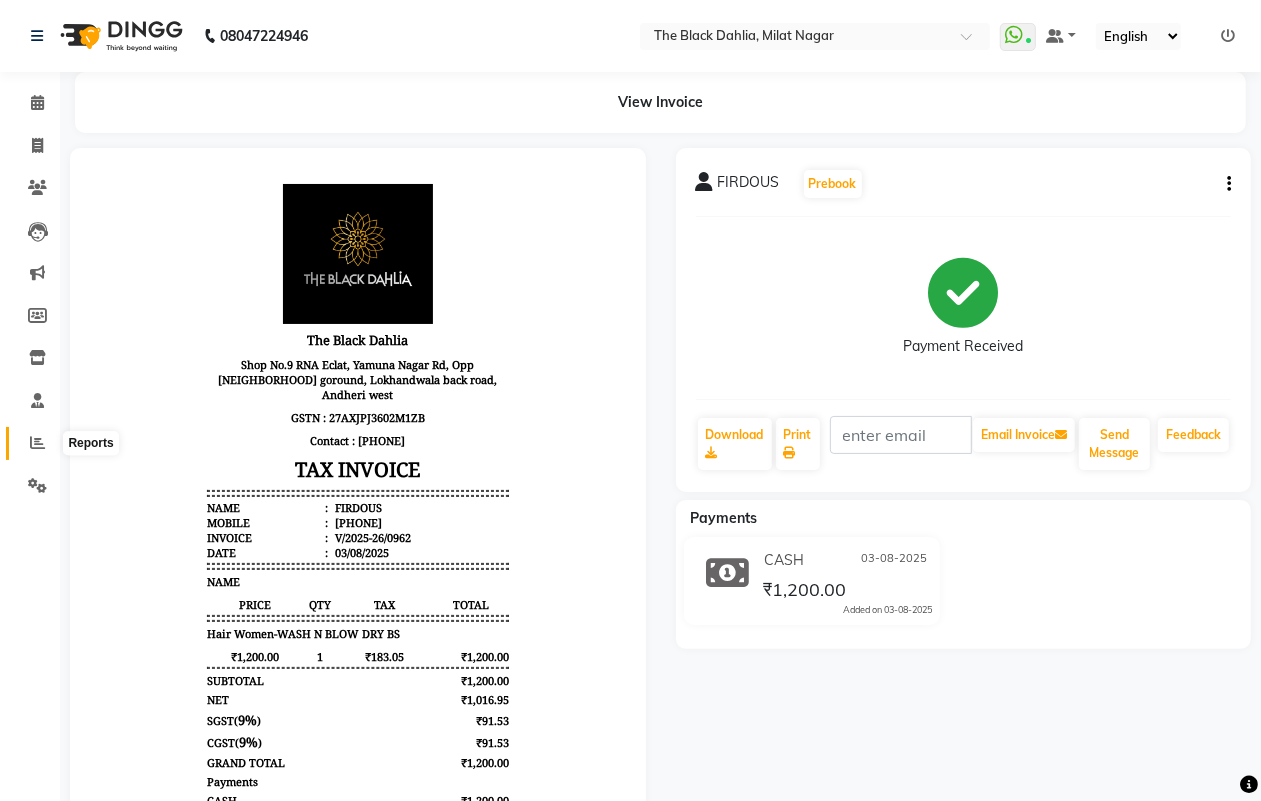 click 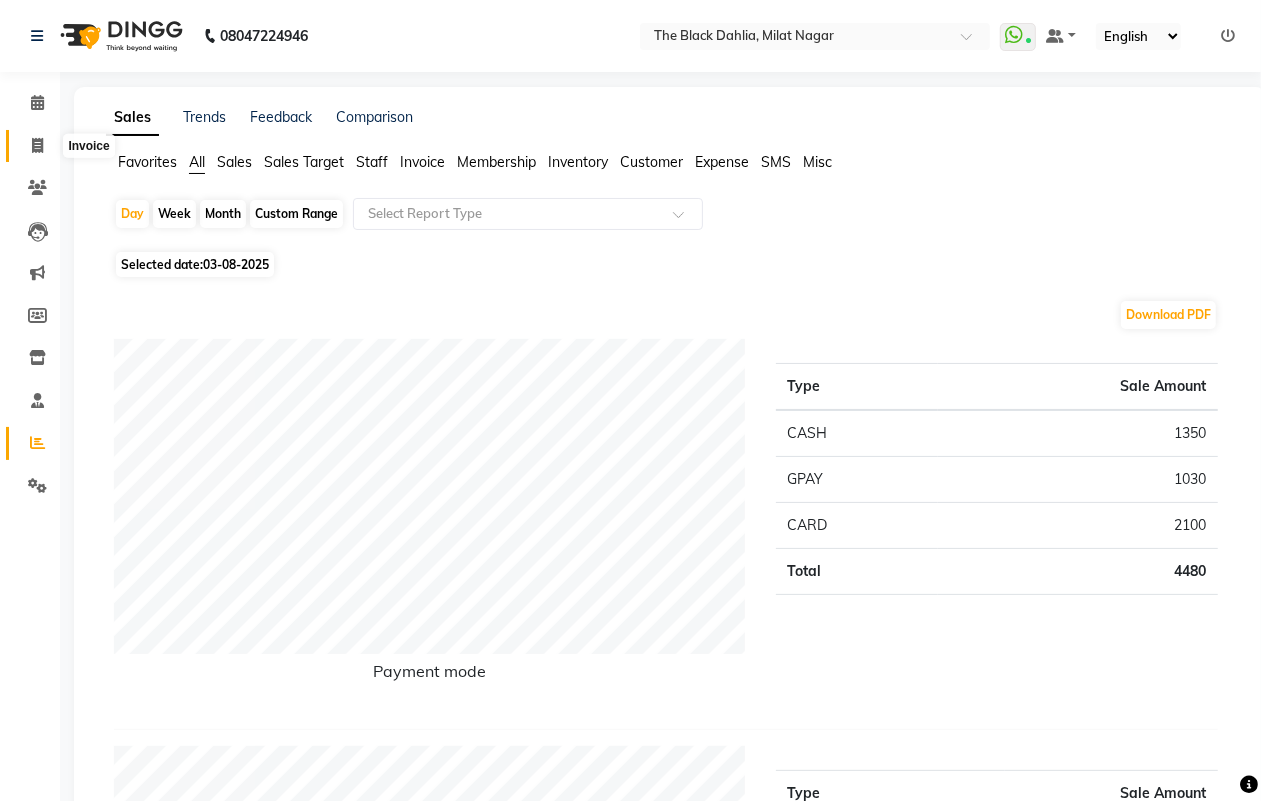 click 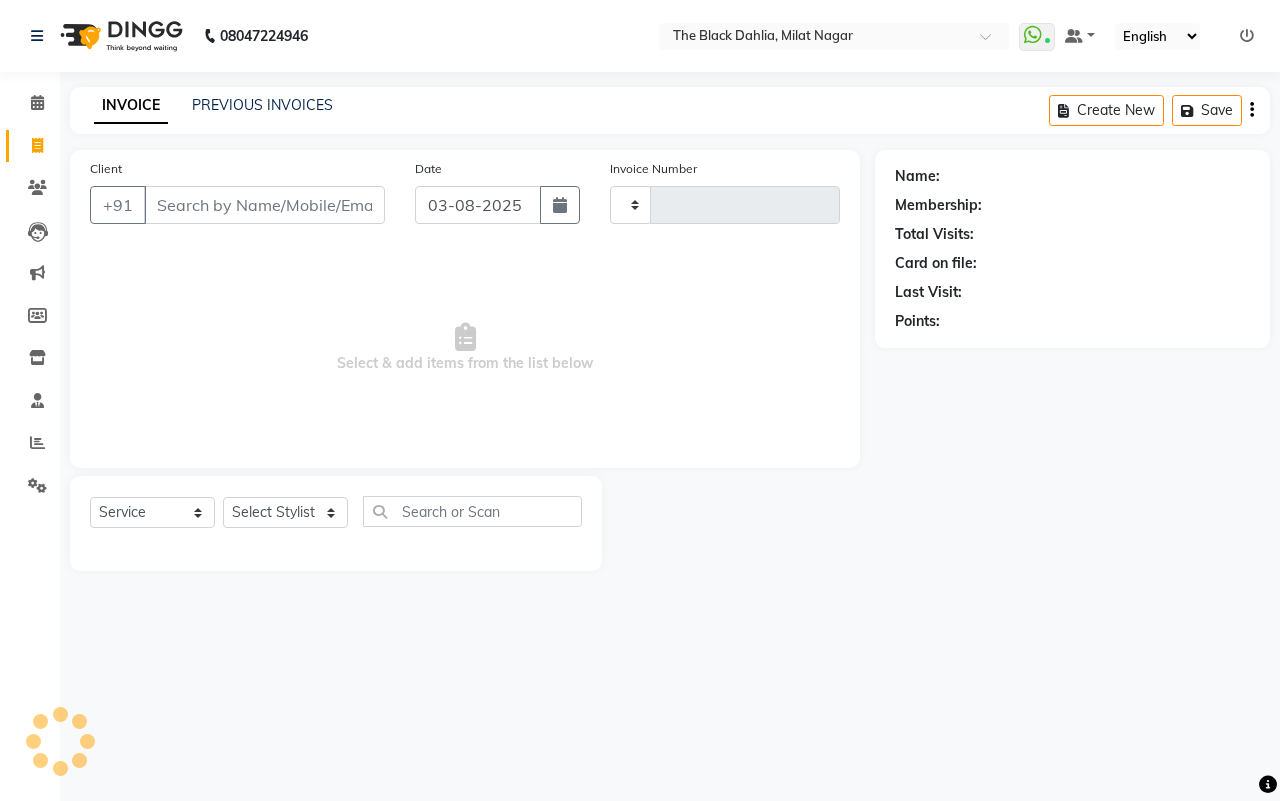 type on "0963" 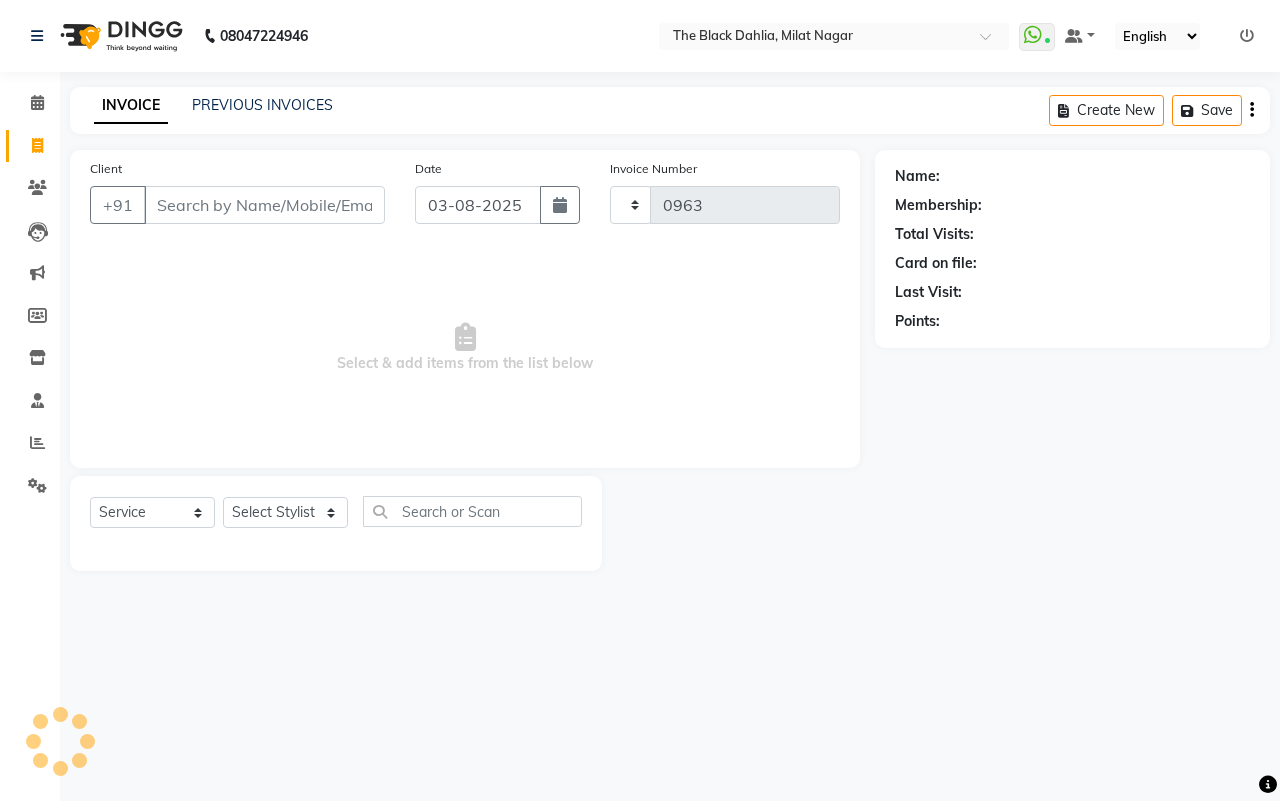select on "4335" 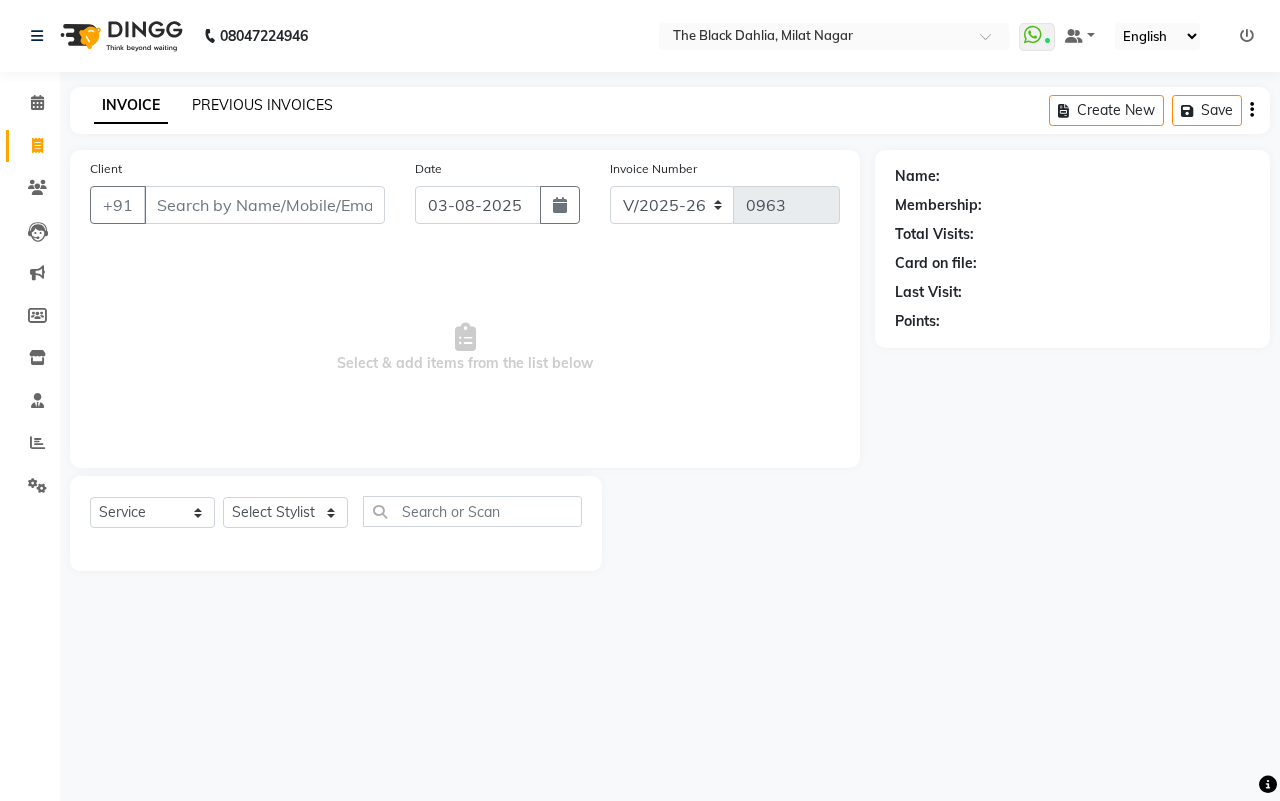 click on "PREVIOUS INVOICES" 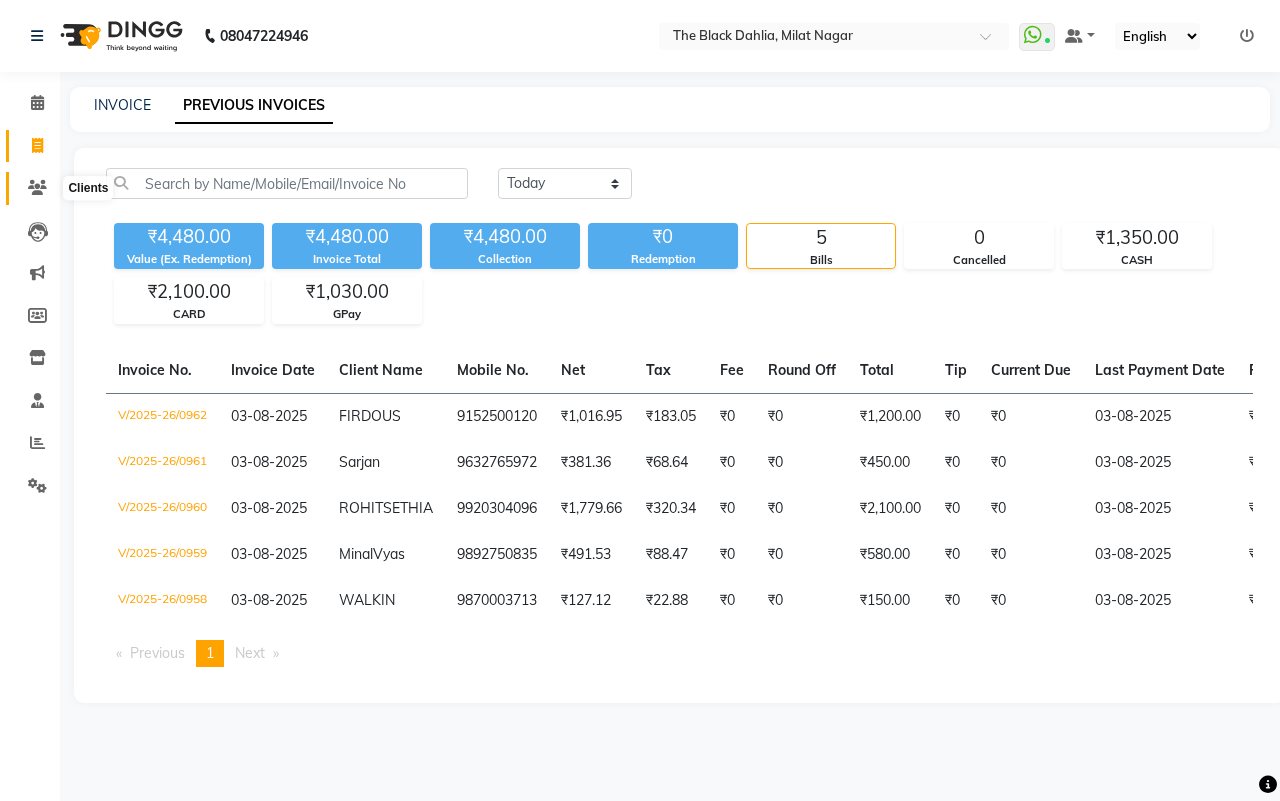 click 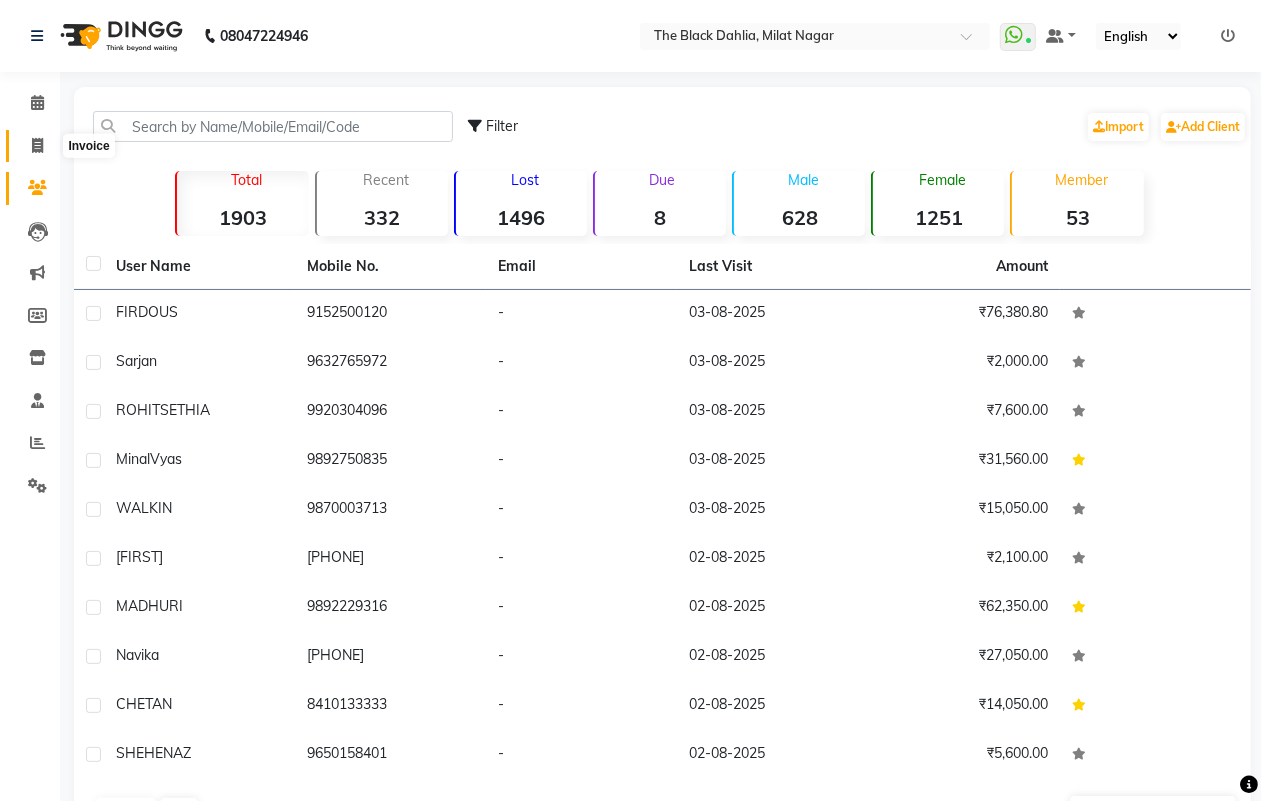 click 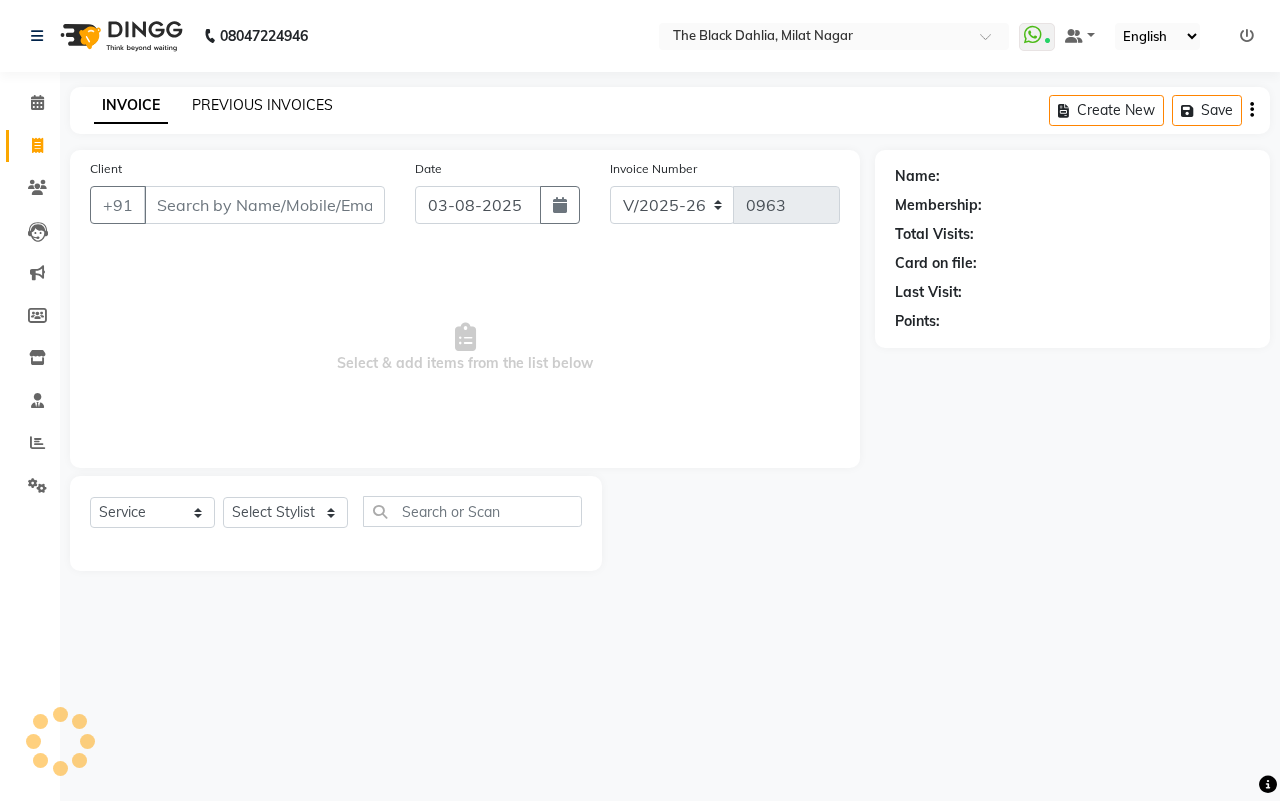 click on "PREVIOUS INVOICES" 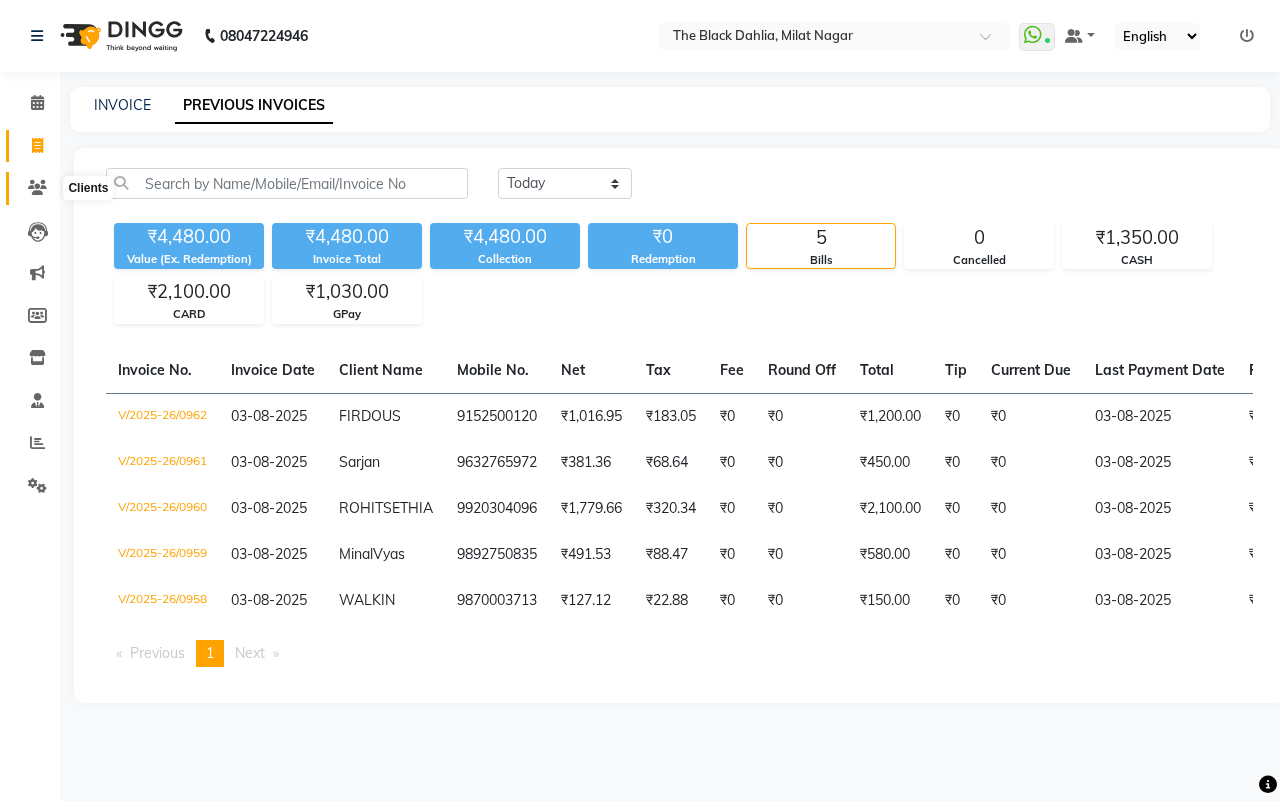 click 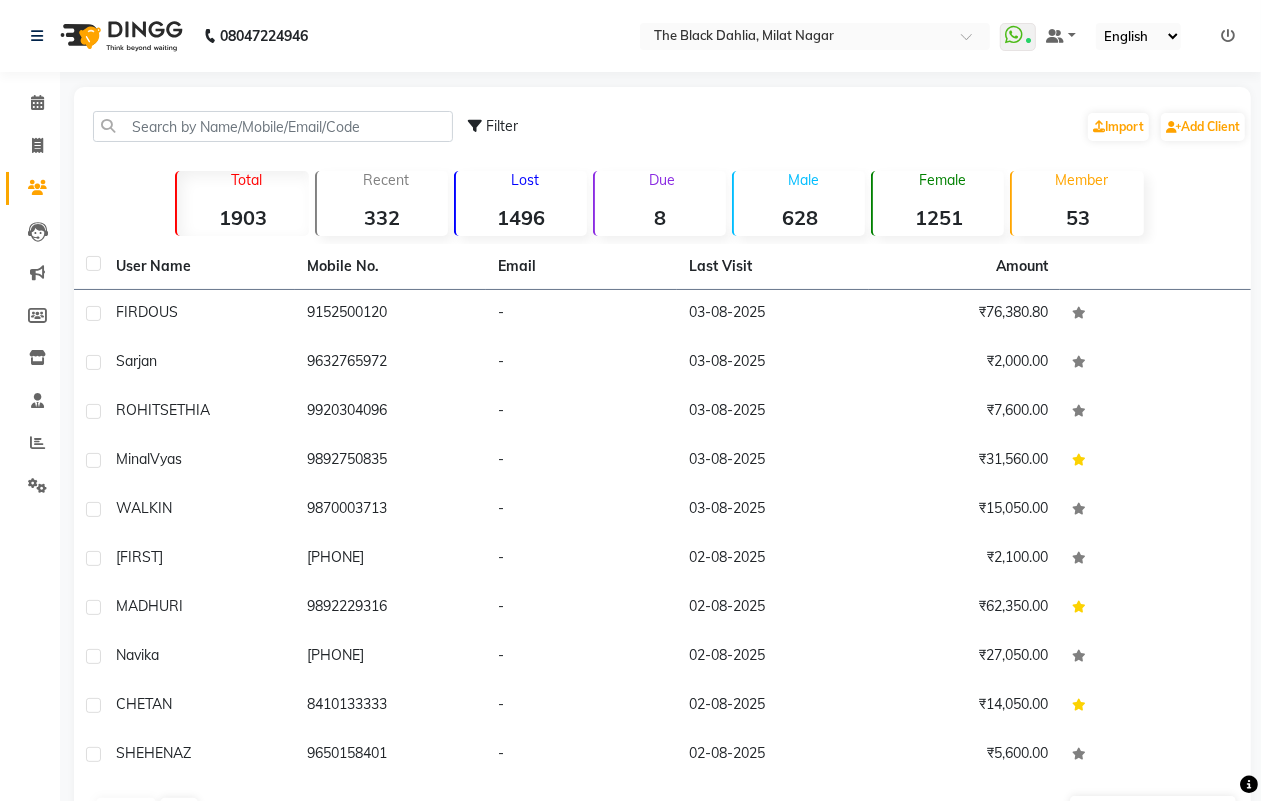 scroll, scrollTop: 65, scrollLeft: 0, axis: vertical 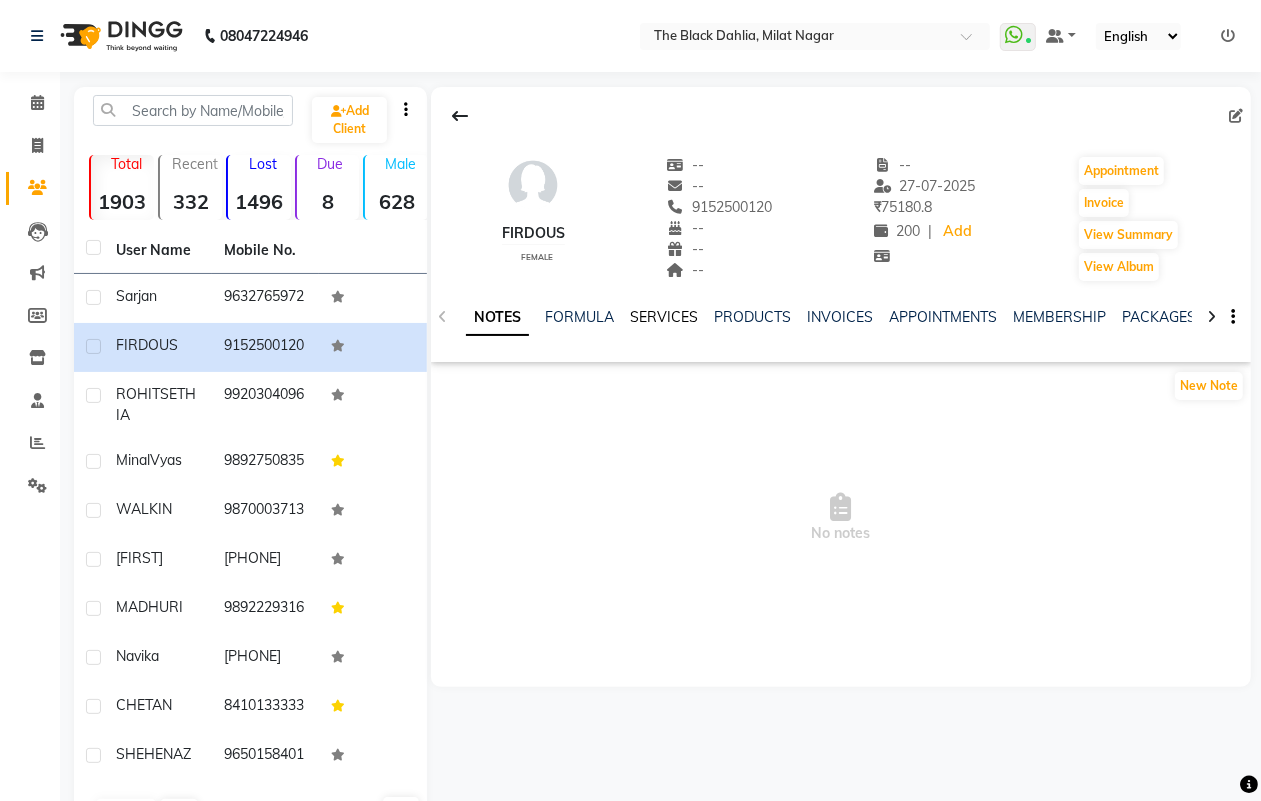 click on "SERVICES" 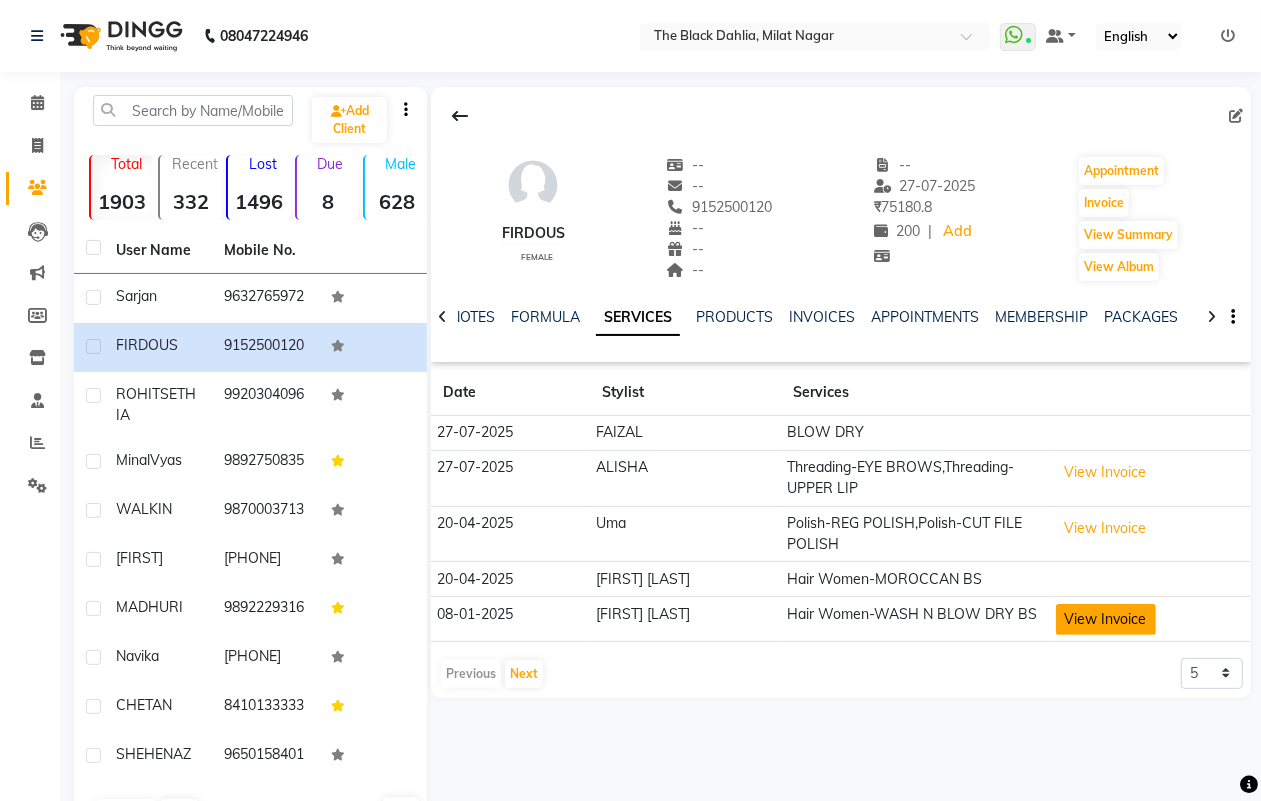 click on "View Invoice" 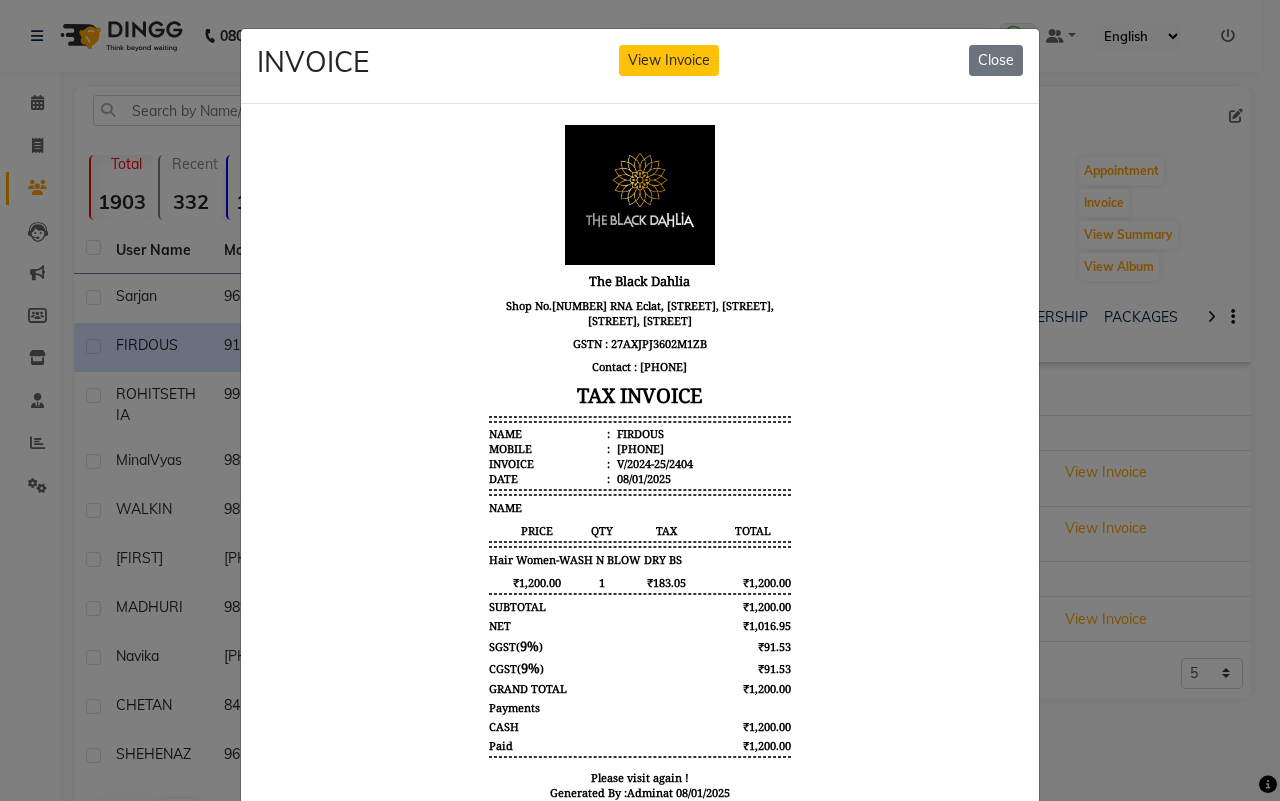scroll, scrollTop: 15, scrollLeft: 0, axis: vertical 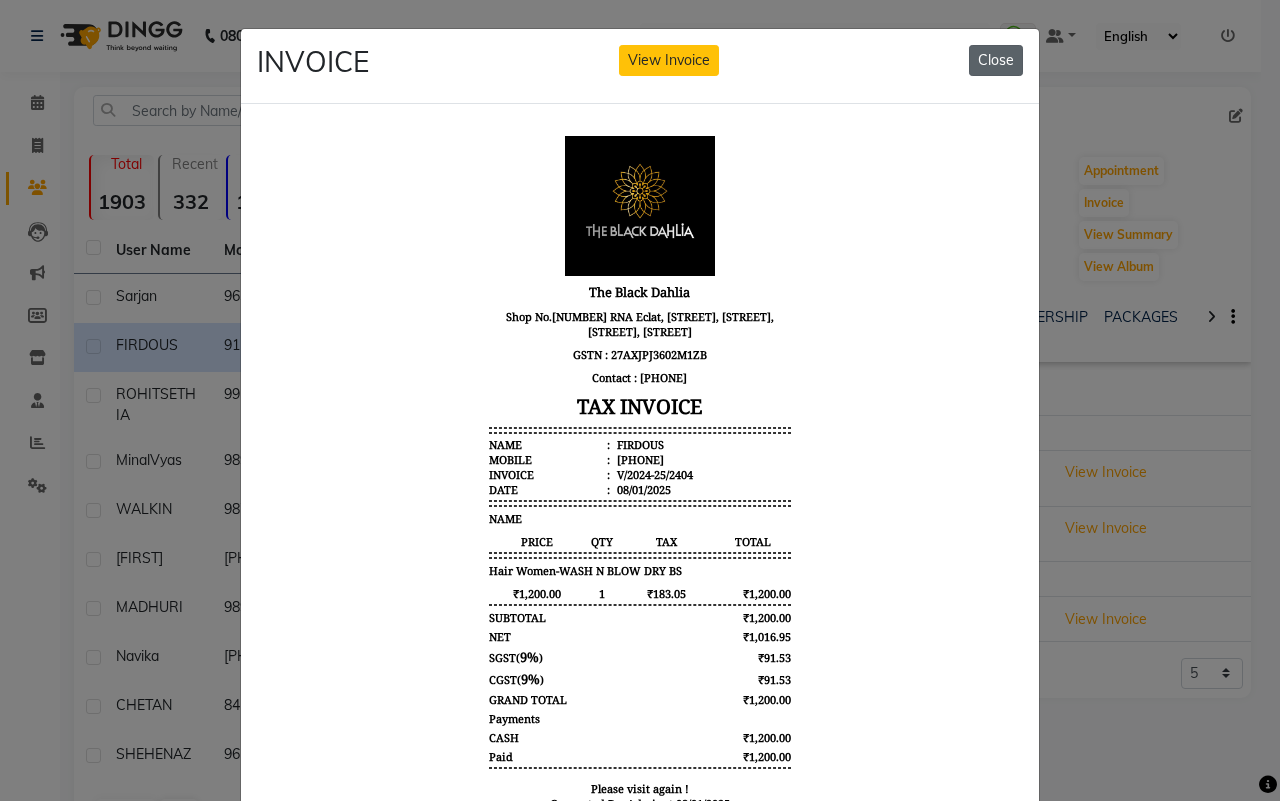 click on "Close" 